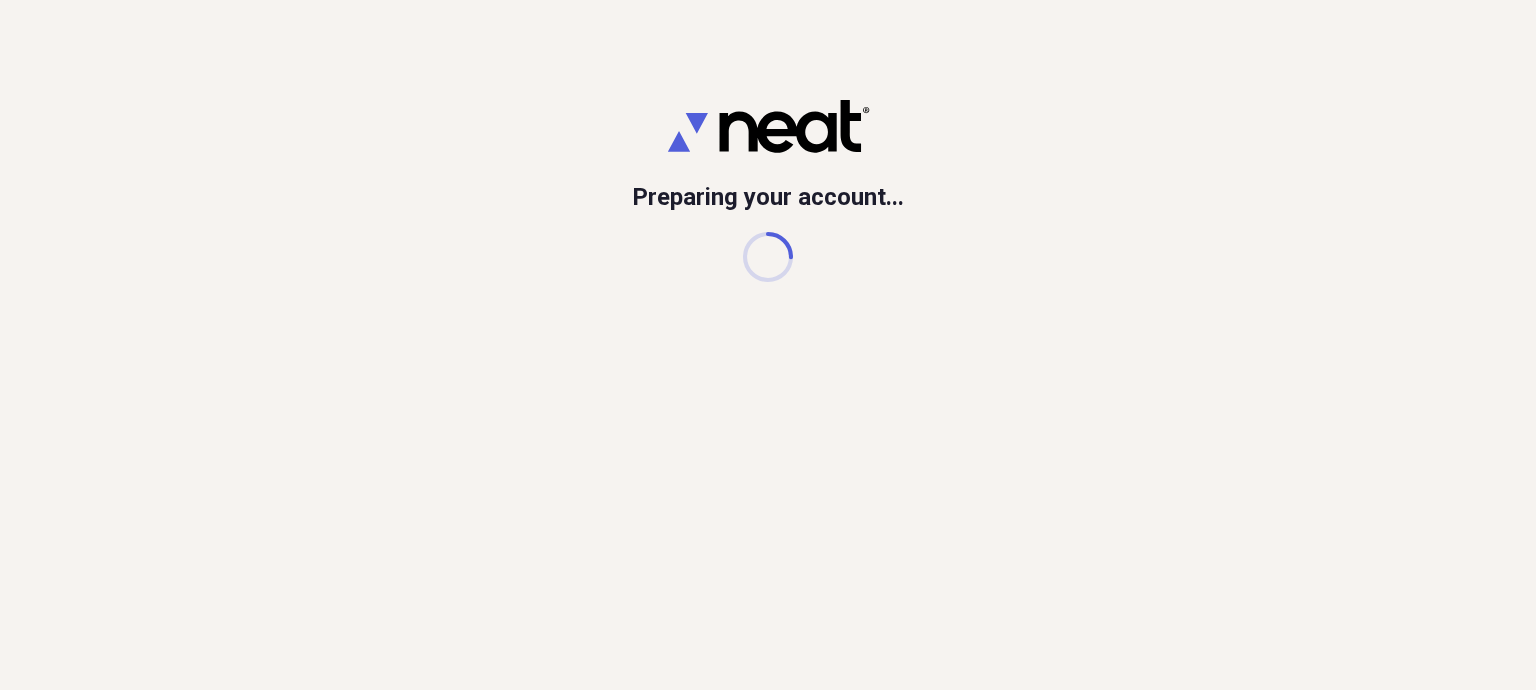 scroll, scrollTop: 0, scrollLeft: 0, axis: both 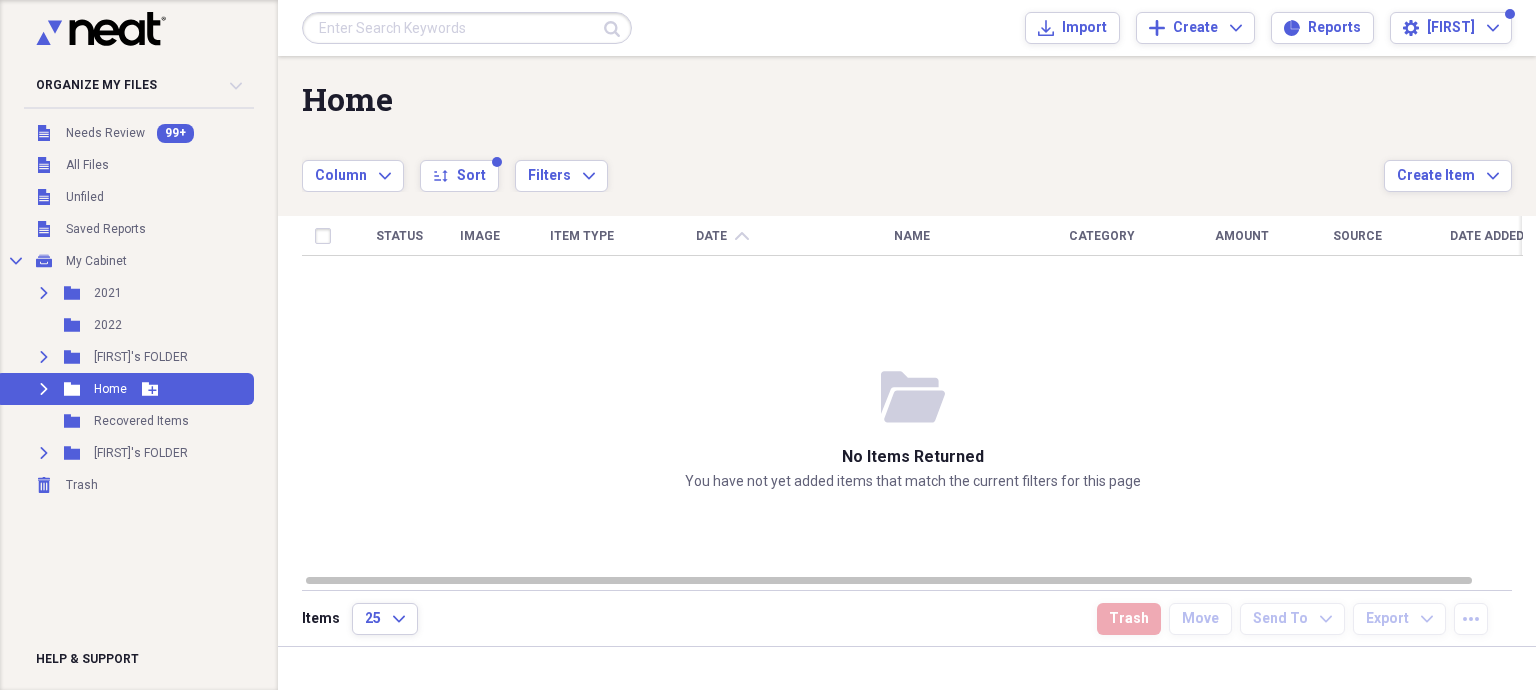click on "Expand" 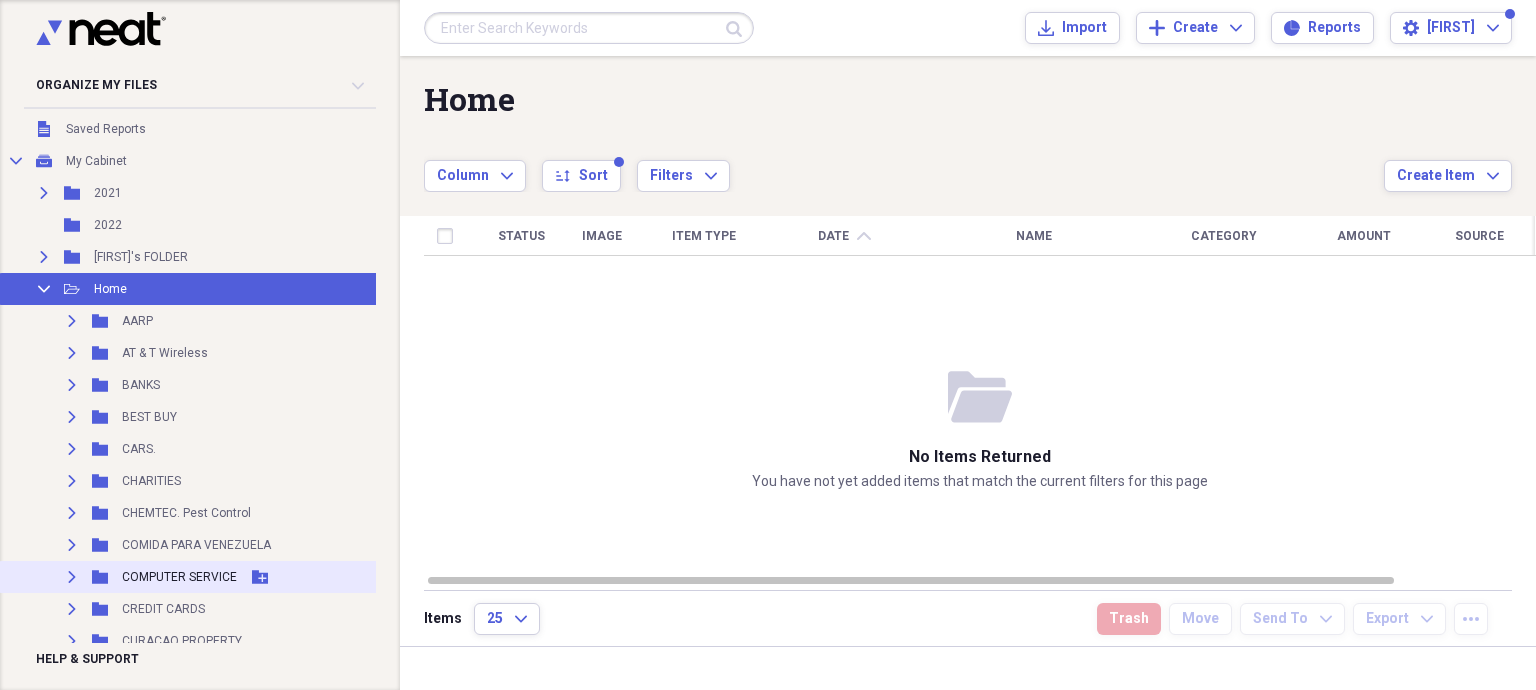 scroll, scrollTop: 300, scrollLeft: 0, axis: vertical 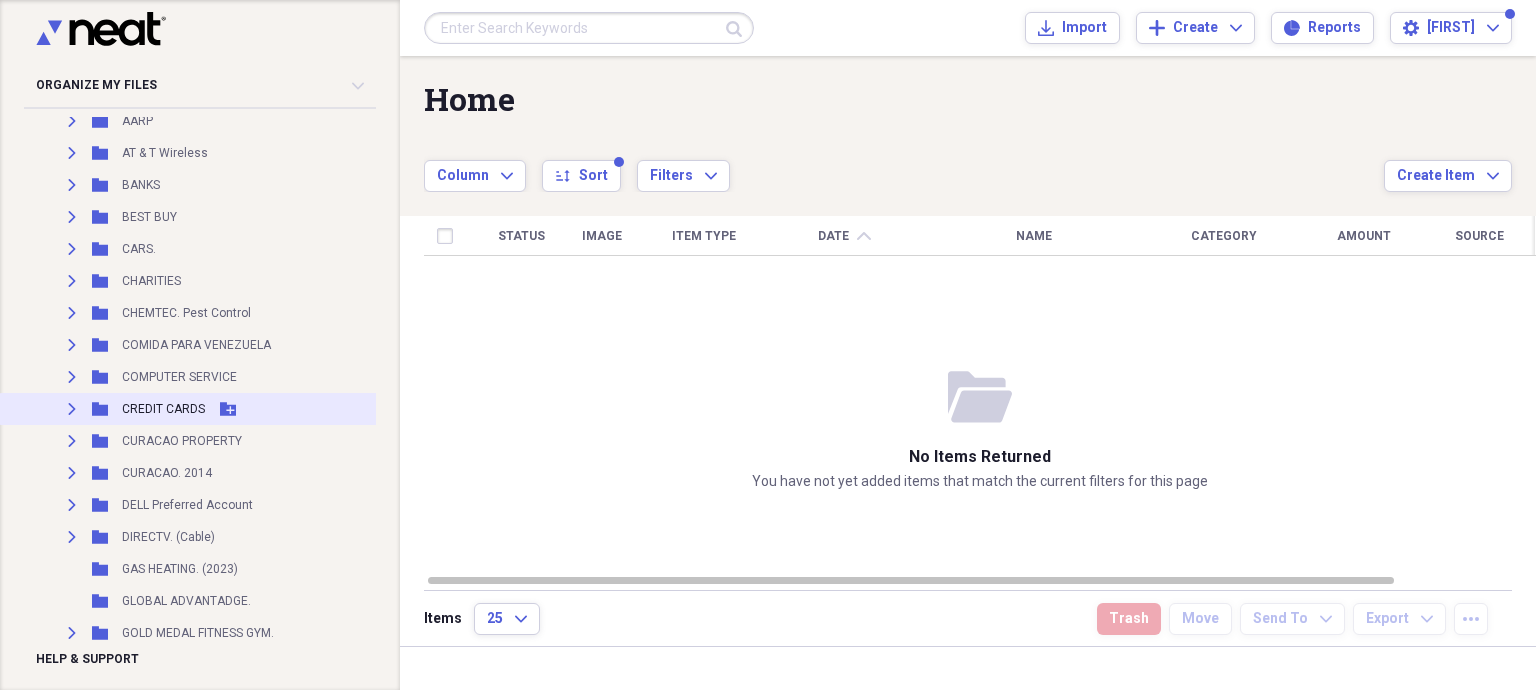 click 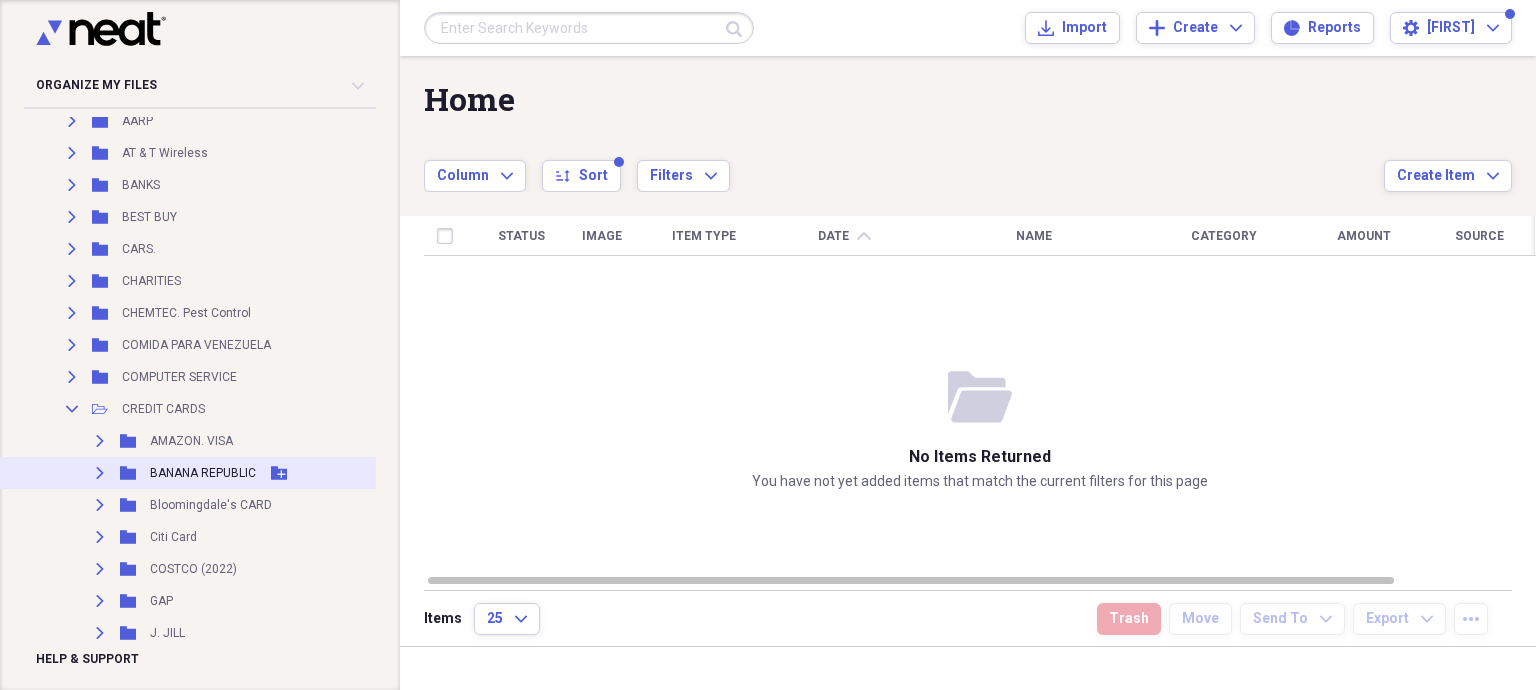 scroll, scrollTop: 400, scrollLeft: 0, axis: vertical 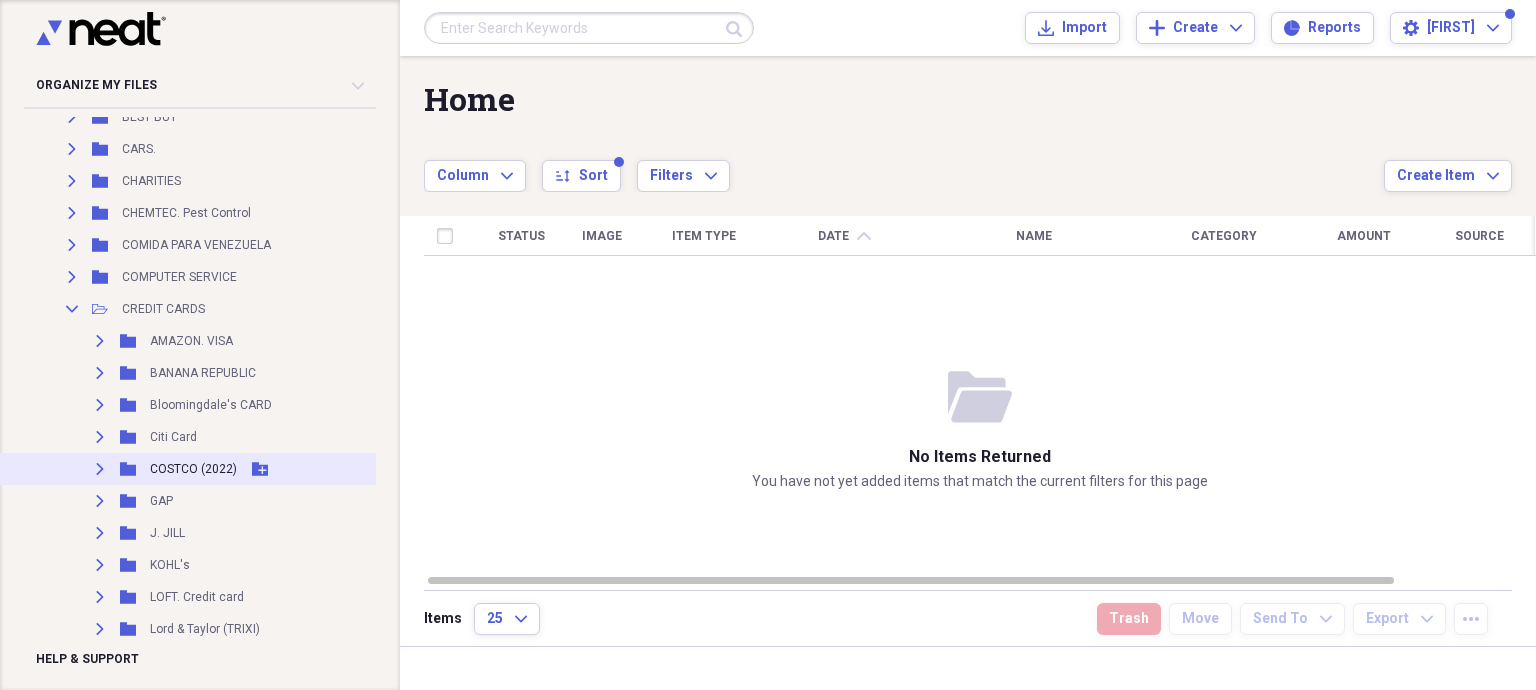 click on "Expand" 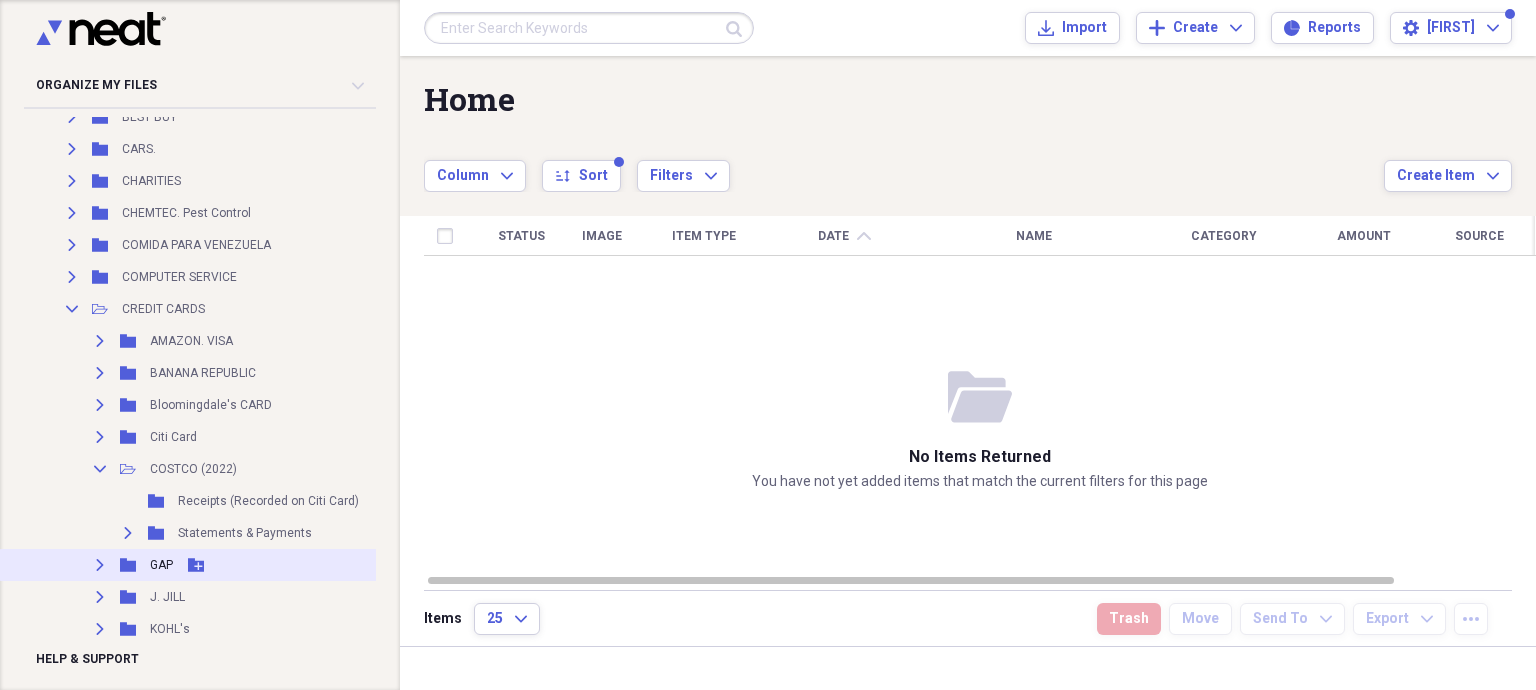 scroll, scrollTop: 600, scrollLeft: 0, axis: vertical 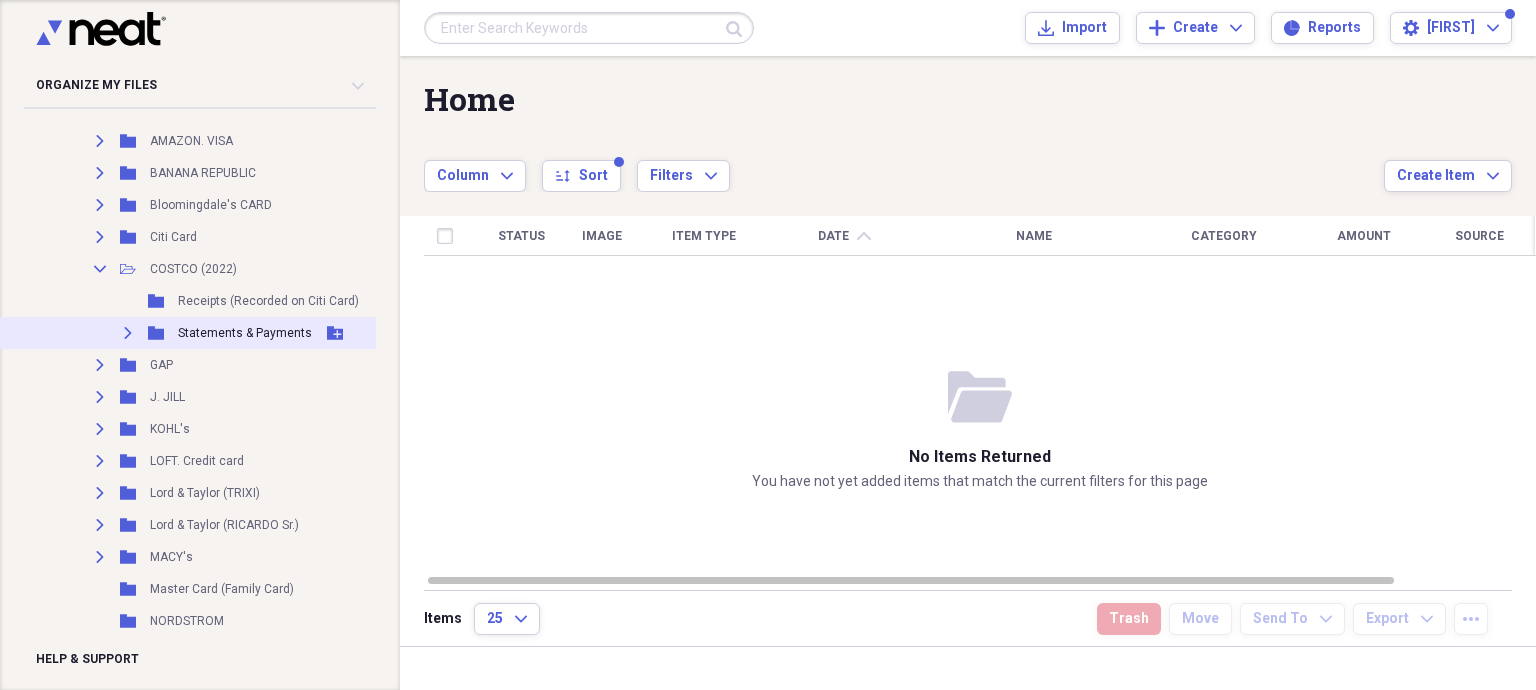 click on "Expand" 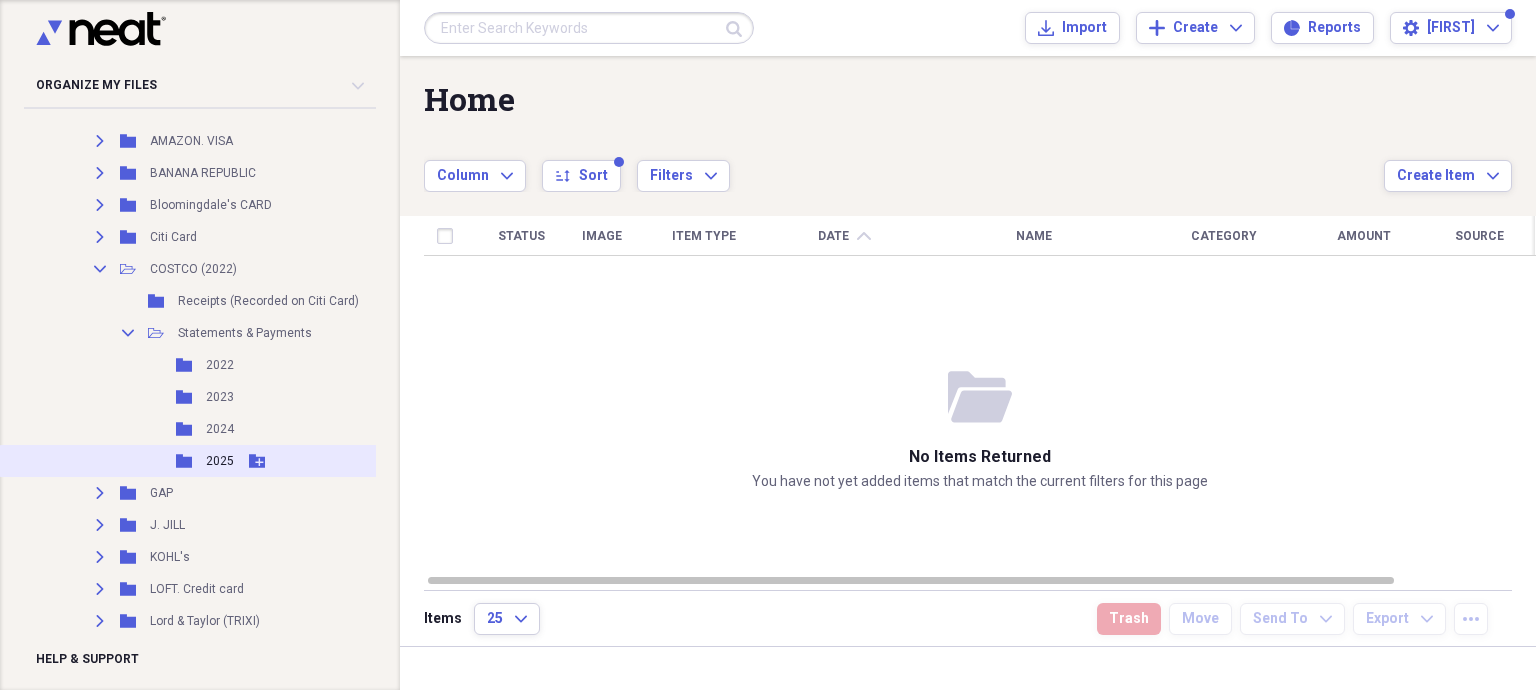 click 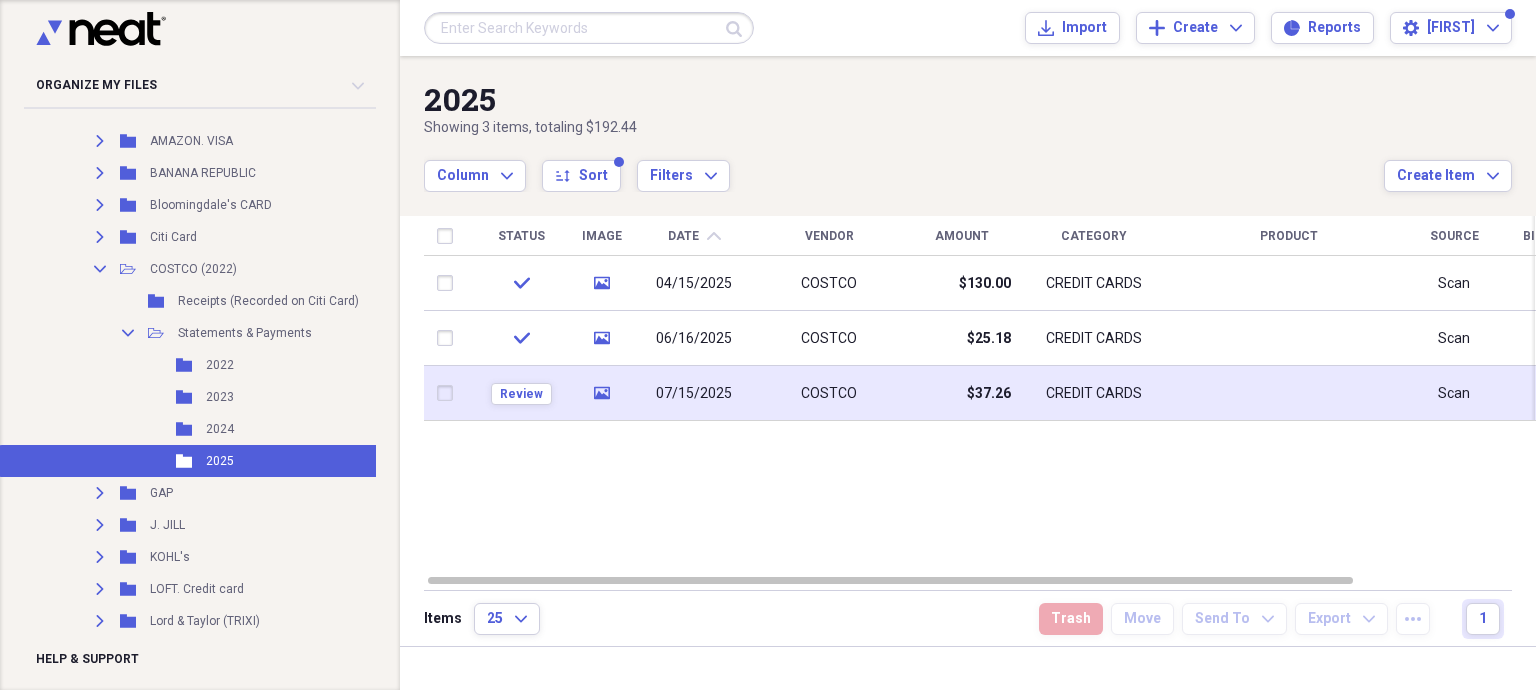 click on "media" at bounding box center (601, 393) 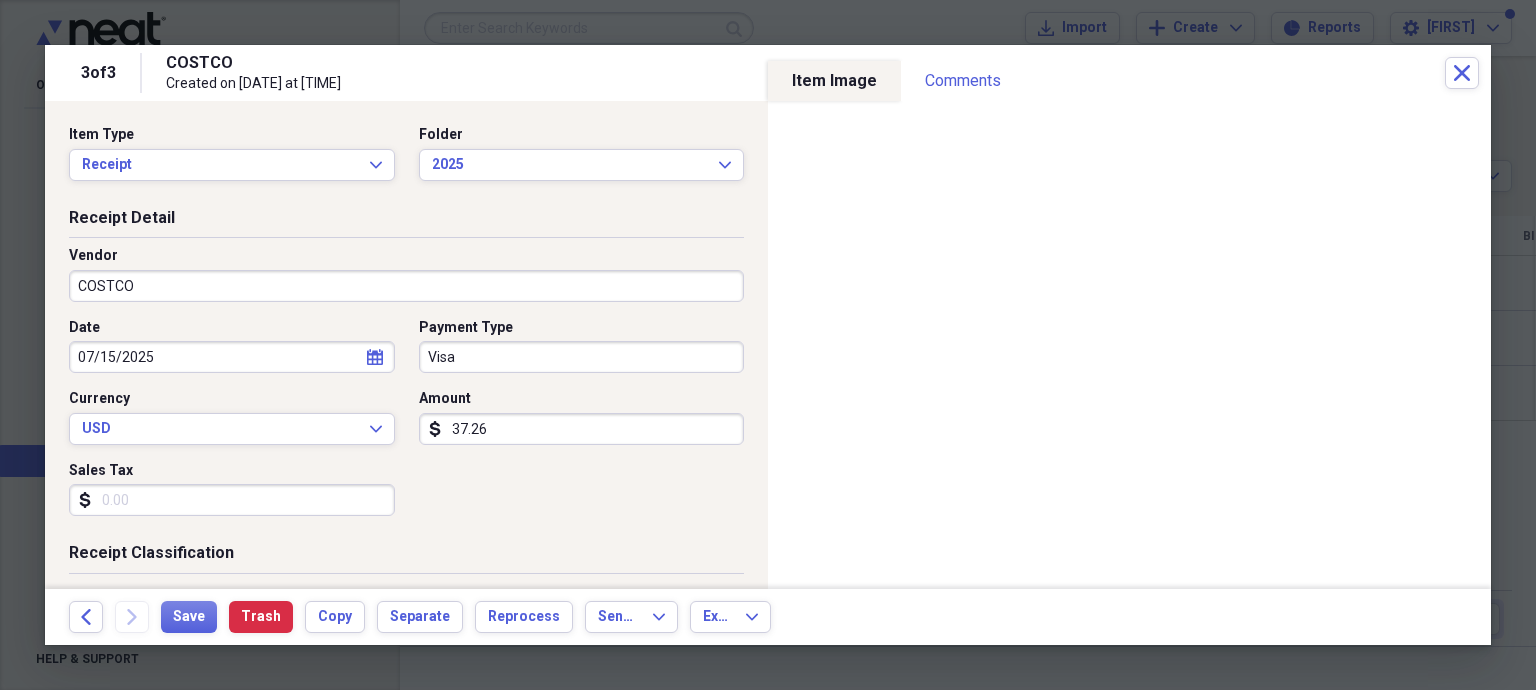 click on "Visa" at bounding box center [582, 357] 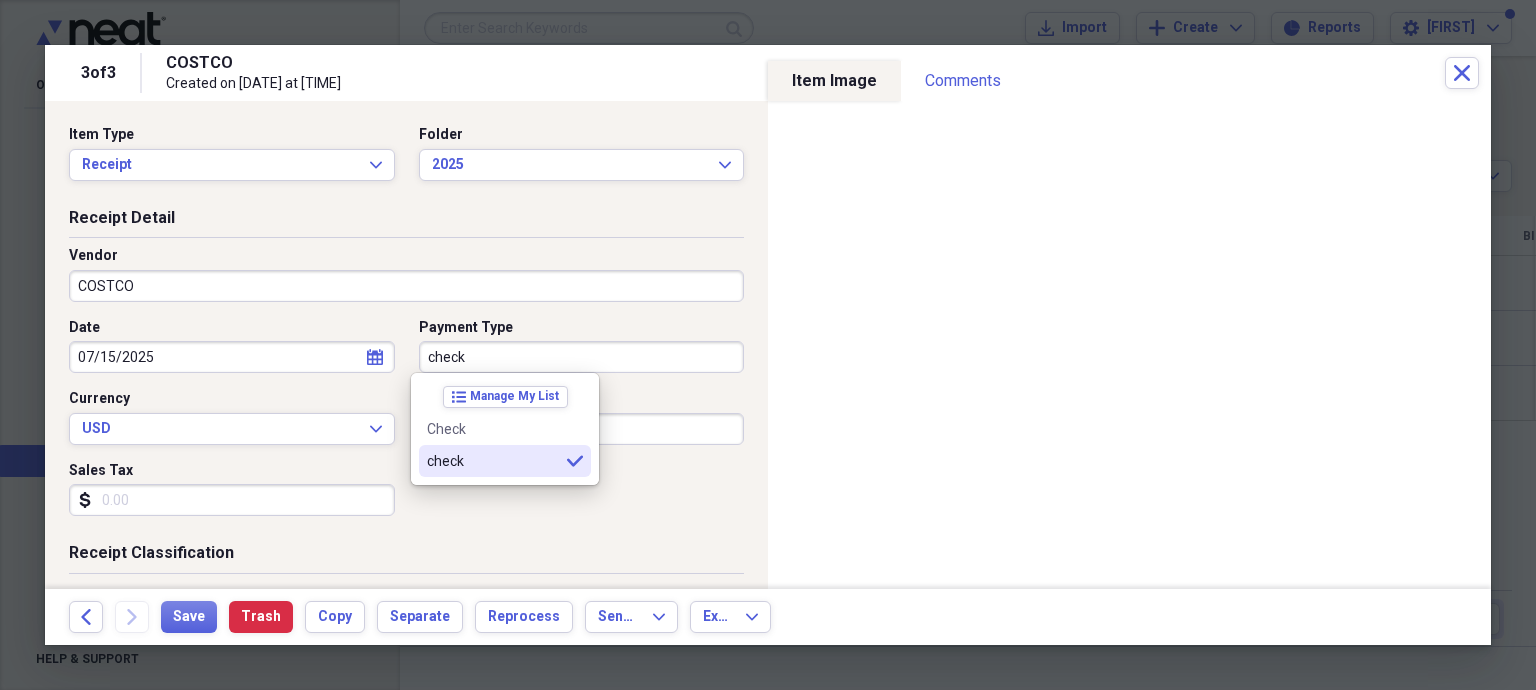 type on "check" 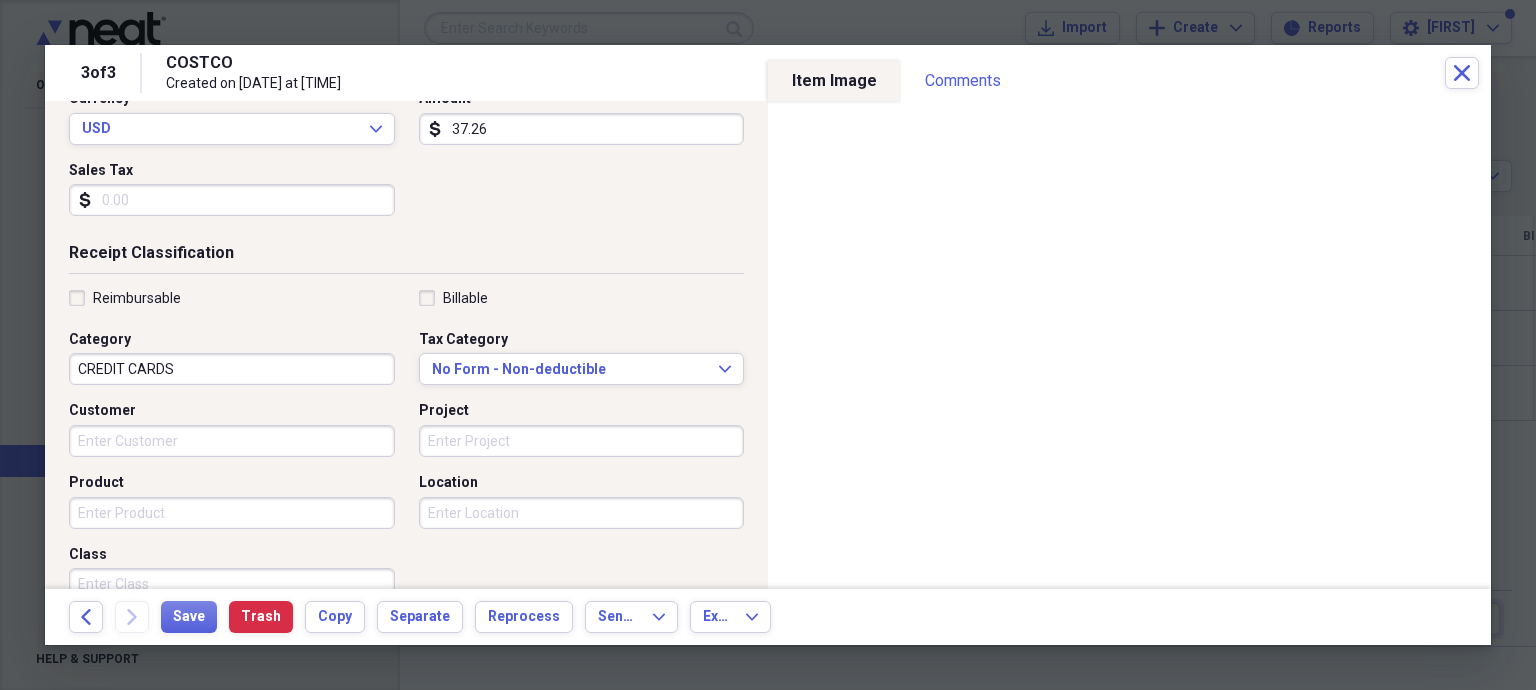scroll, scrollTop: 500, scrollLeft: 0, axis: vertical 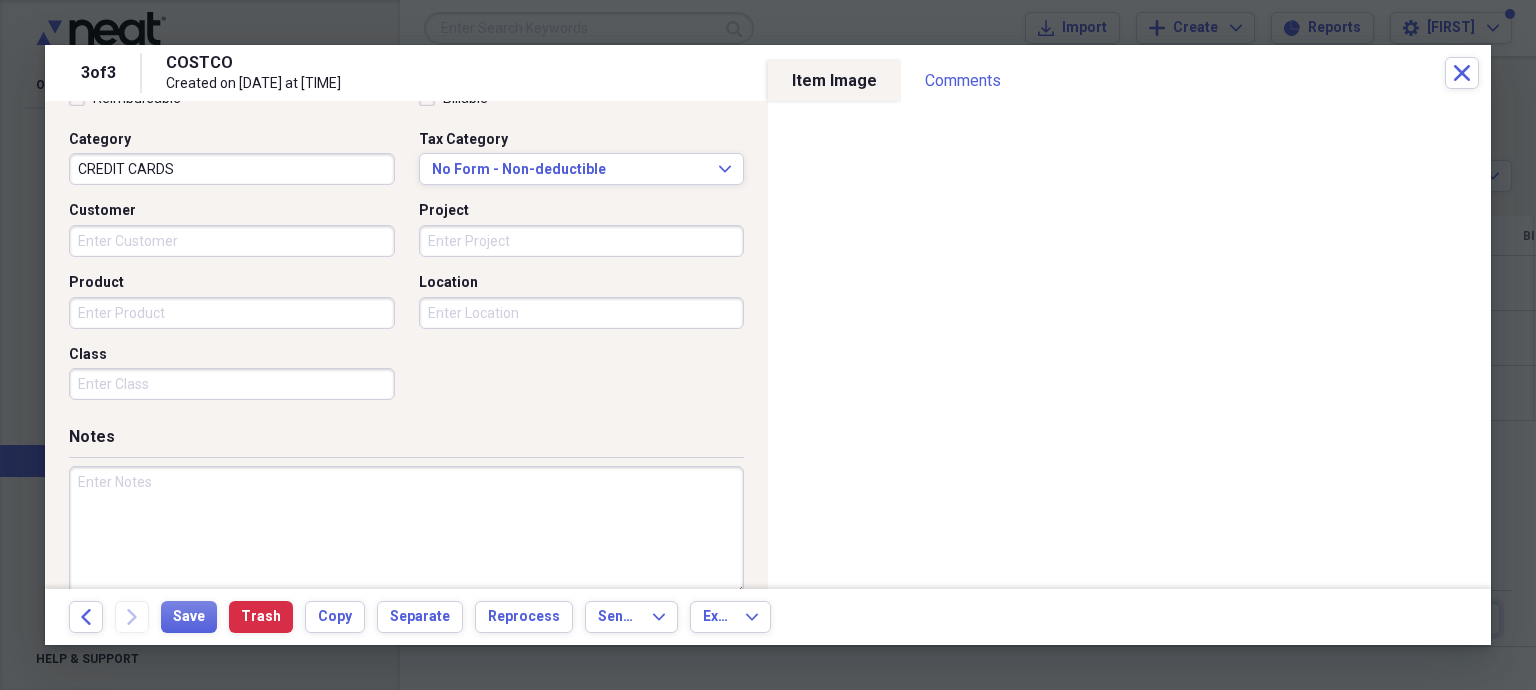 click at bounding box center (406, 531) 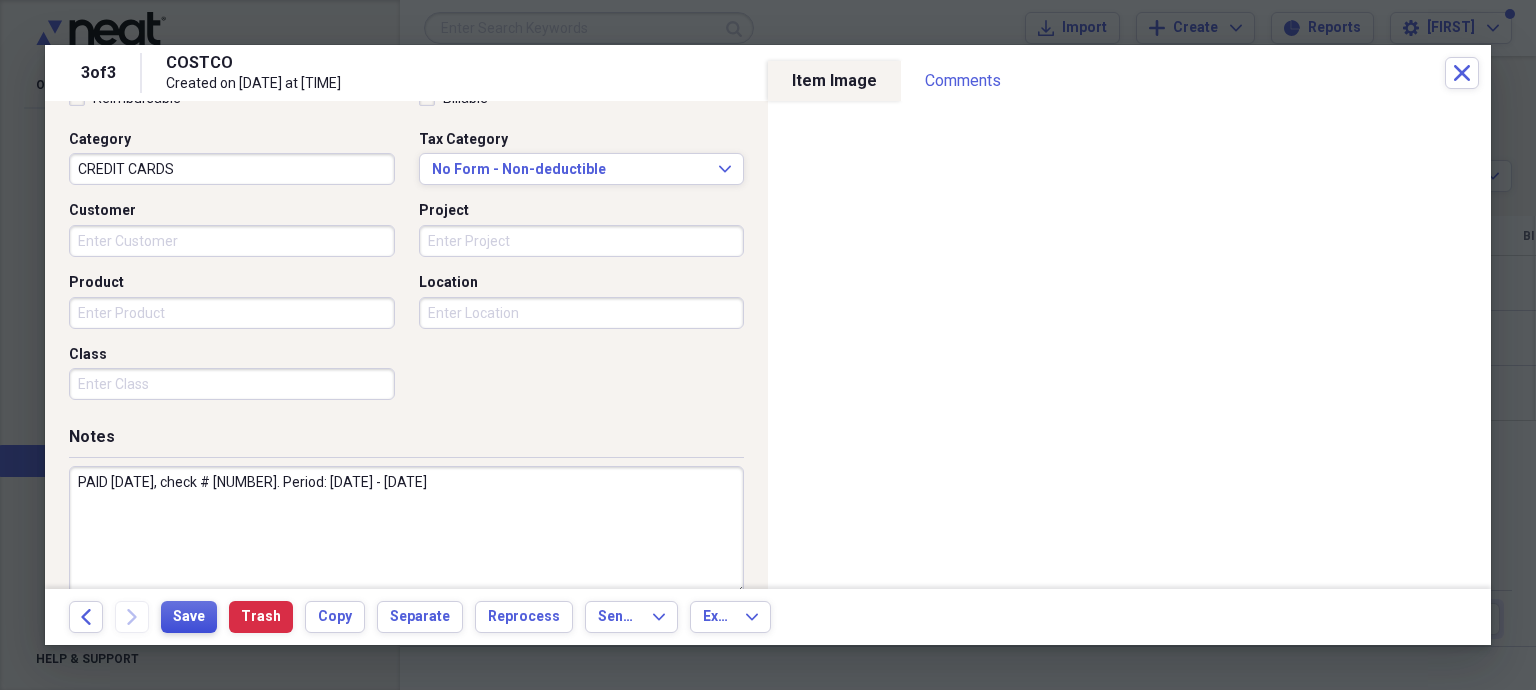 type on "PAID 8/2/25, check # 160. Period: 6/17 - 7/15/25" 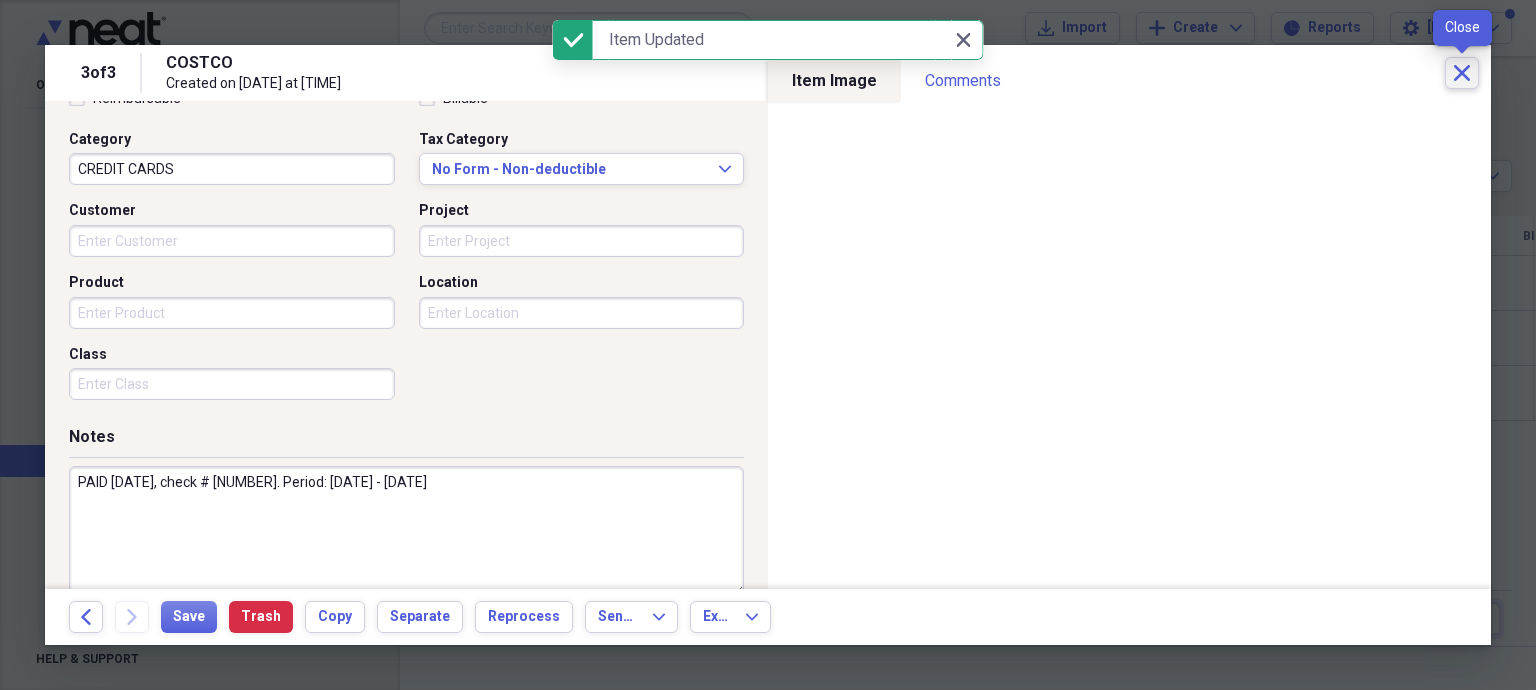 click on "Close" 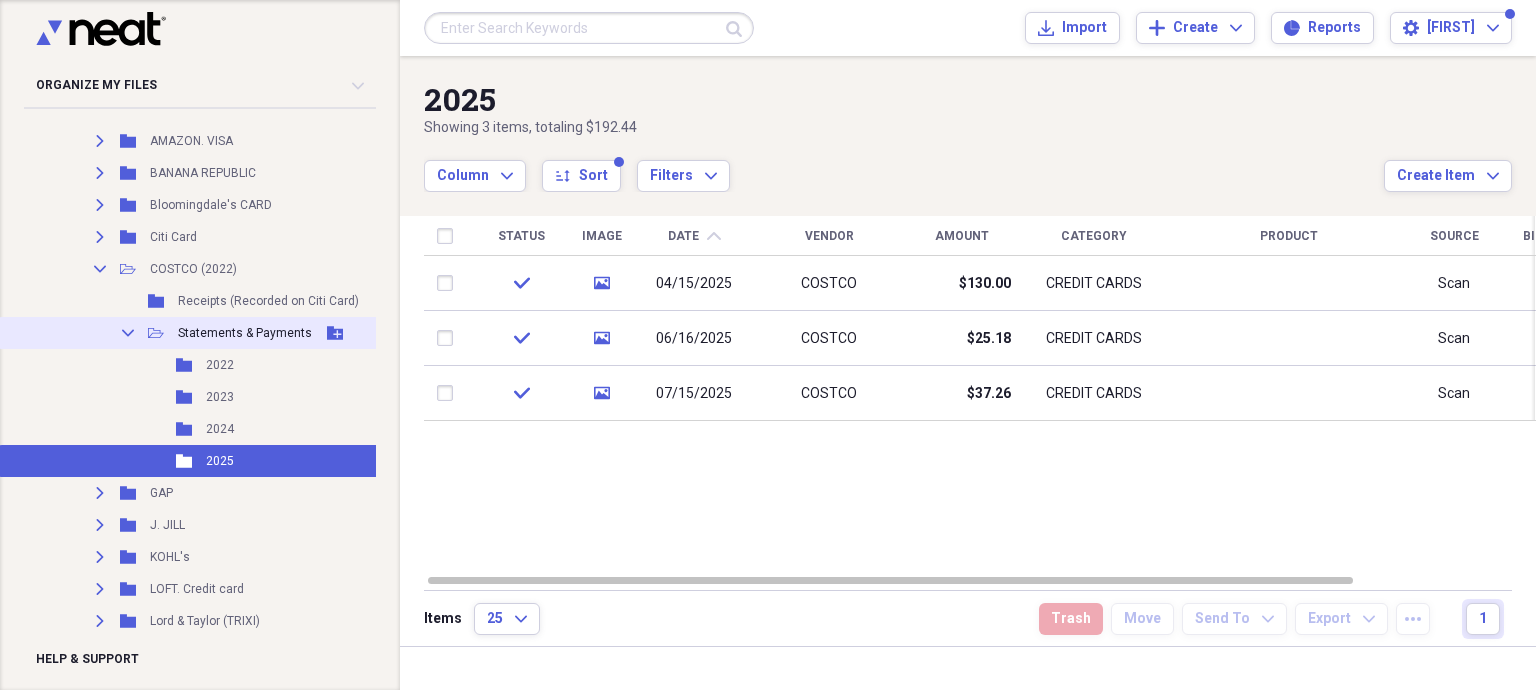 click on "Collapse" at bounding box center [128, 333] 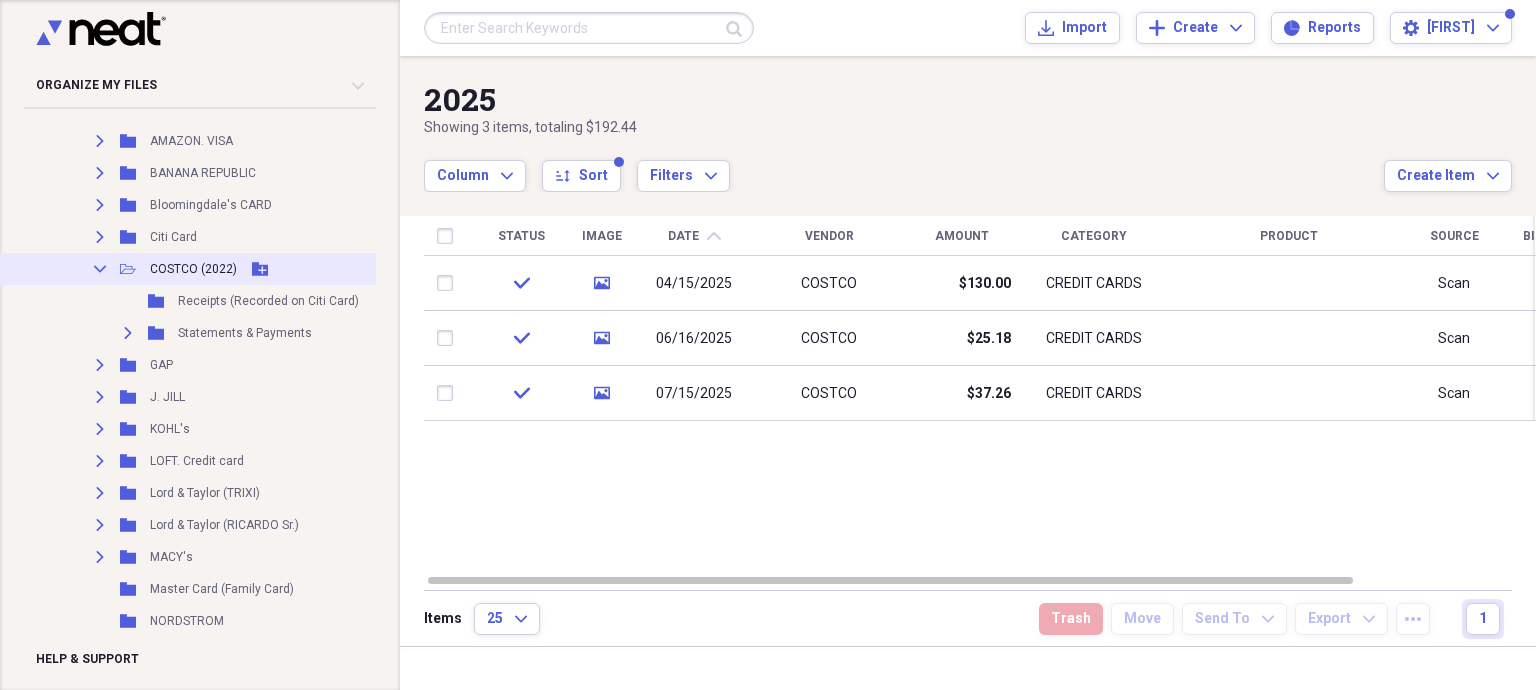 click on "Collapse" 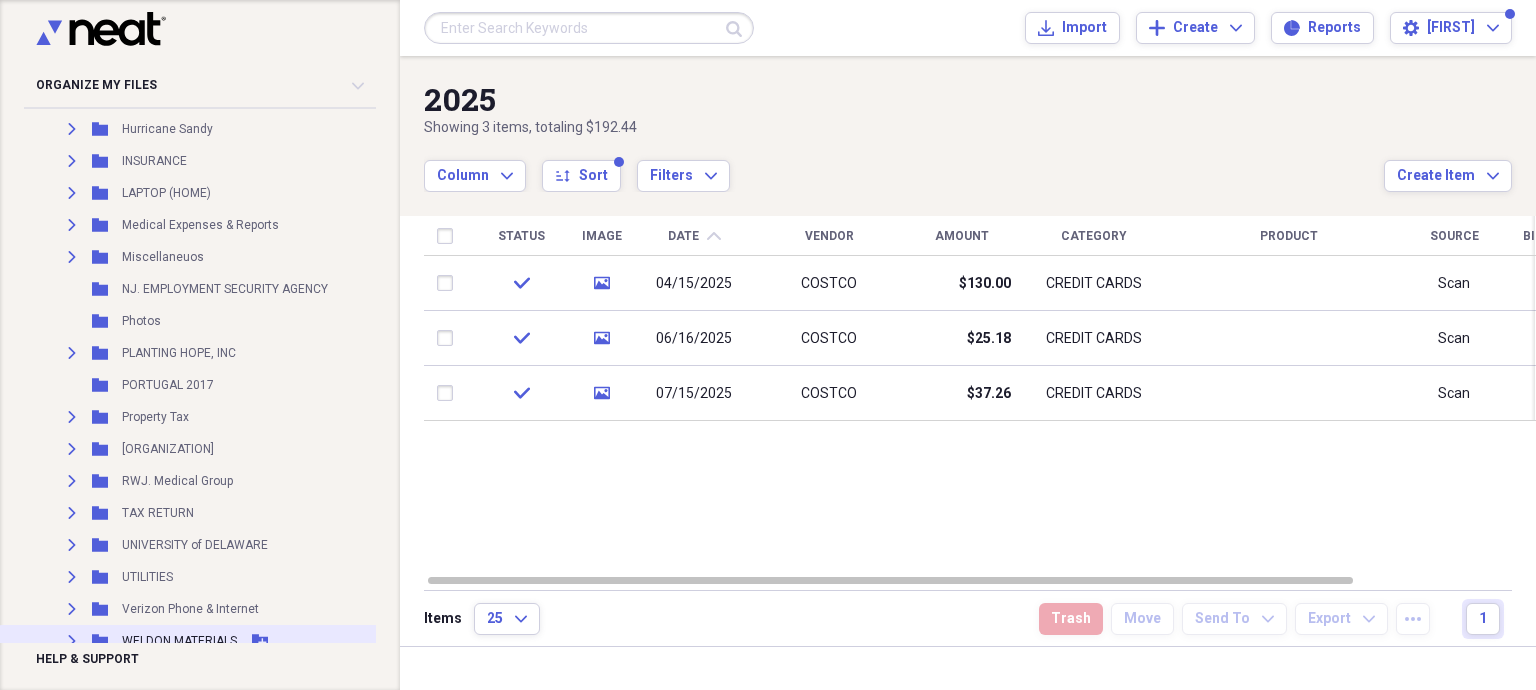 scroll, scrollTop: 1856, scrollLeft: 0, axis: vertical 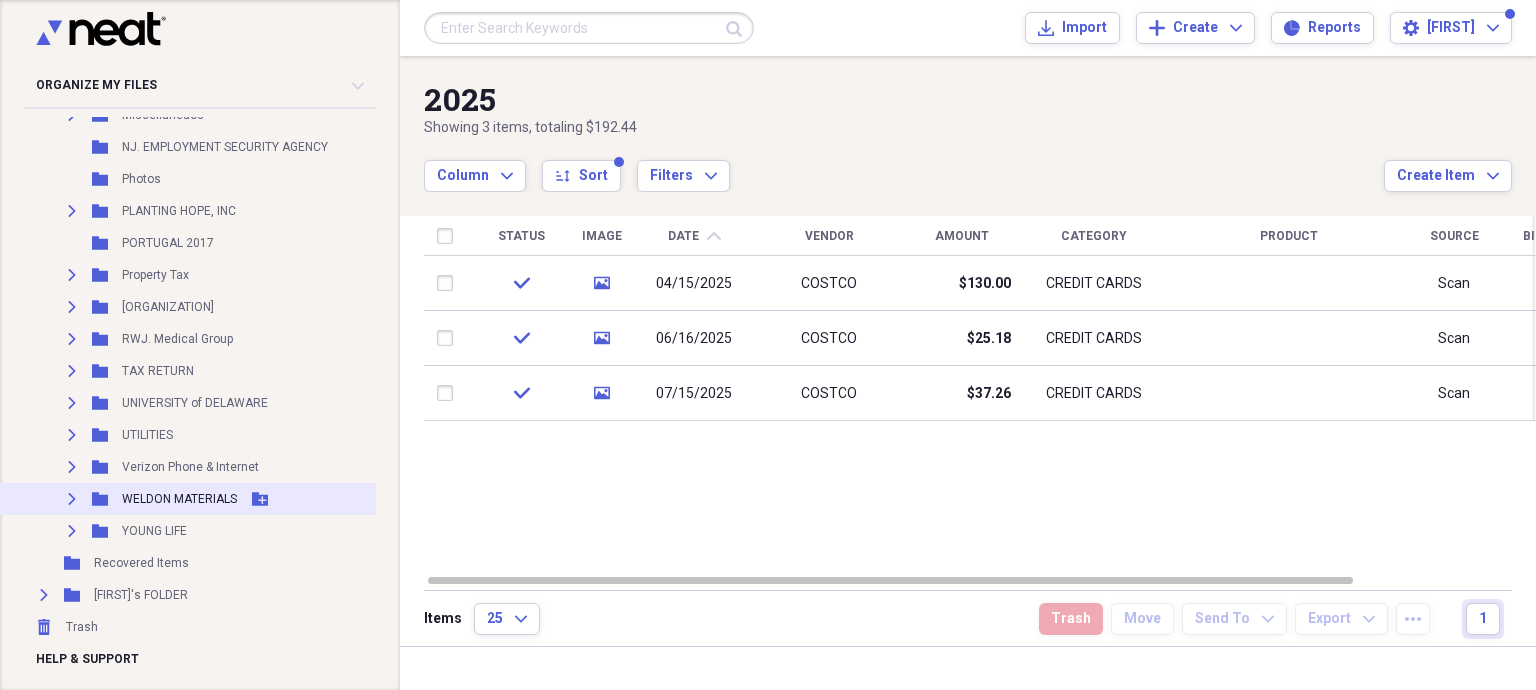 click 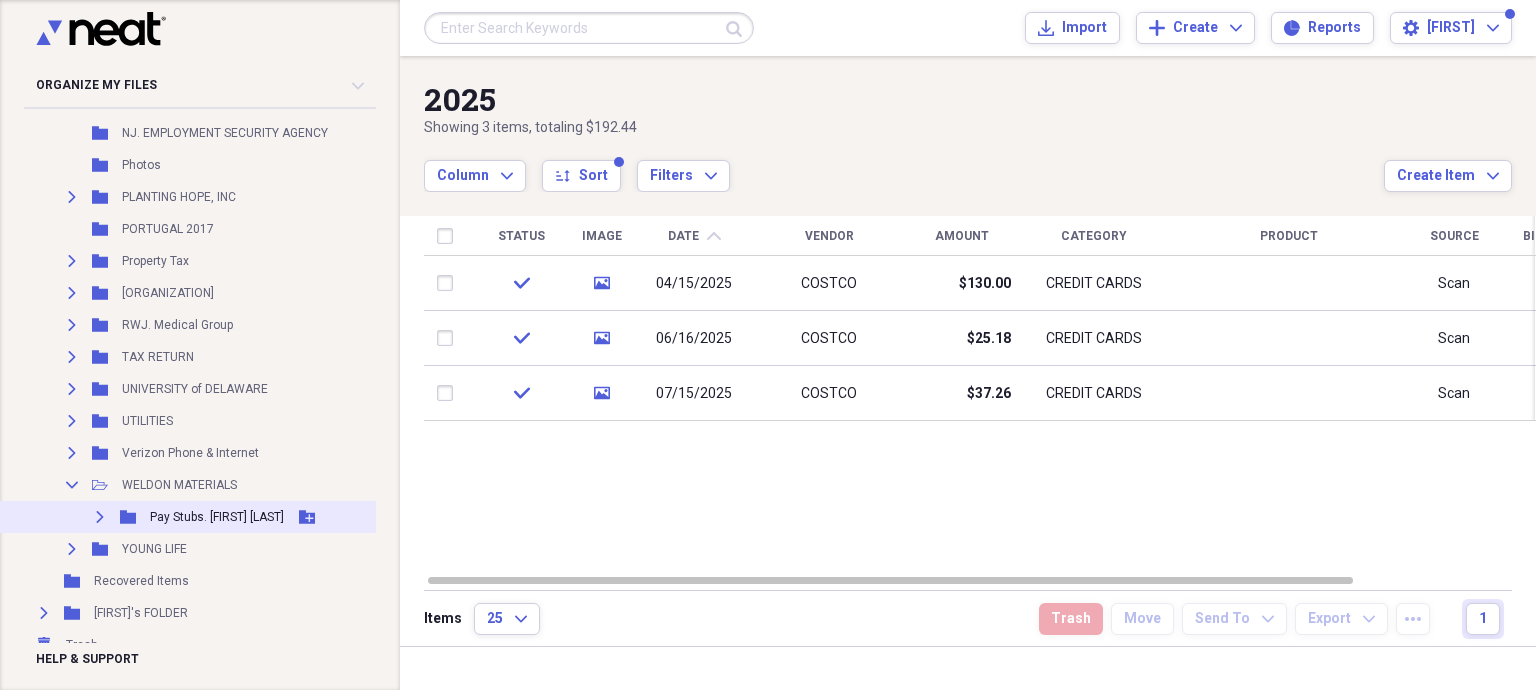 click on "Expand" 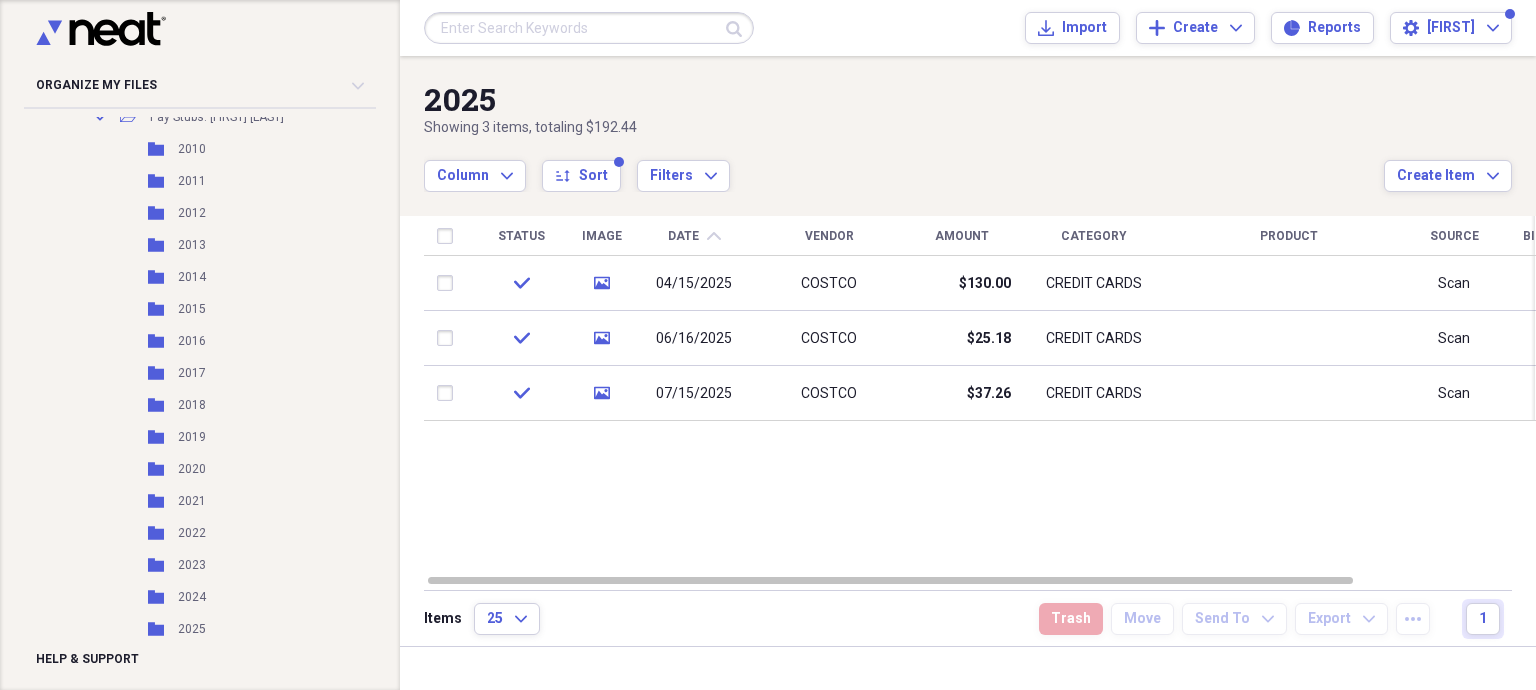 scroll, scrollTop: 2356, scrollLeft: 0, axis: vertical 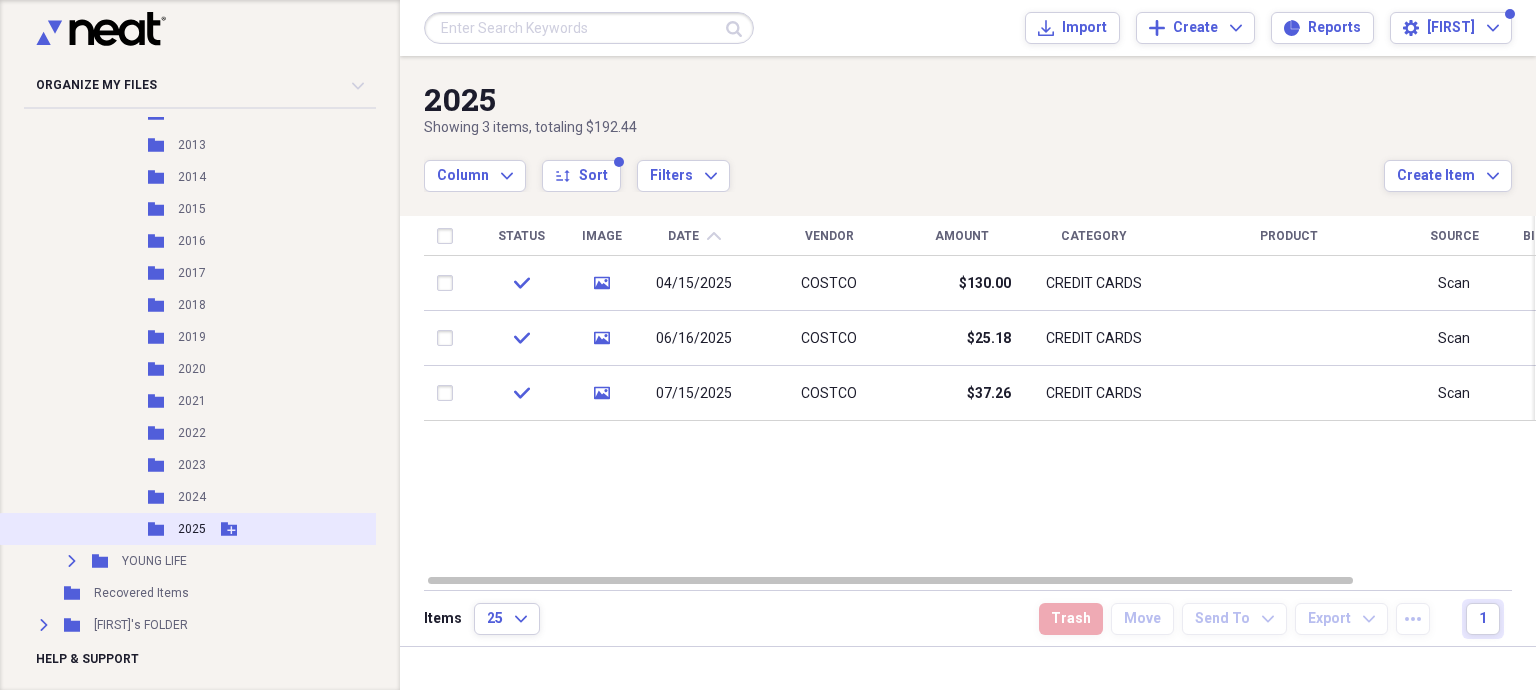 click 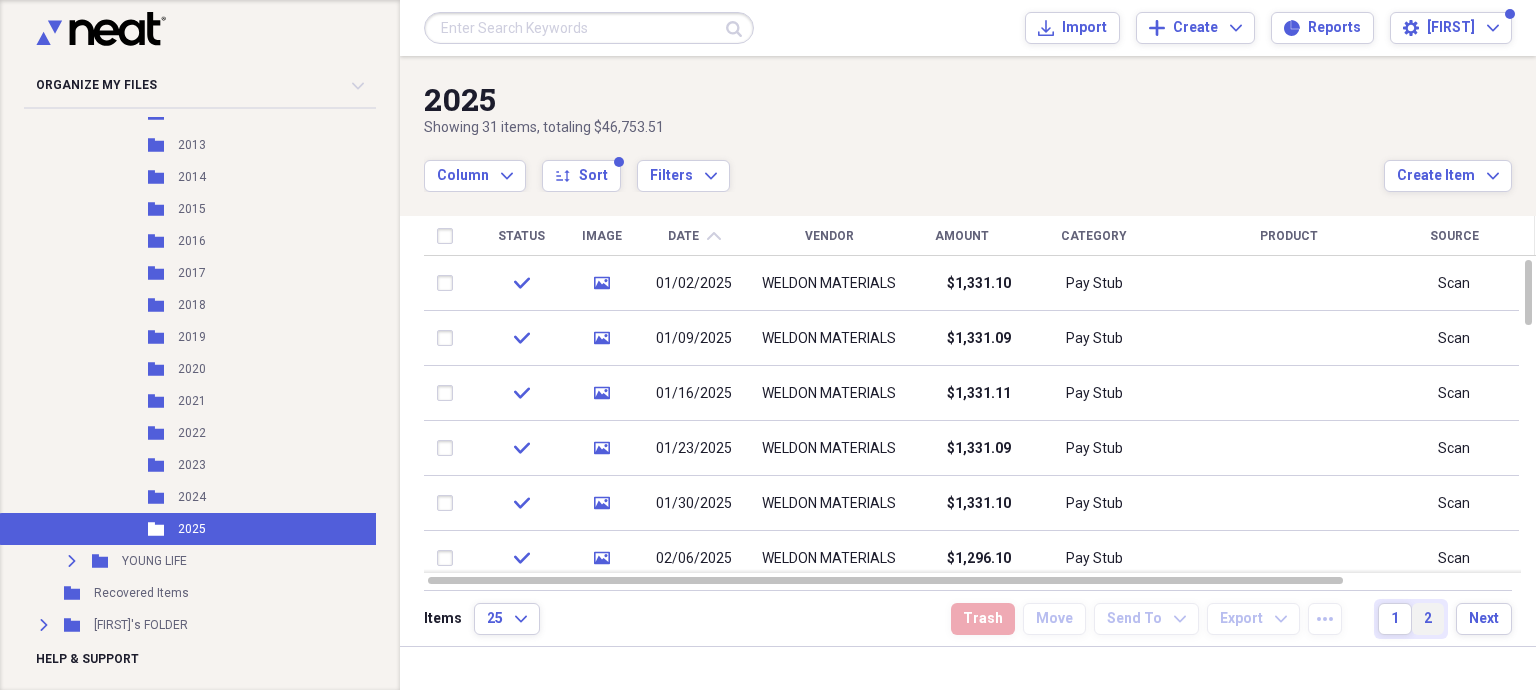 click on "2" at bounding box center (1428, 619) 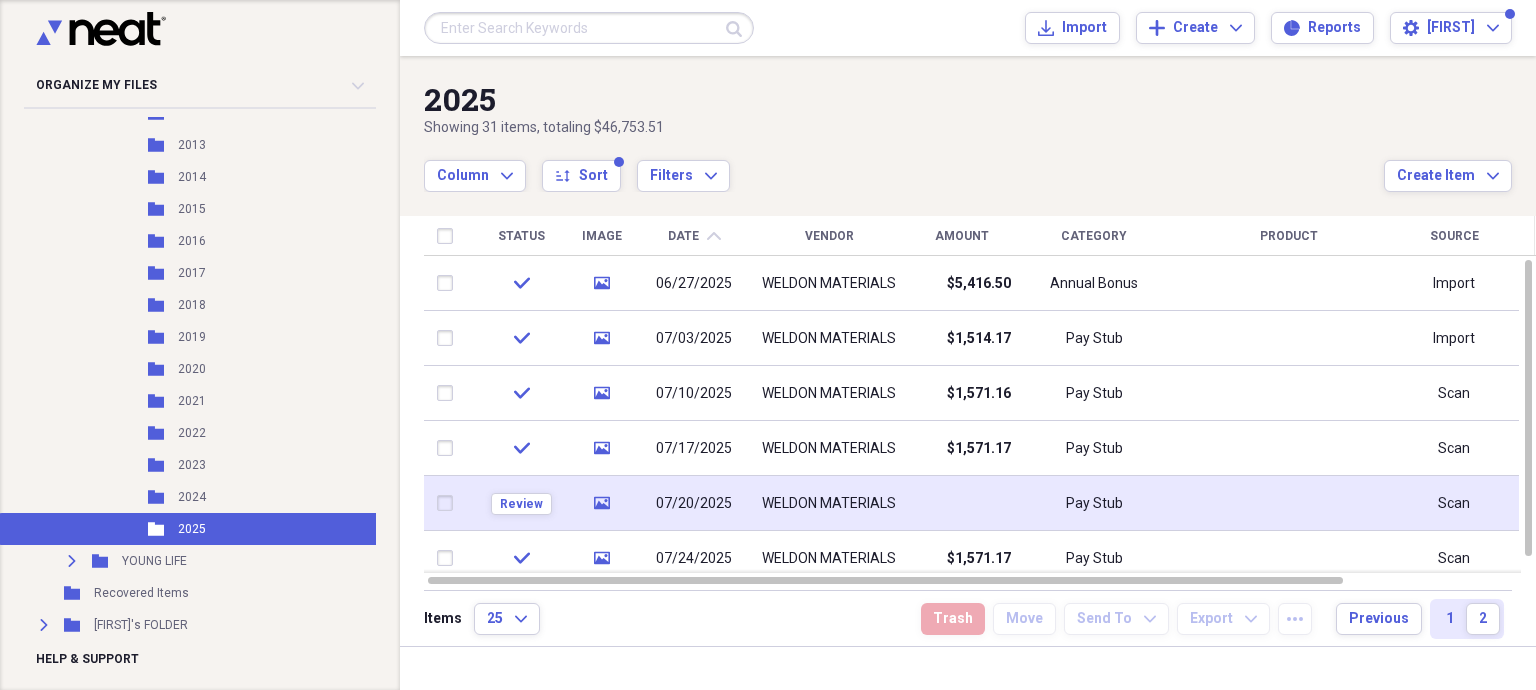 click on "media" at bounding box center (601, 503) 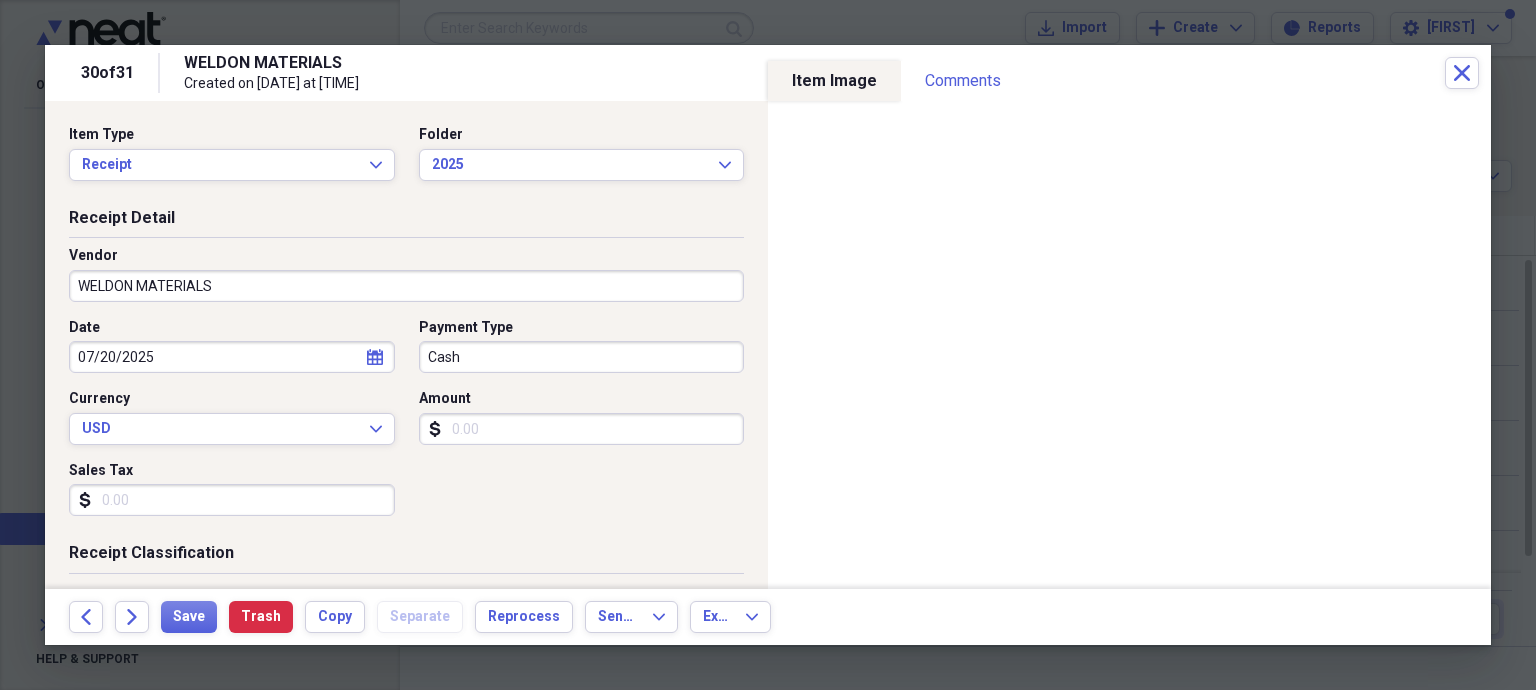 click on "calendar" 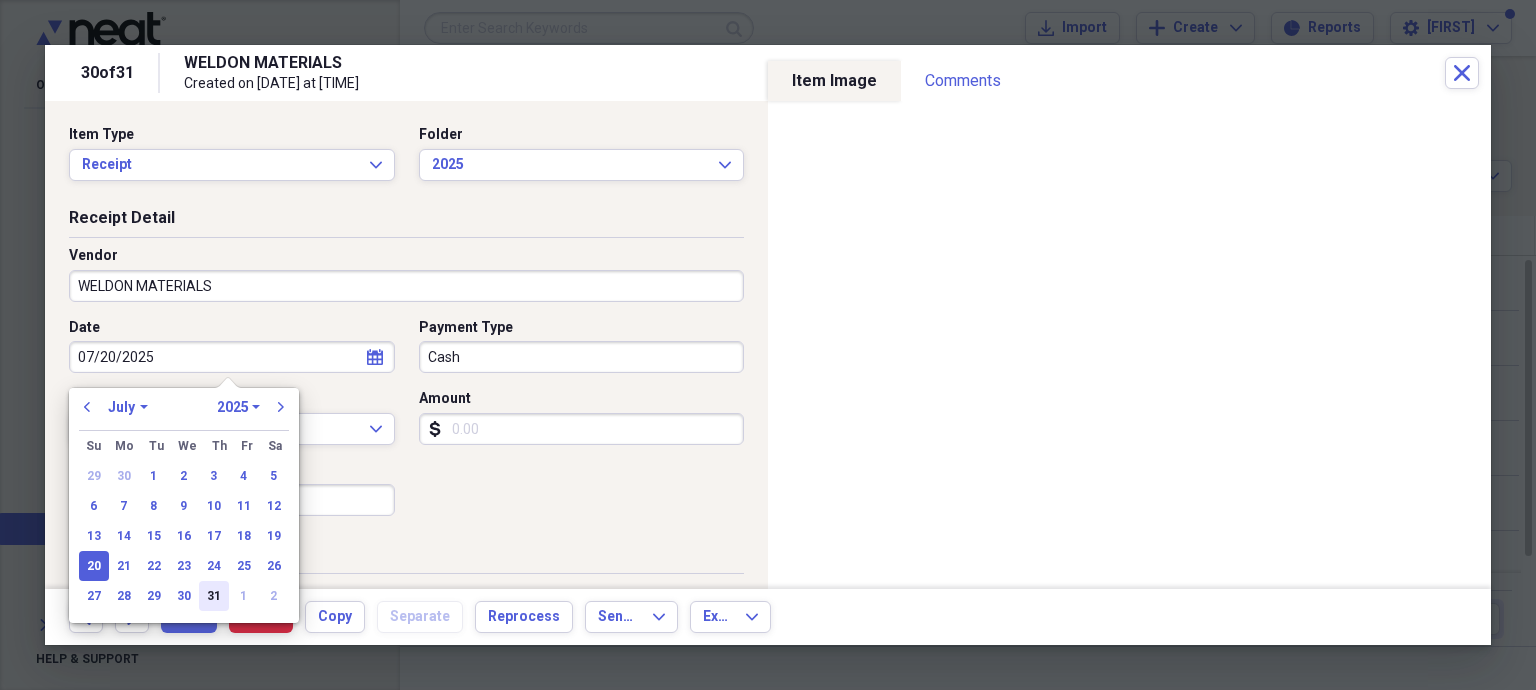 click on "31" at bounding box center [214, 596] 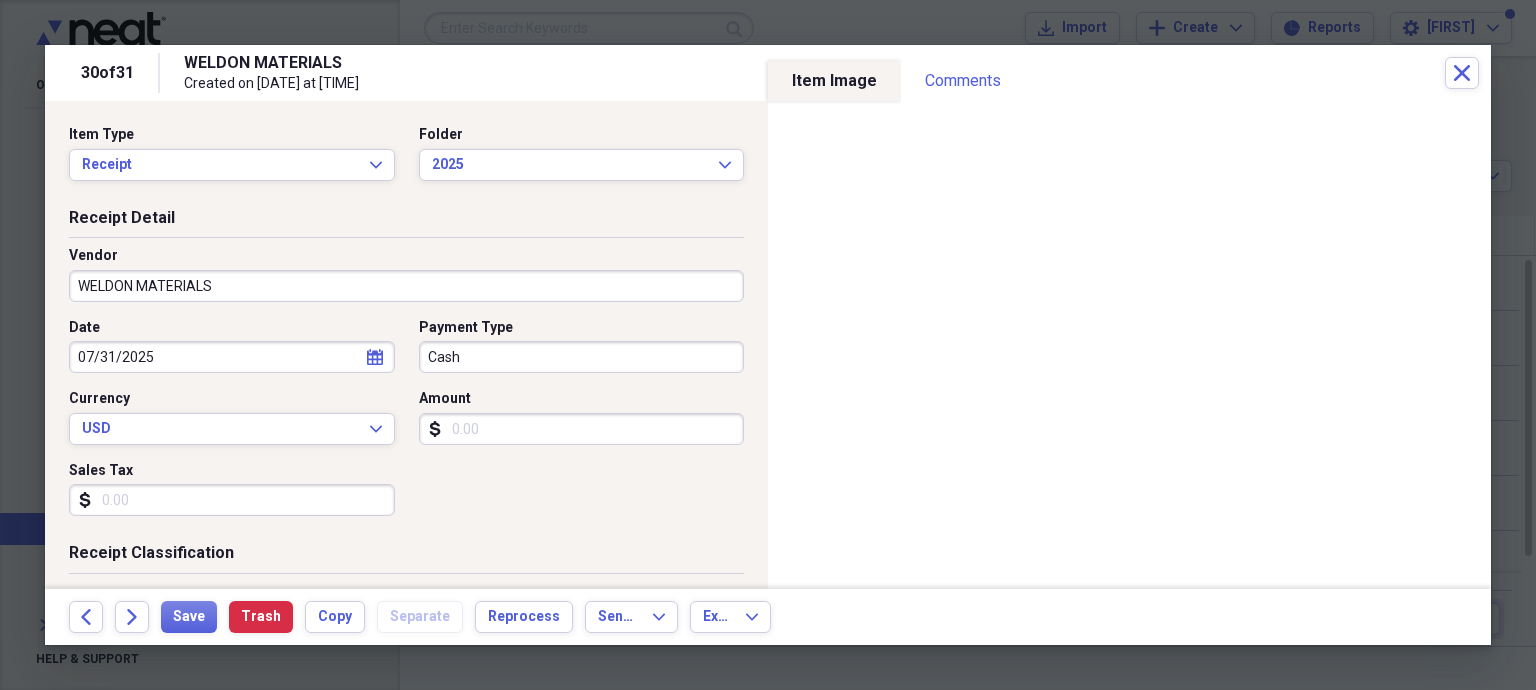 click on "Cash" at bounding box center [582, 357] 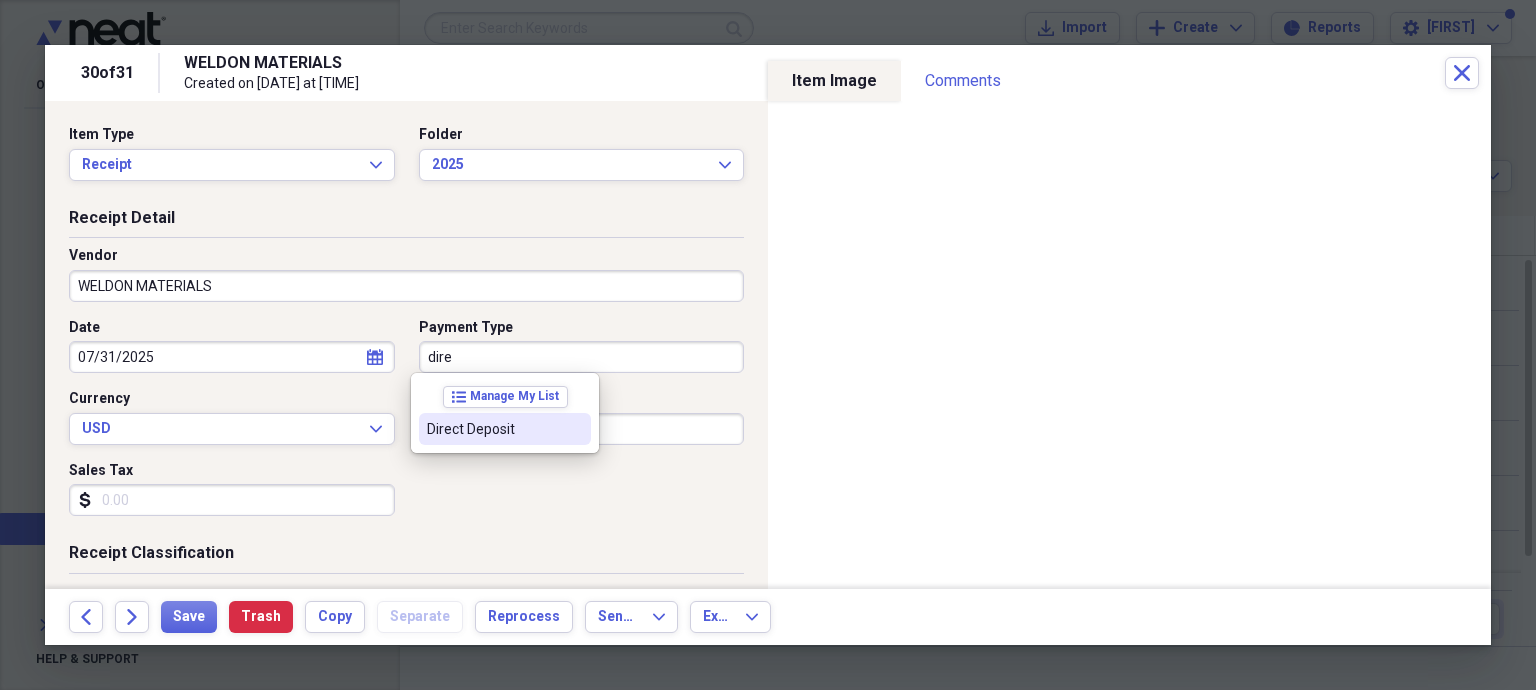click on "Direct Deposit" at bounding box center (493, 429) 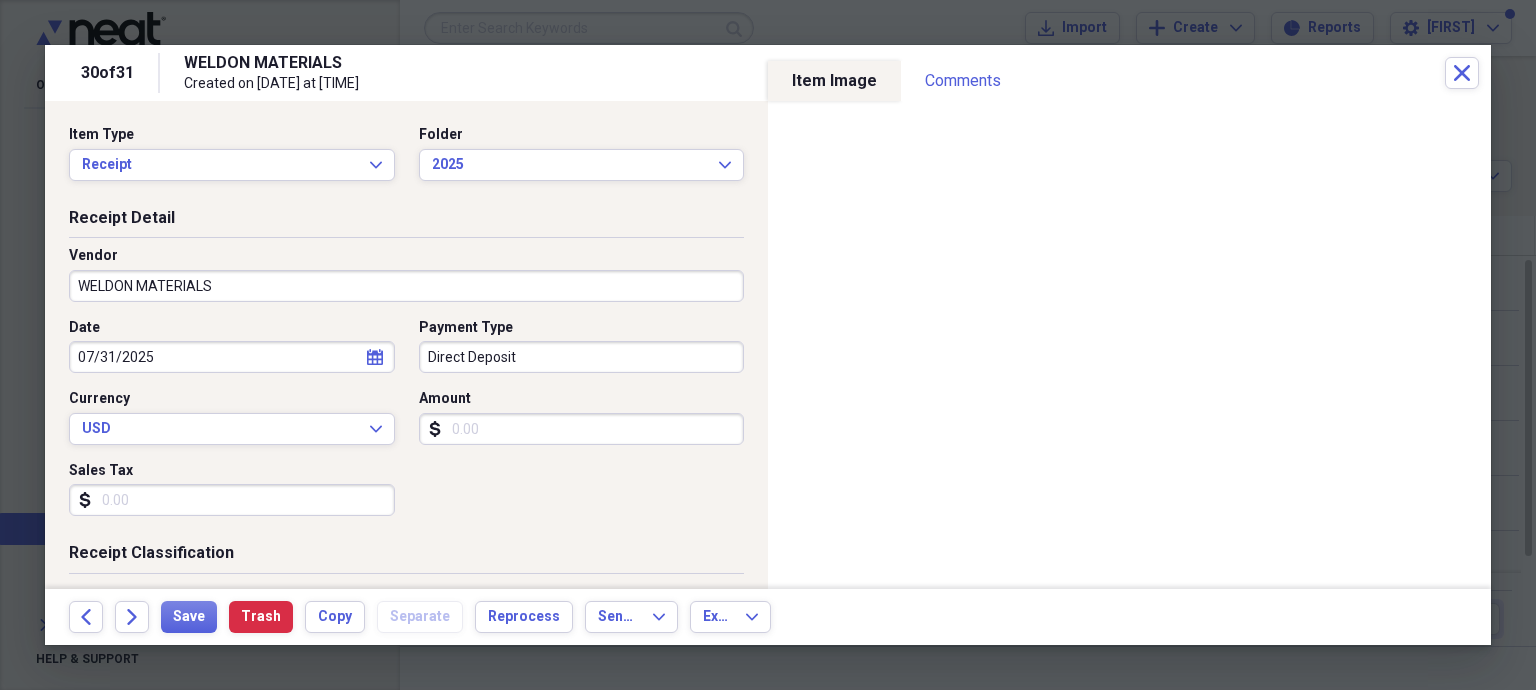 click on "Amount" at bounding box center [582, 429] 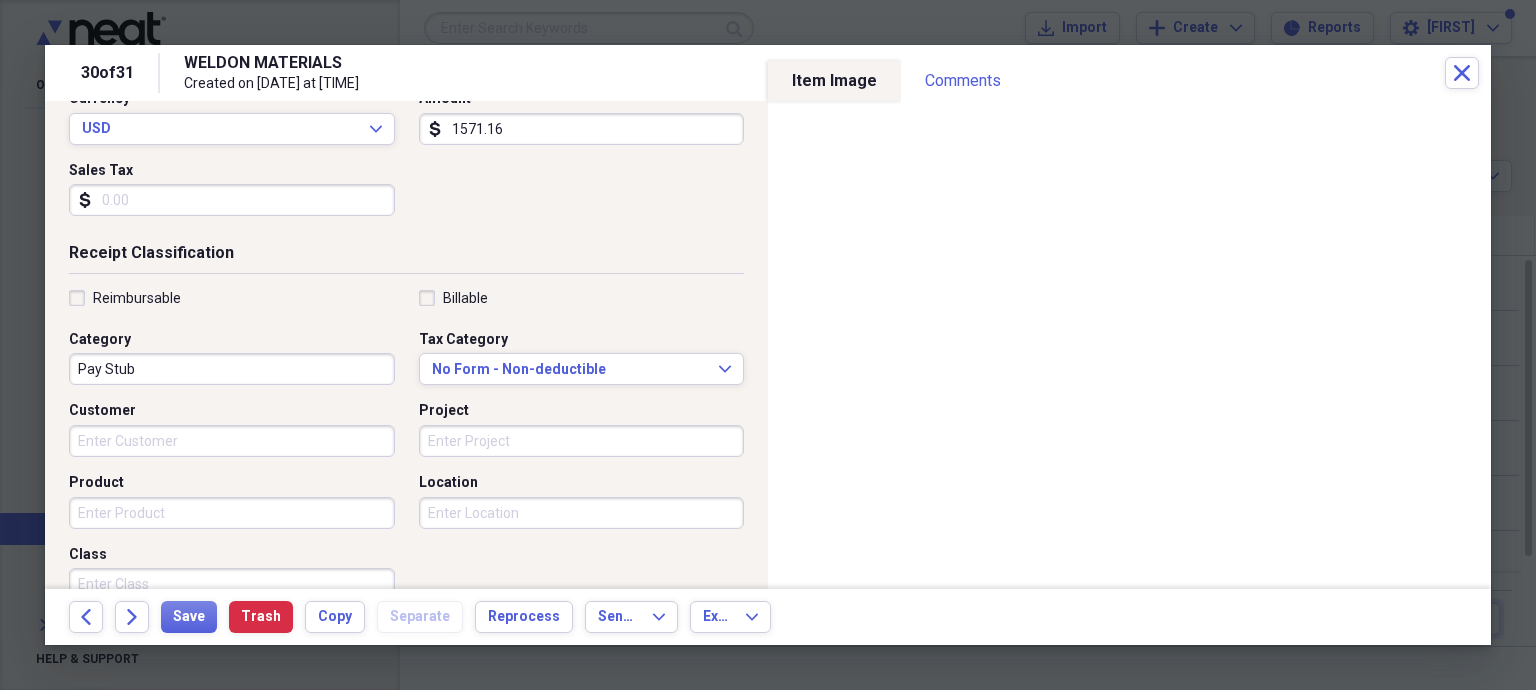 scroll, scrollTop: 532, scrollLeft: 0, axis: vertical 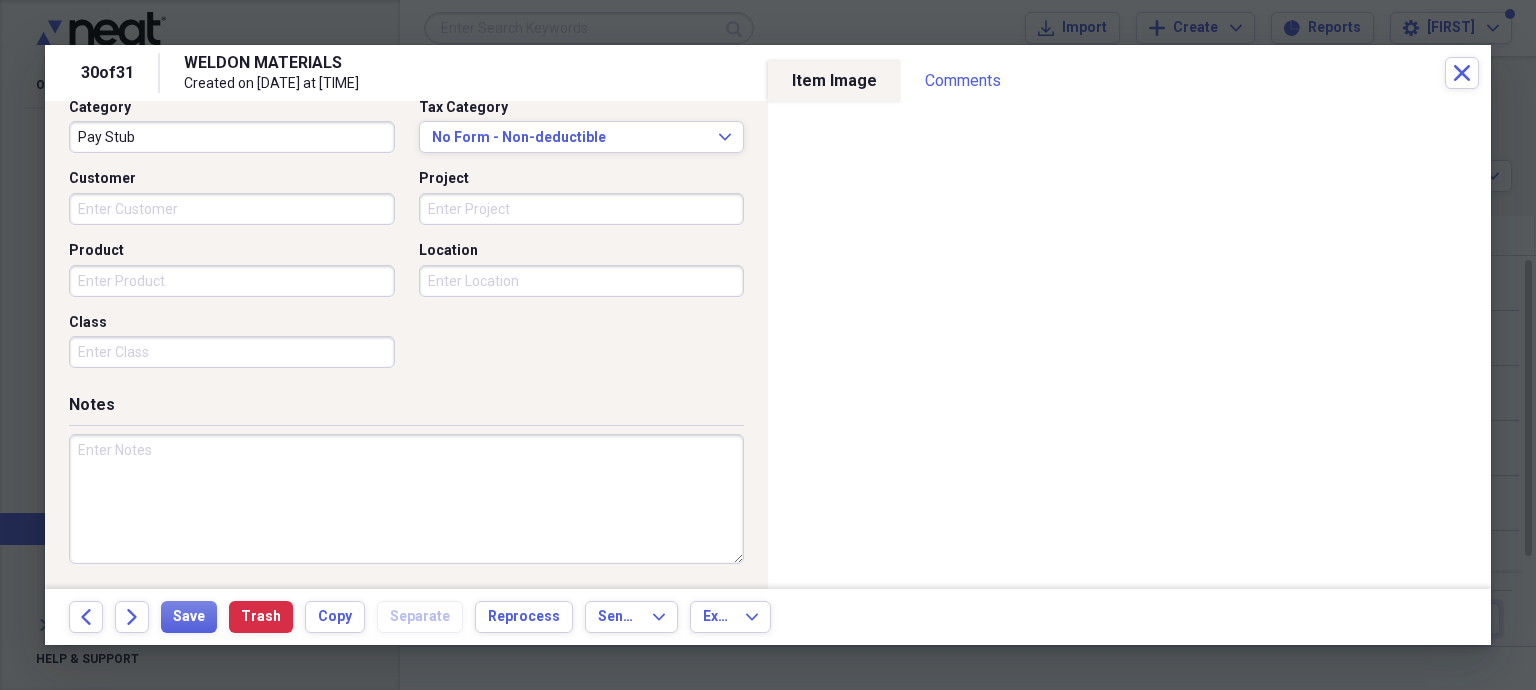 type on "1571.16" 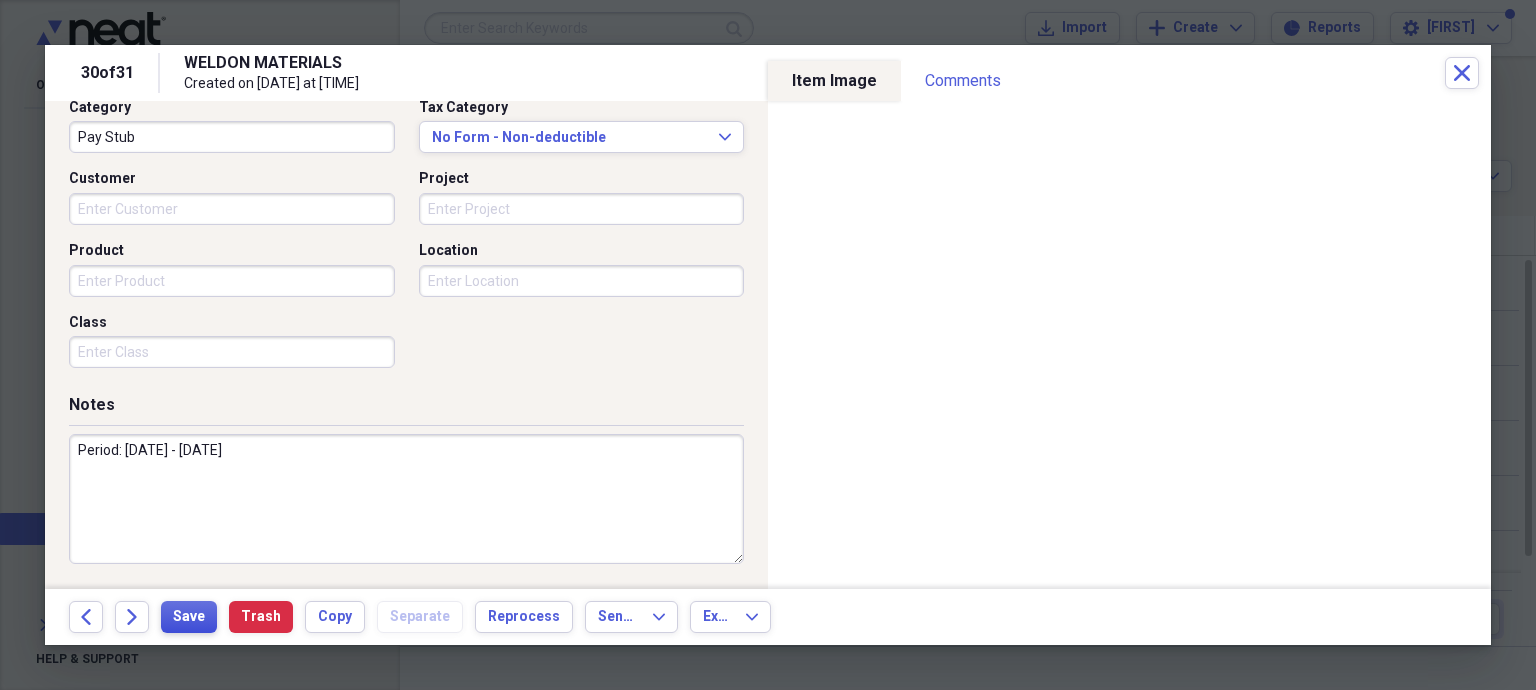 type on "Period: 7/20 - 7/26/25" 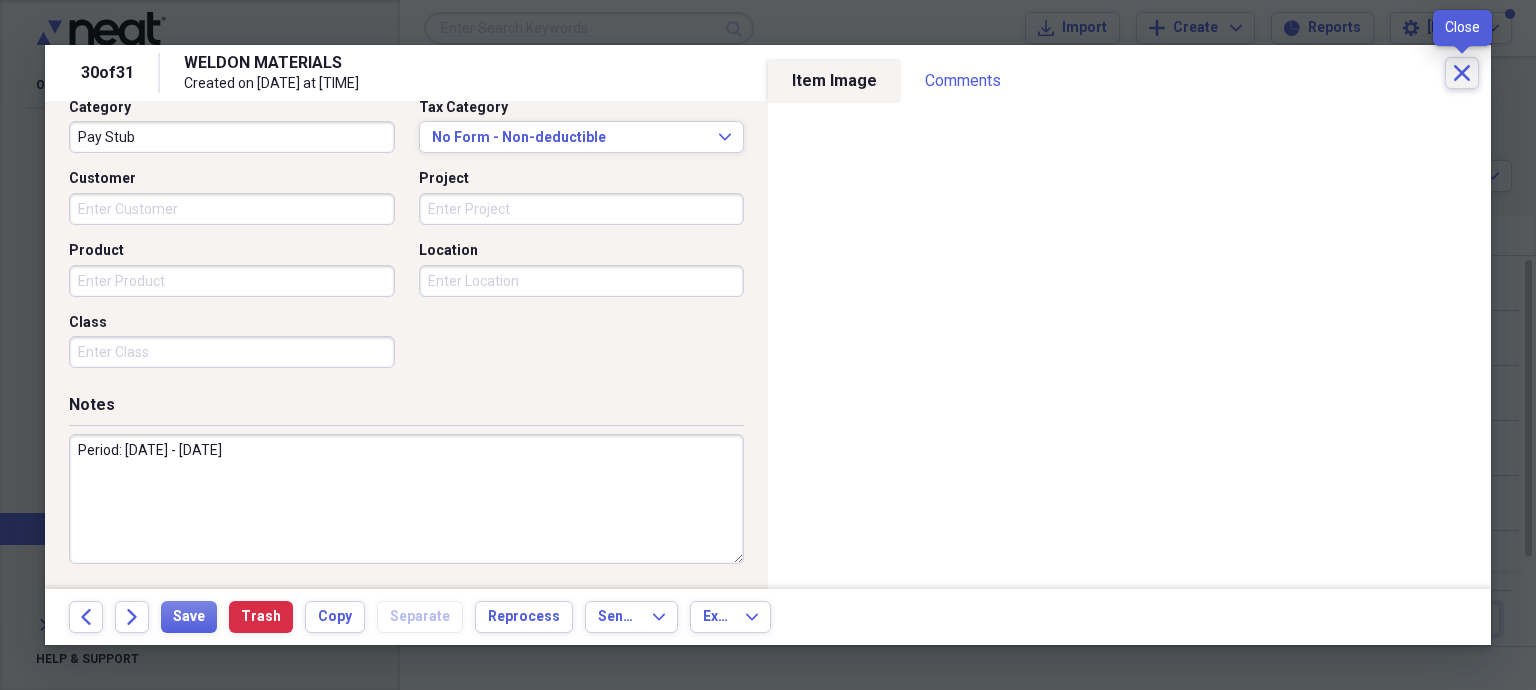 click on "Close" 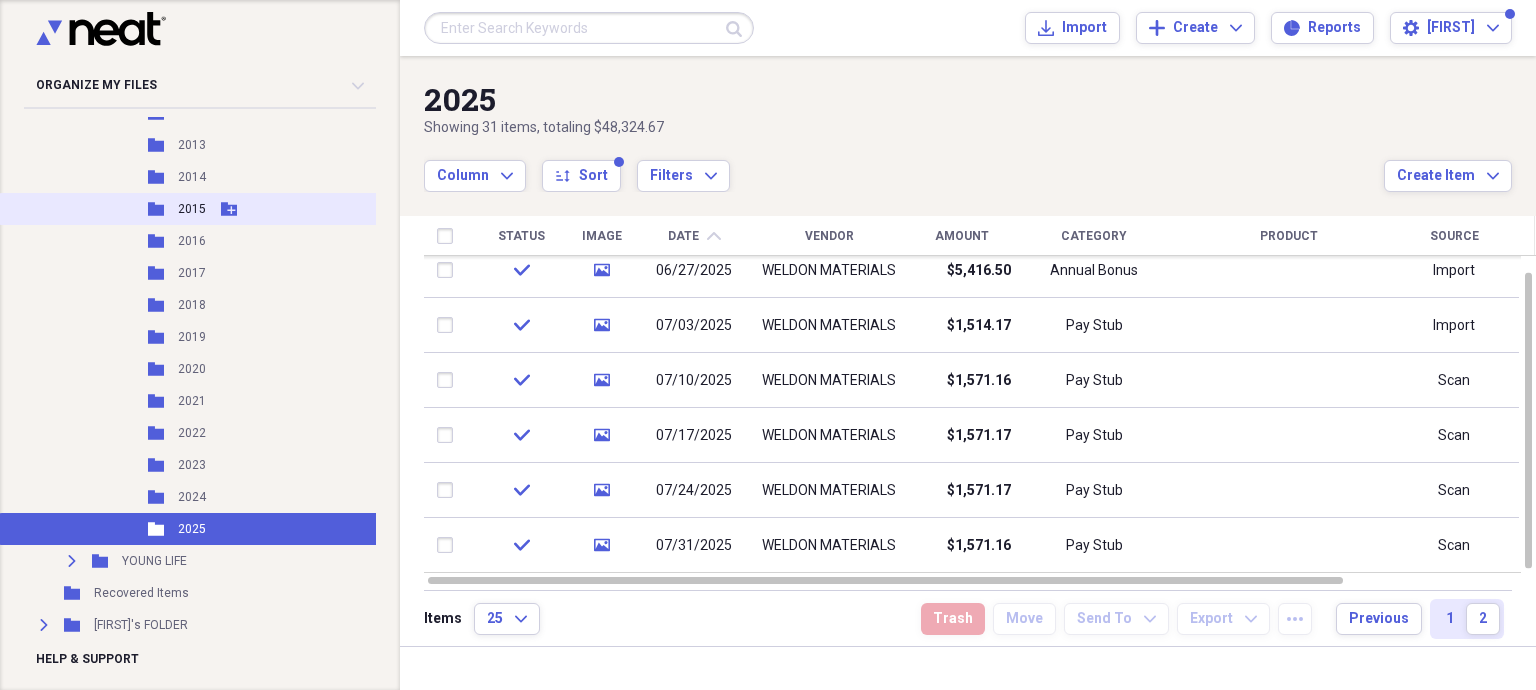 scroll, scrollTop: 2156, scrollLeft: 0, axis: vertical 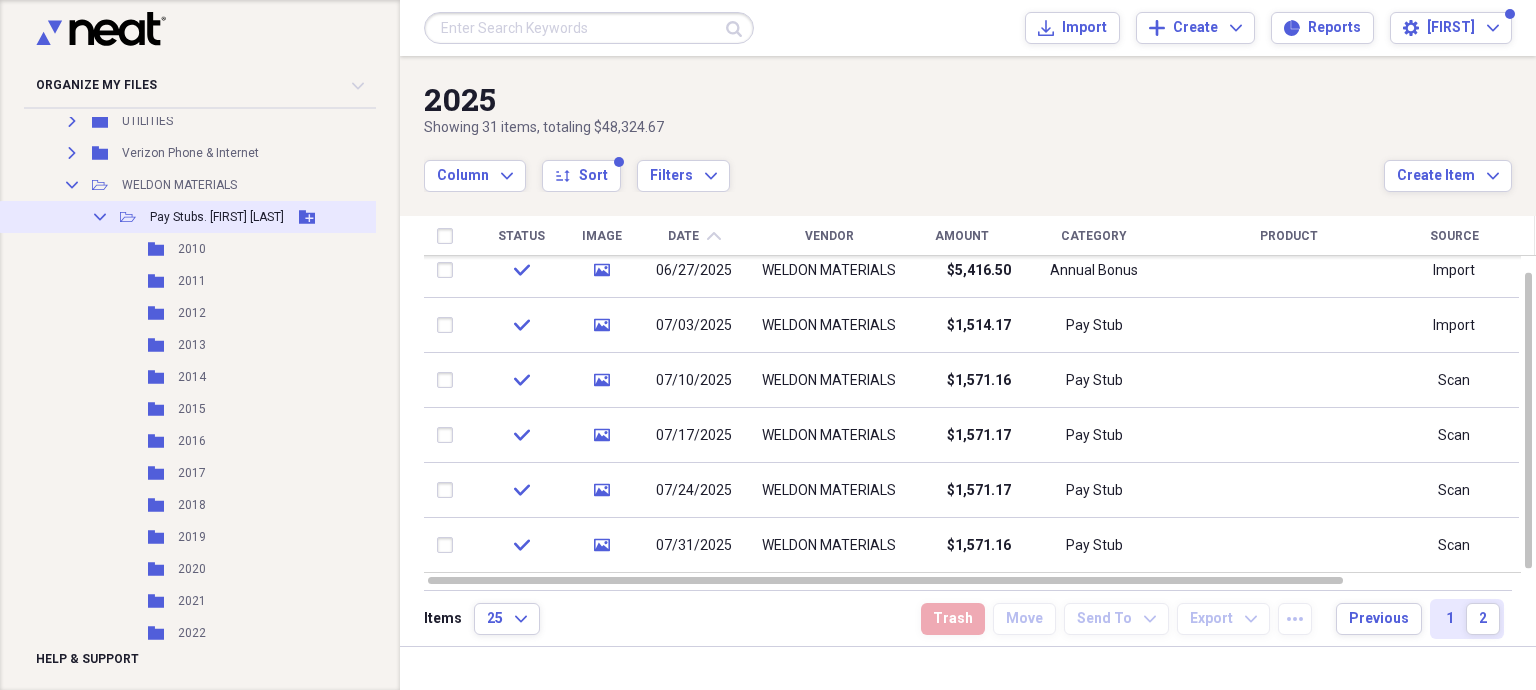 click on "Collapse" 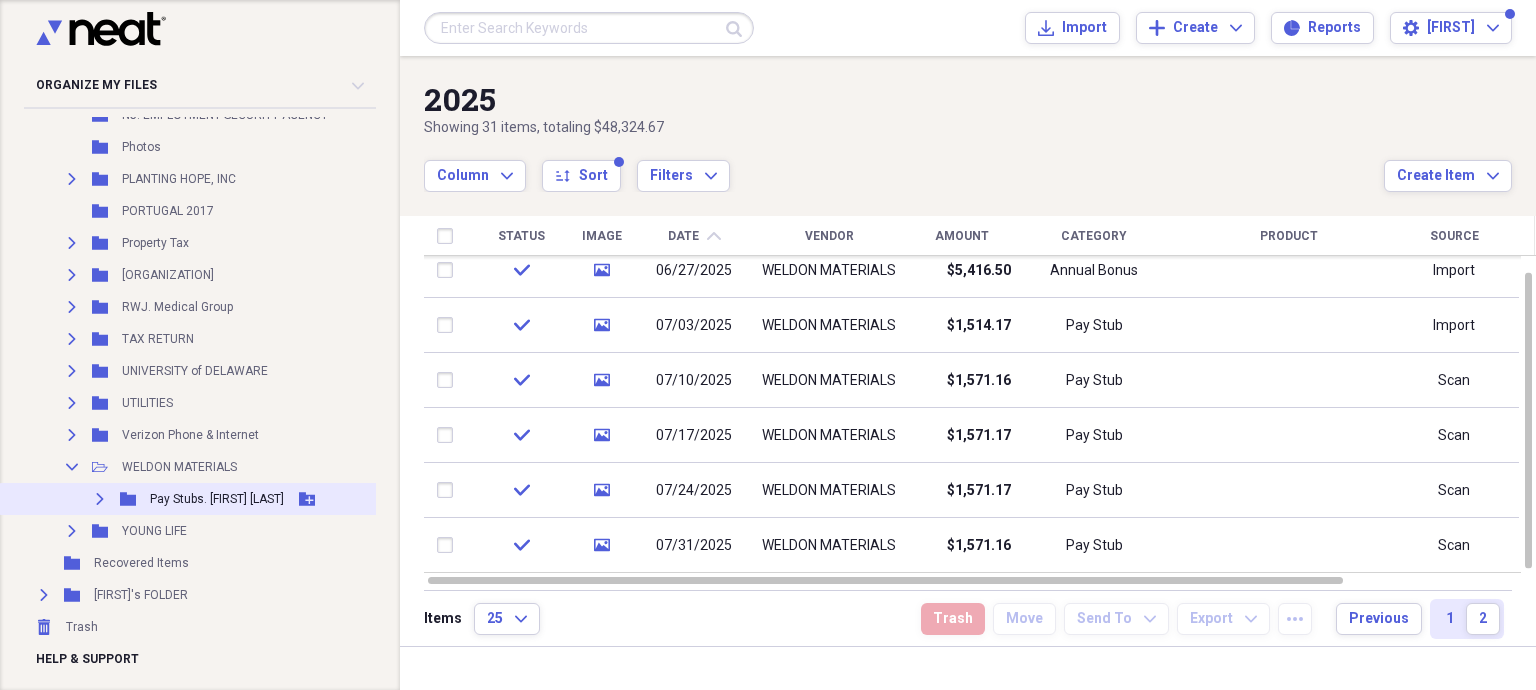 scroll, scrollTop: 1888, scrollLeft: 0, axis: vertical 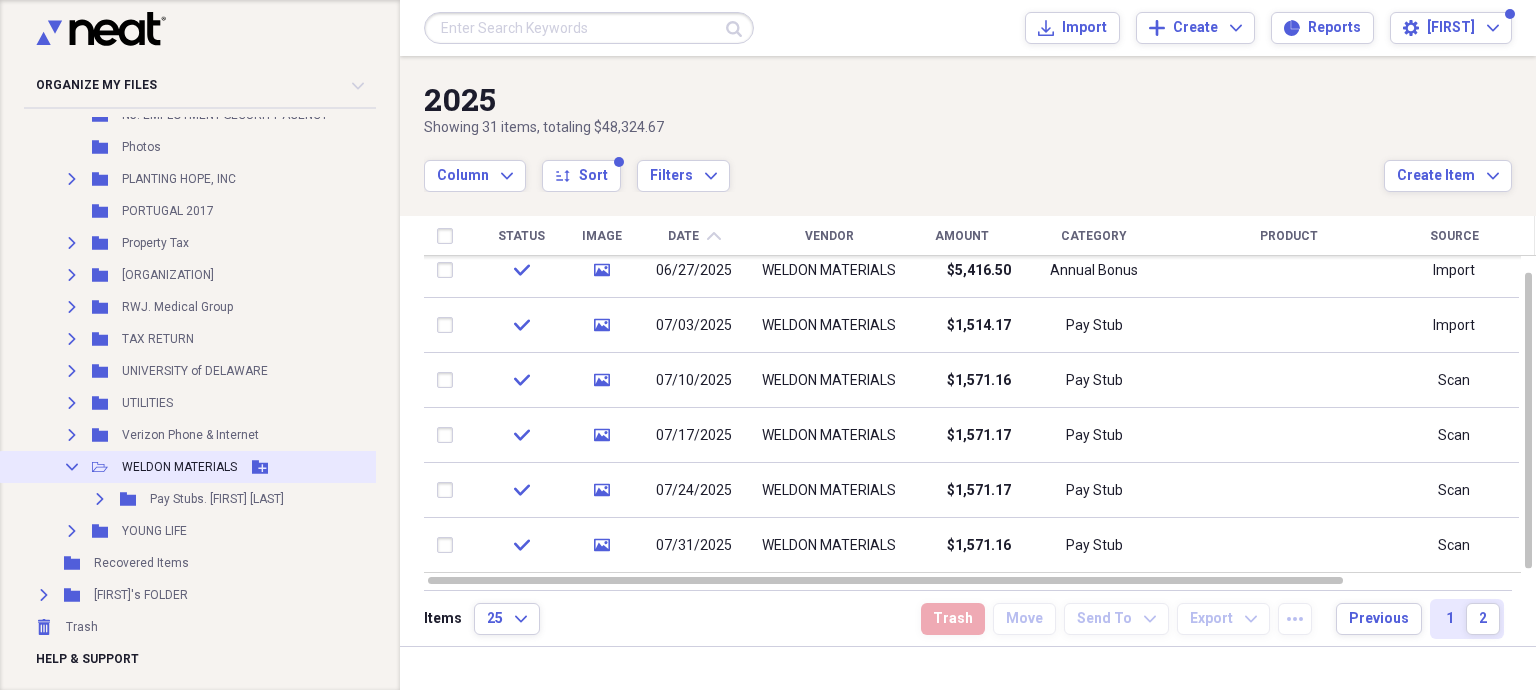click 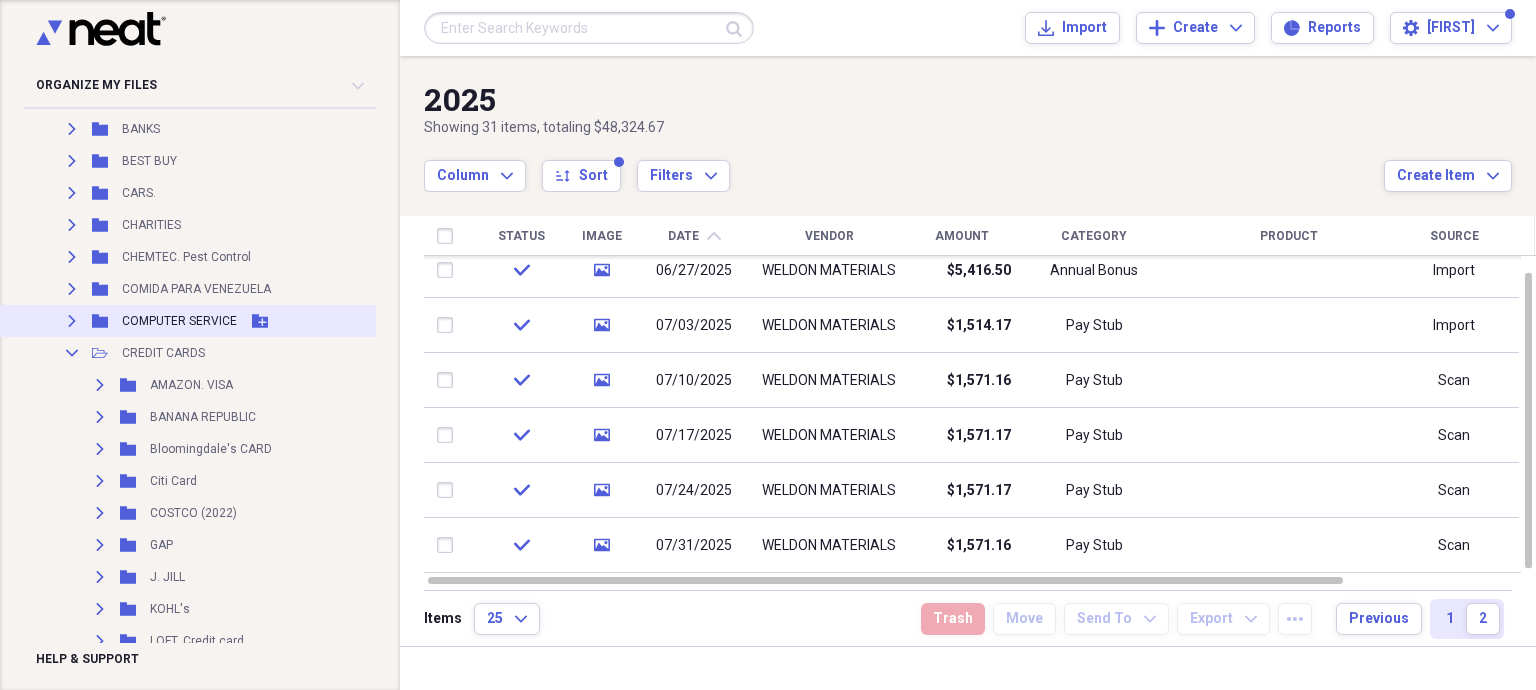 scroll, scrollTop: 456, scrollLeft: 0, axis: vertical 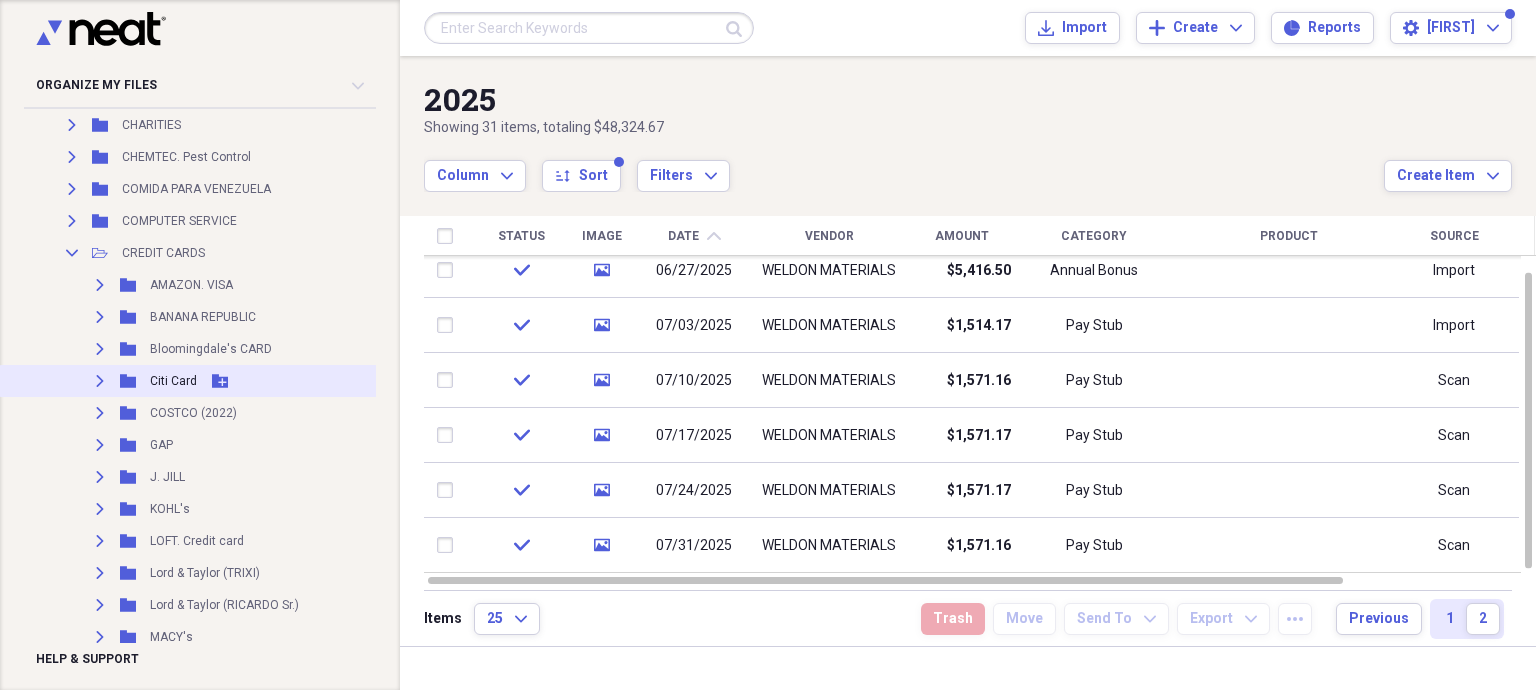 click on "Expand" at bounding box center (100, 381) 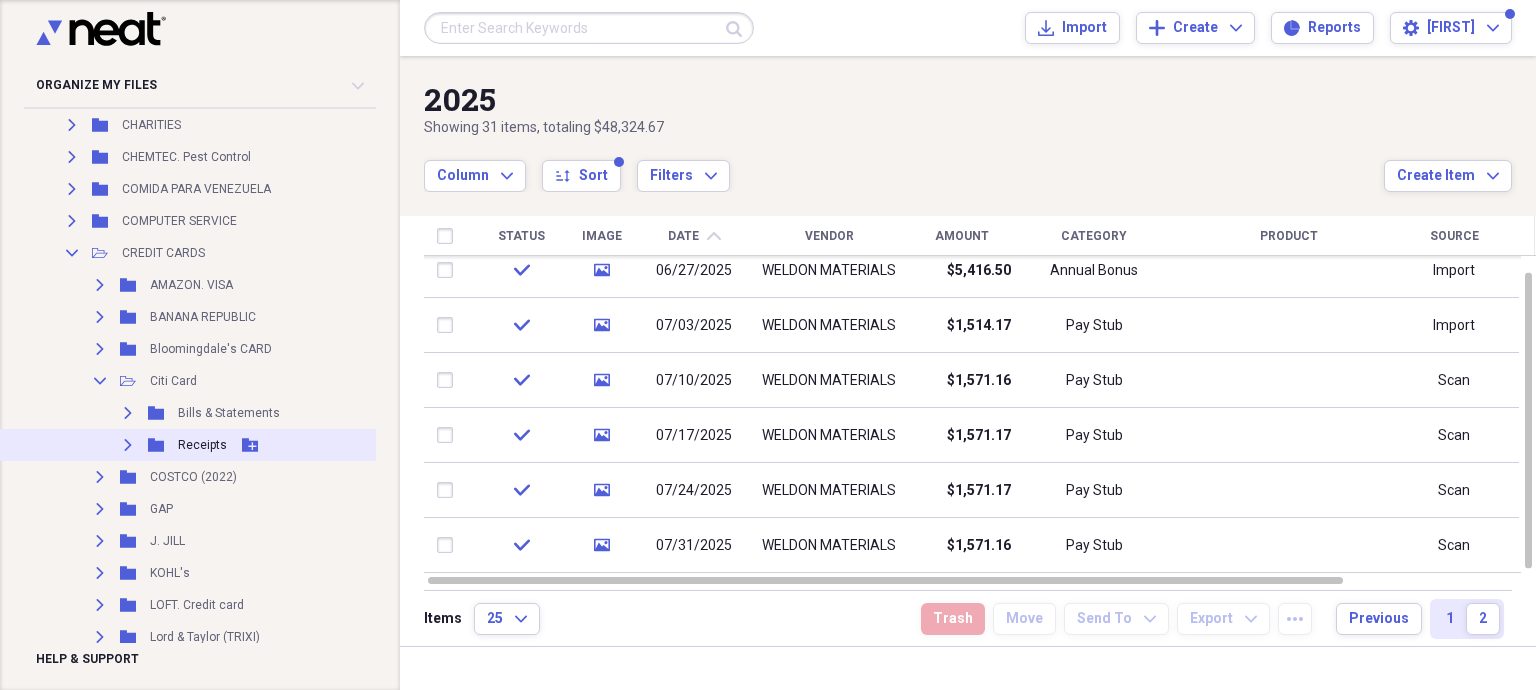 click on "Expand" 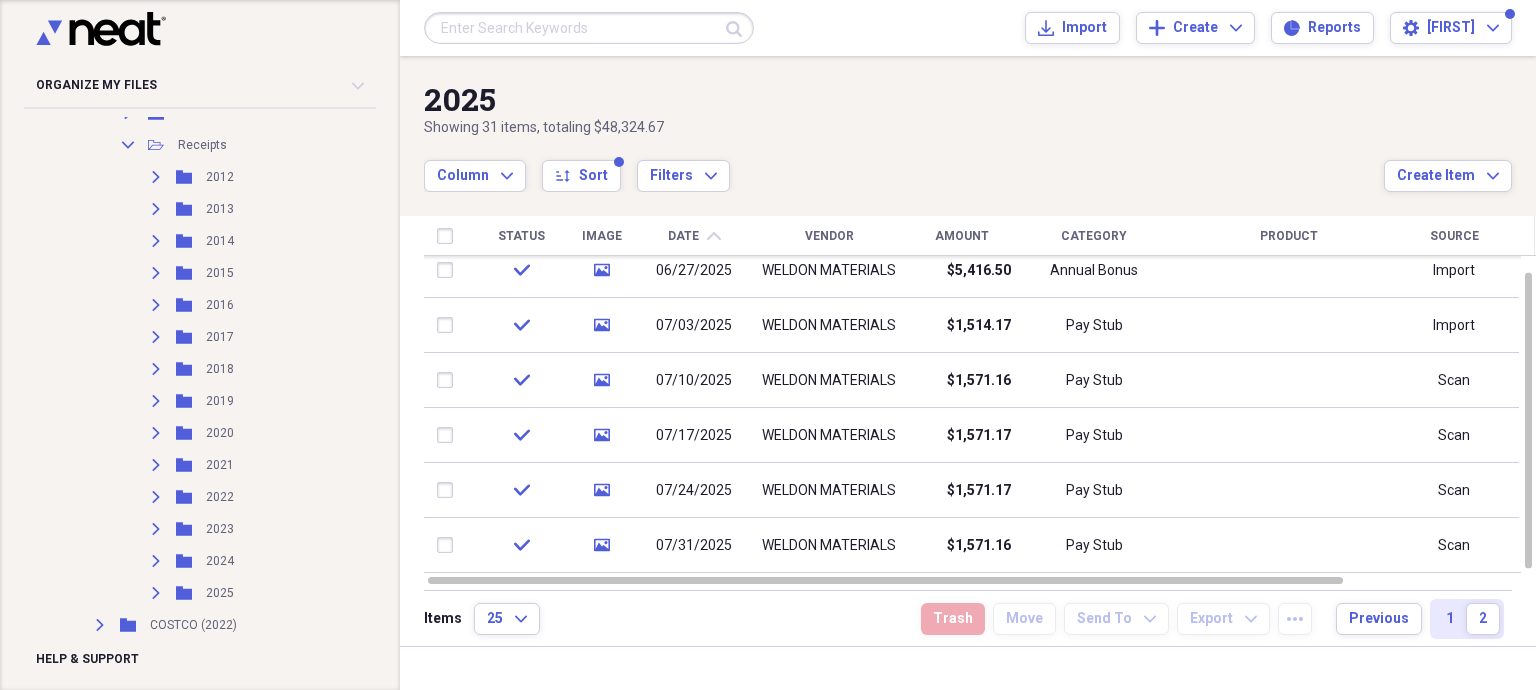 scroll, scrollTop: 956, scrollLeft: 0, axis: vertical 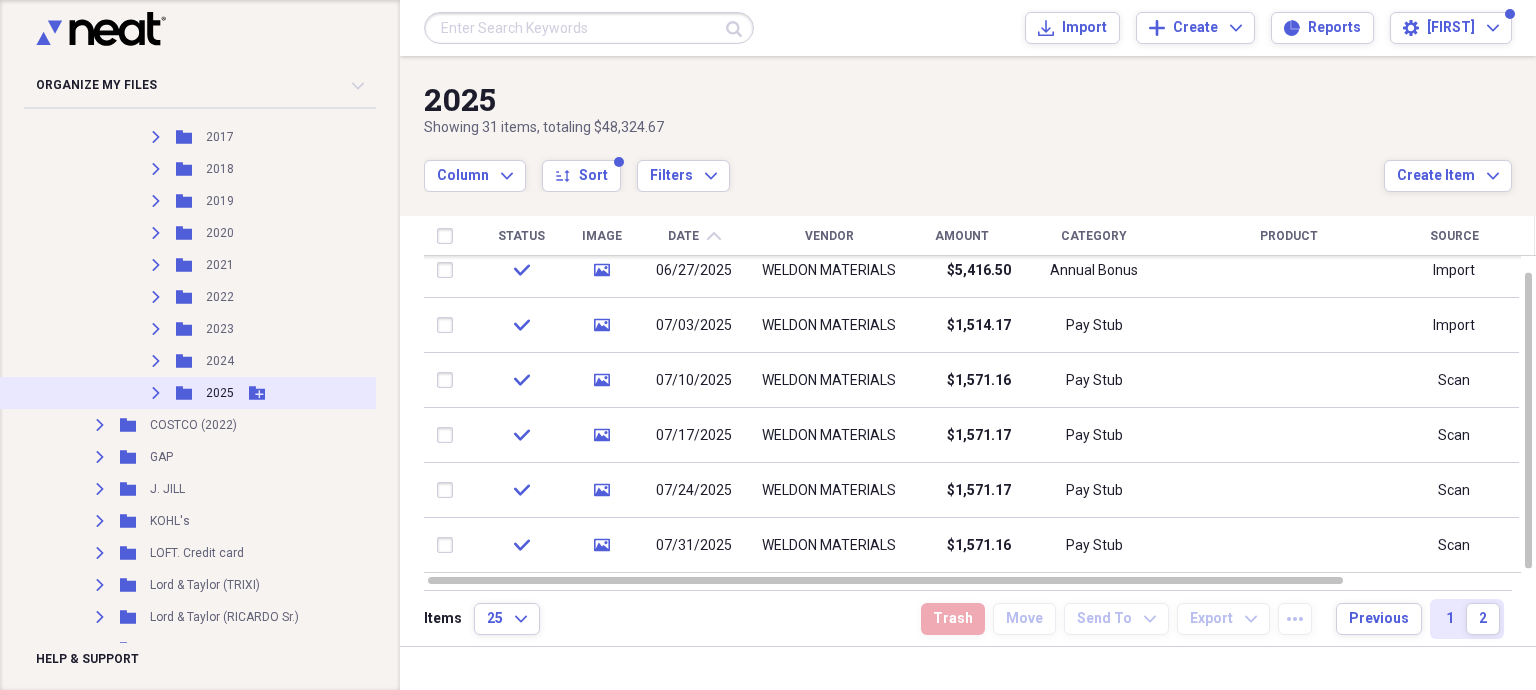click on "Expand" 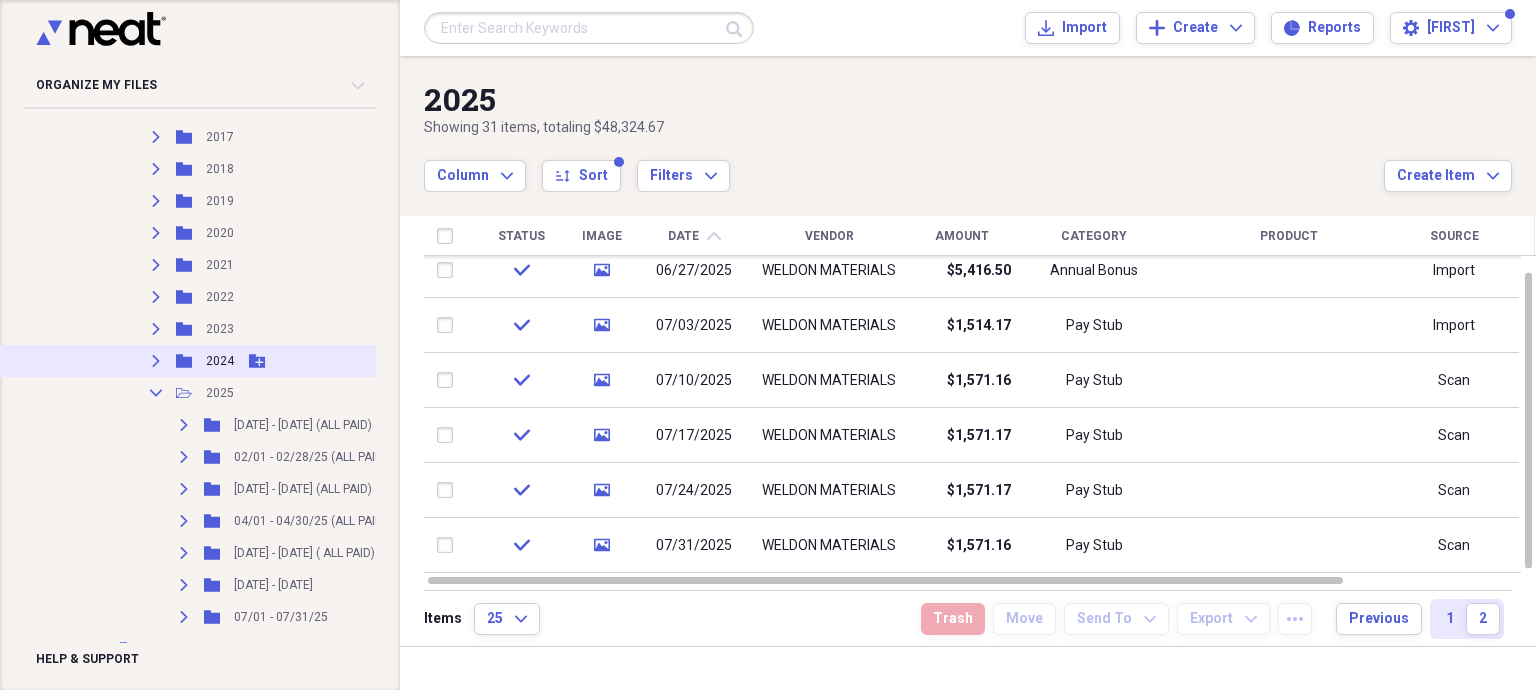 scroll, scrollTop: 1156, scrollLeft: 0, axis: vertical 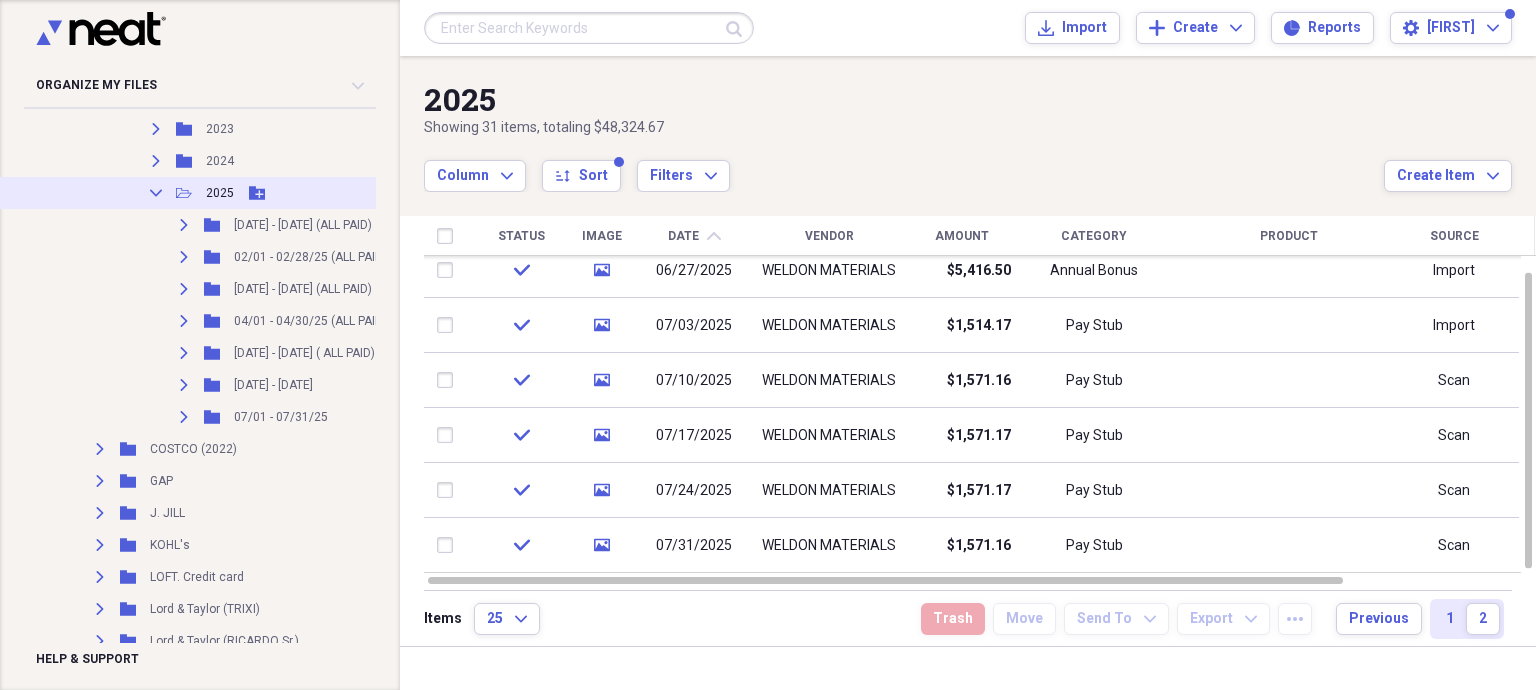 click 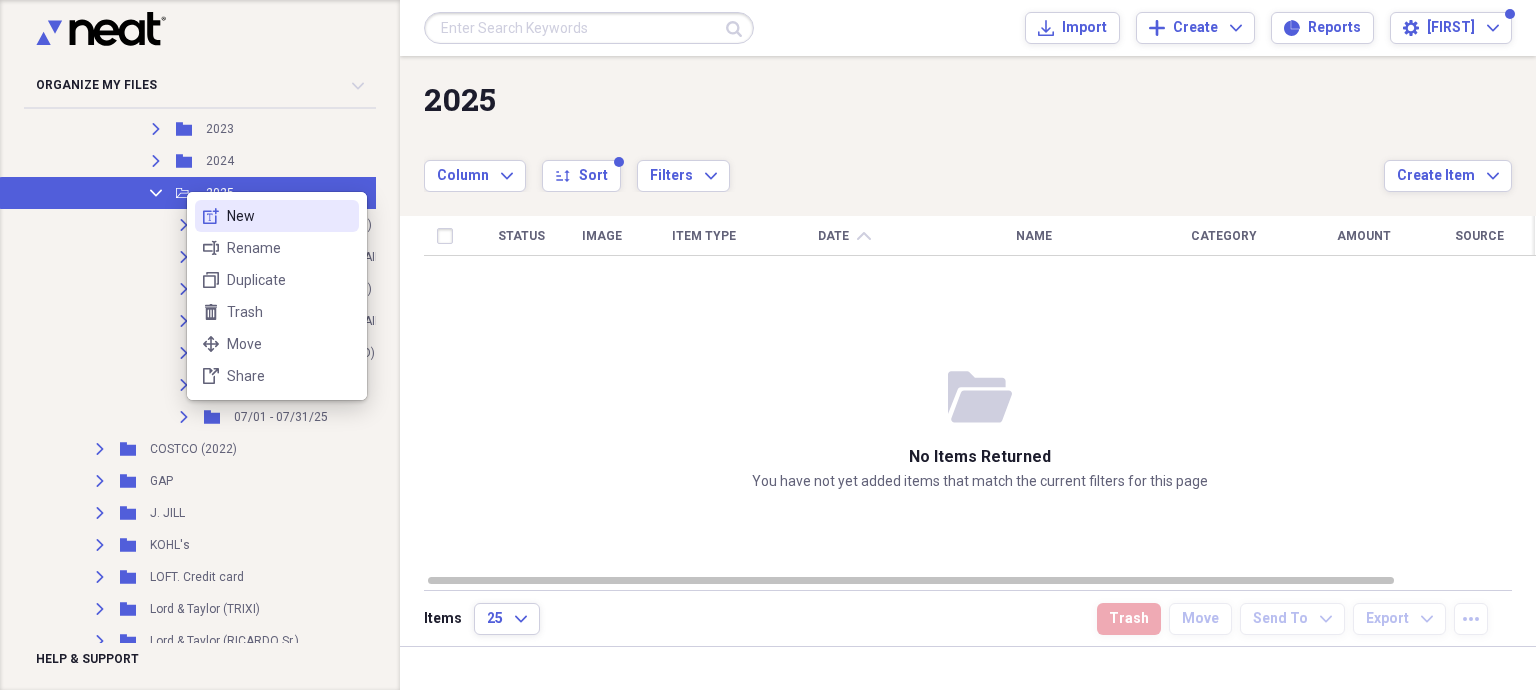 click on "New" at bounding box center [289, 216] 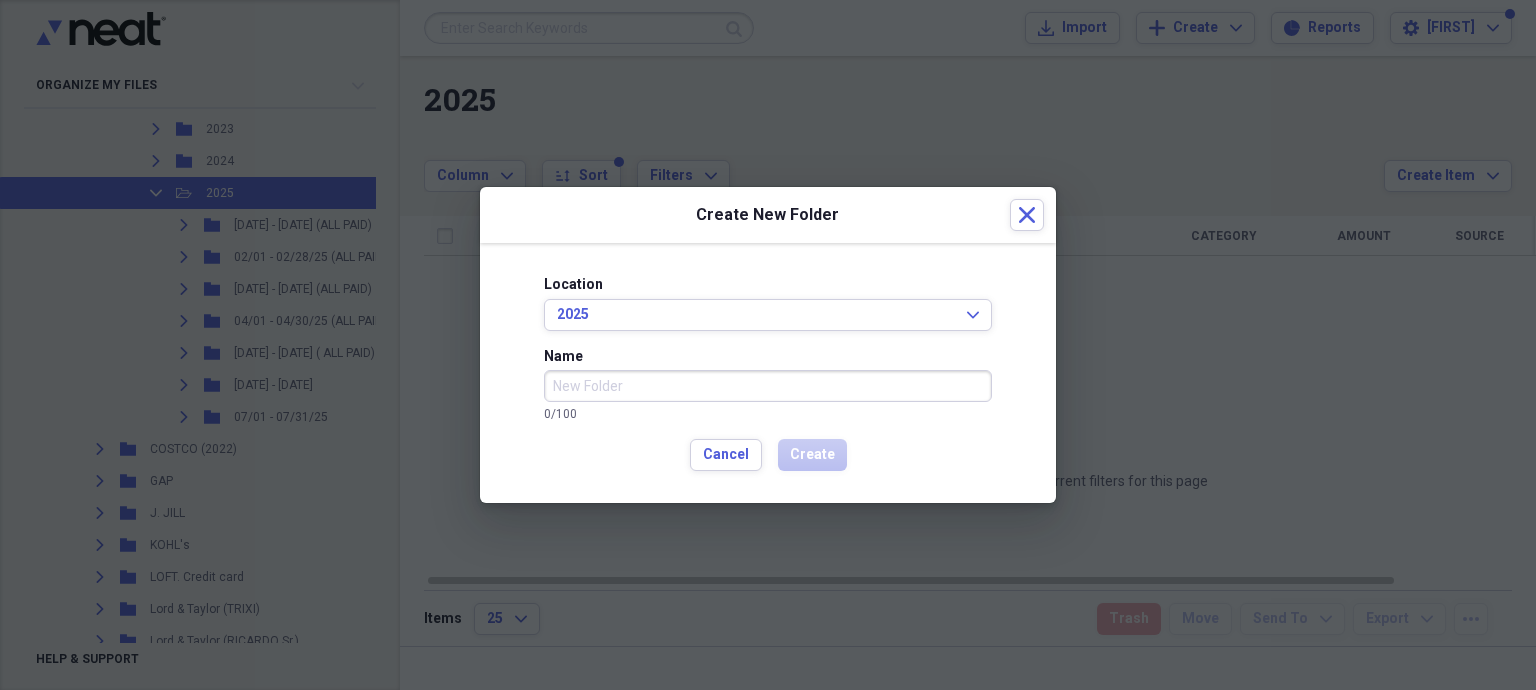 click on "Name" at bounding box center [768, 386] 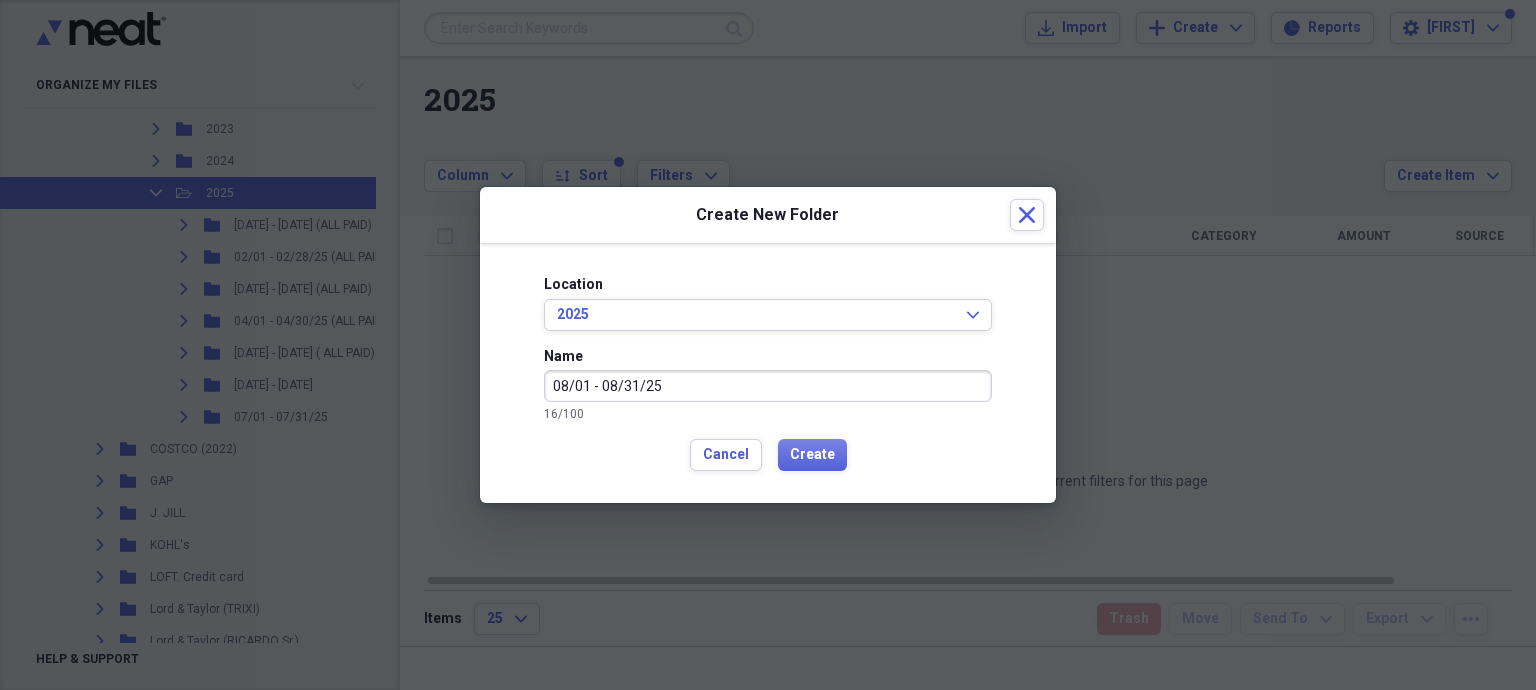 type on "08/01 - 08/31/25" 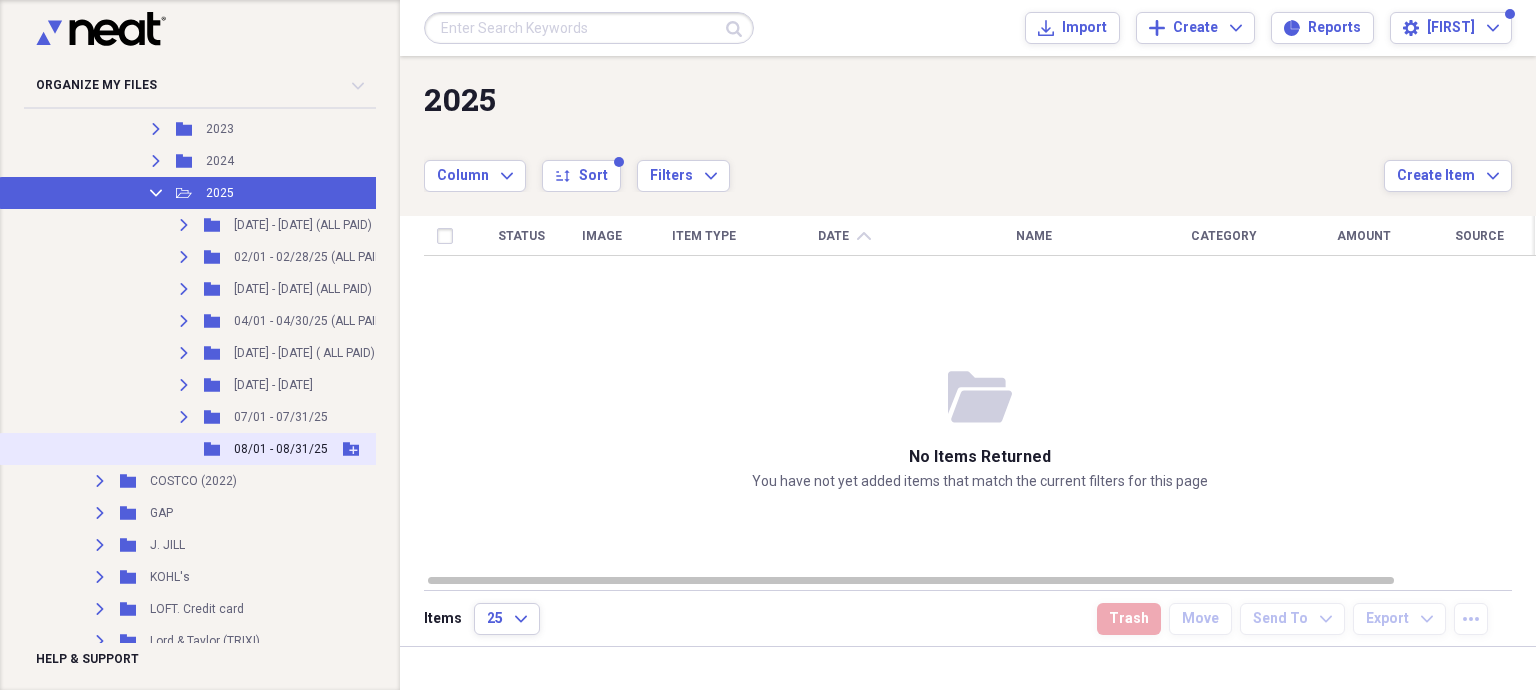 click 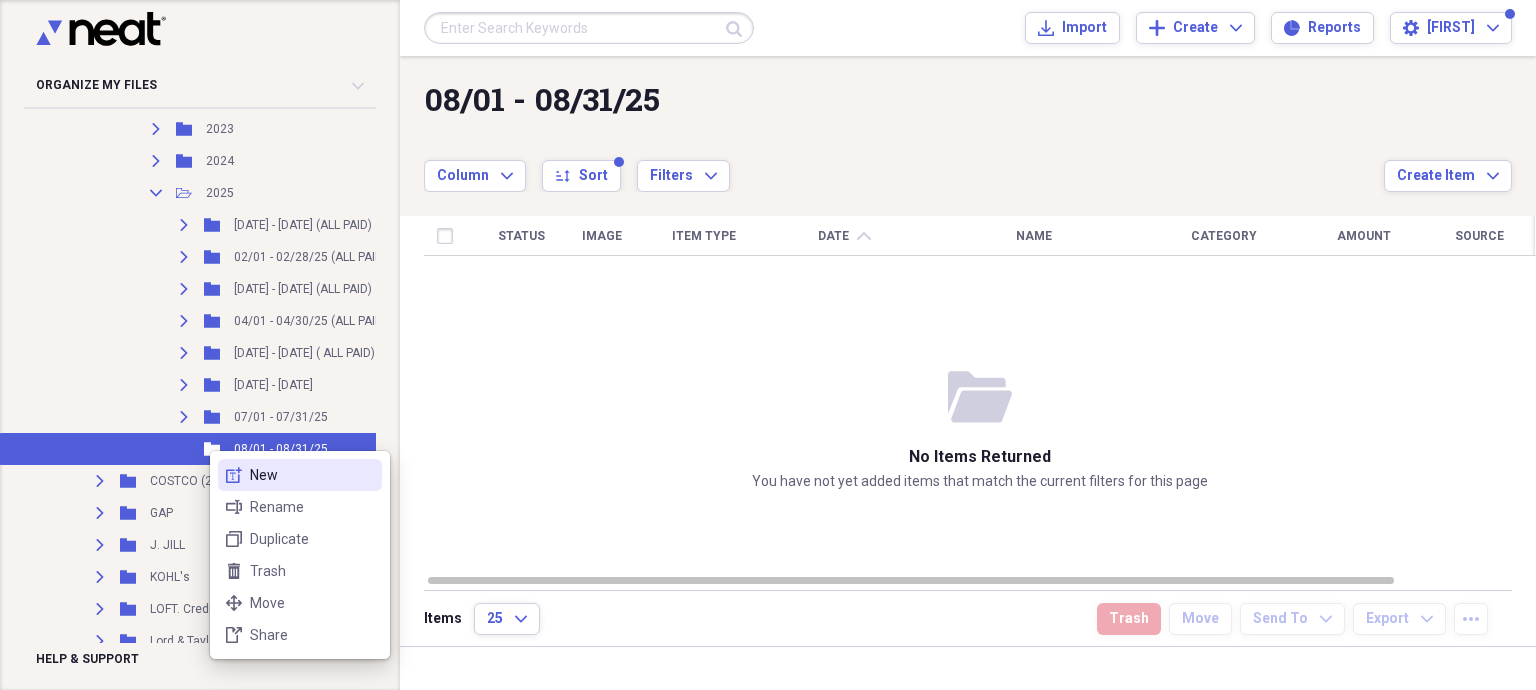 click on "New" at bounding box center (312, 475) 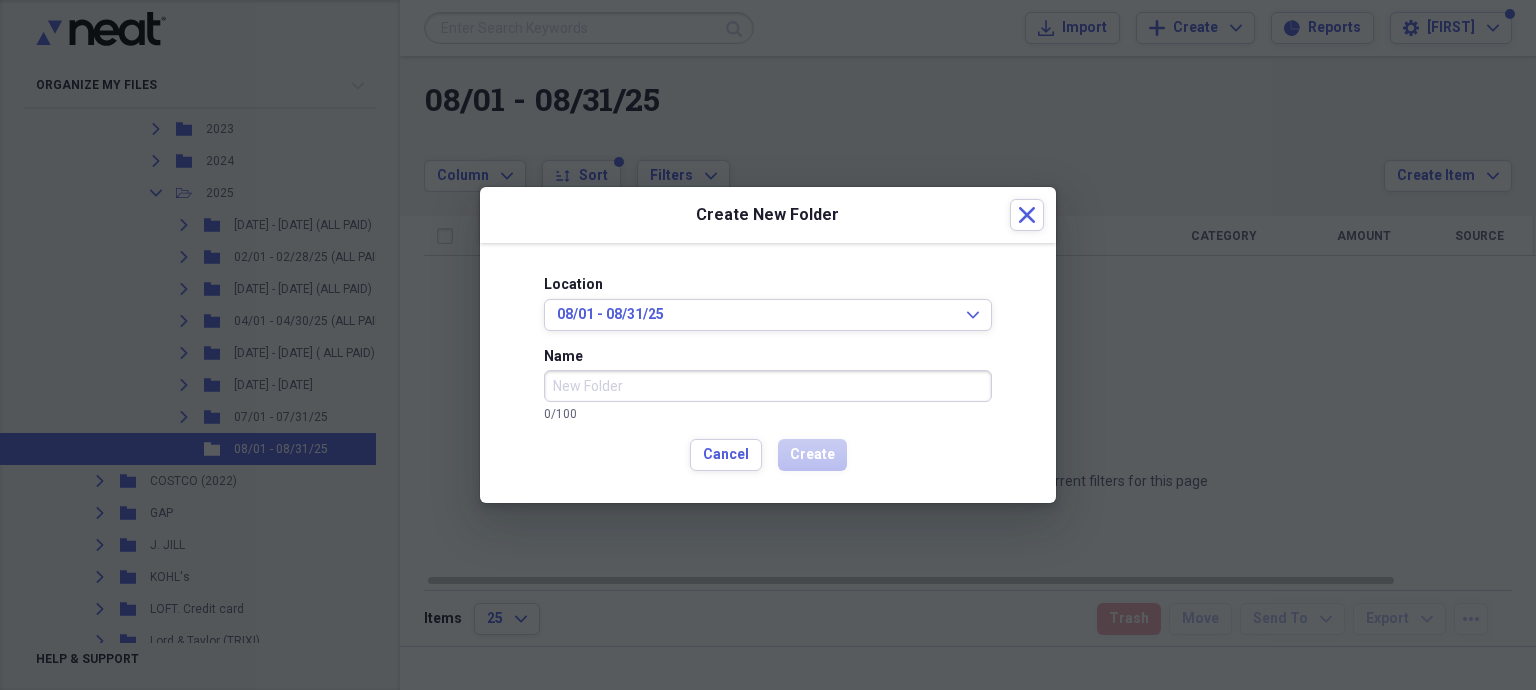 click on "Name" at bounding box center (768, 386) 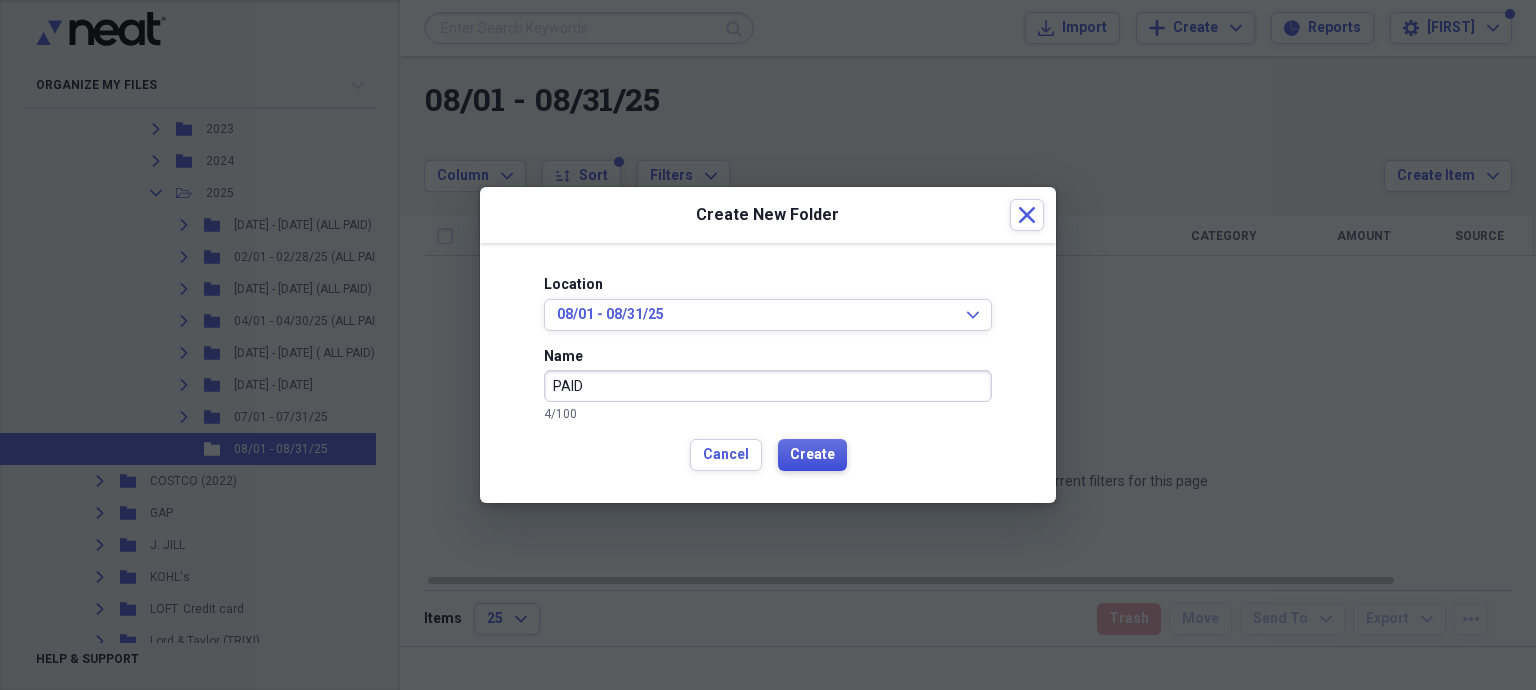type on "PAID" 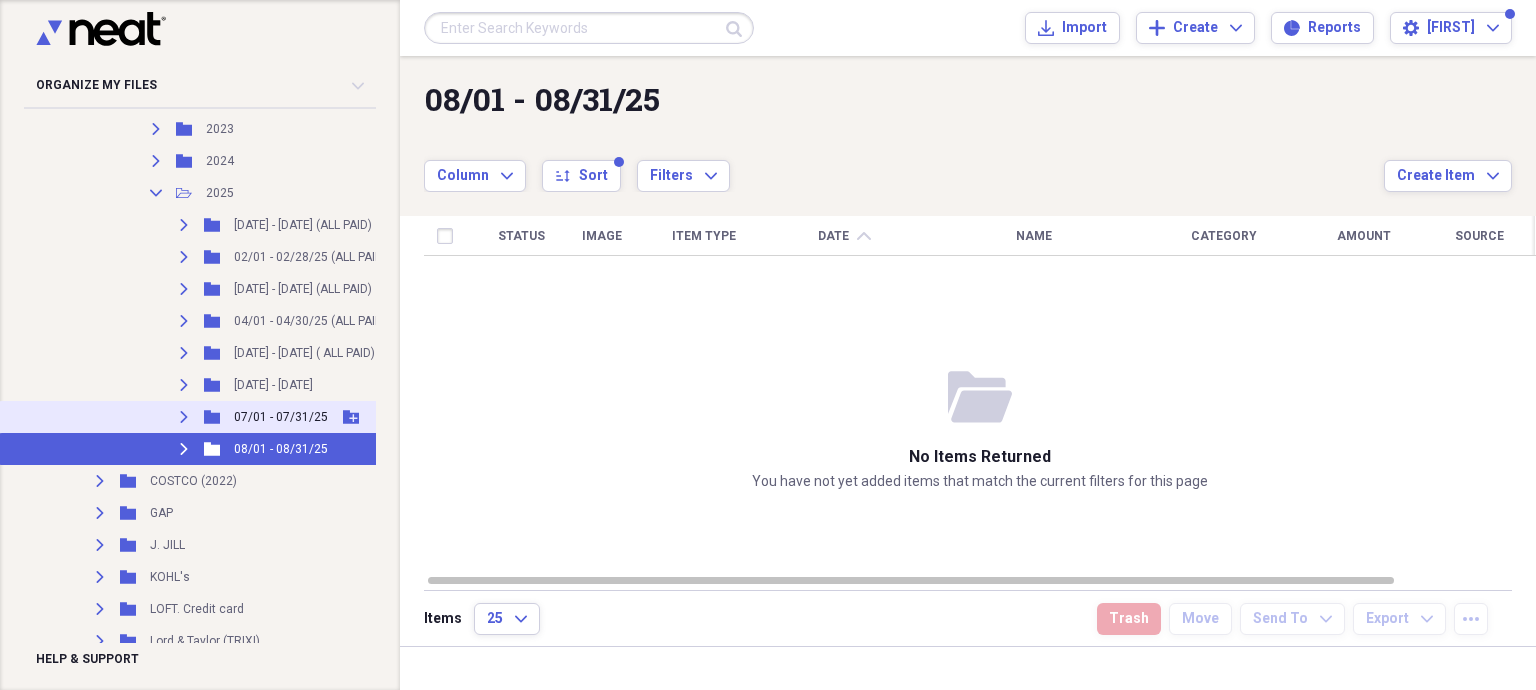 click on "Expand" 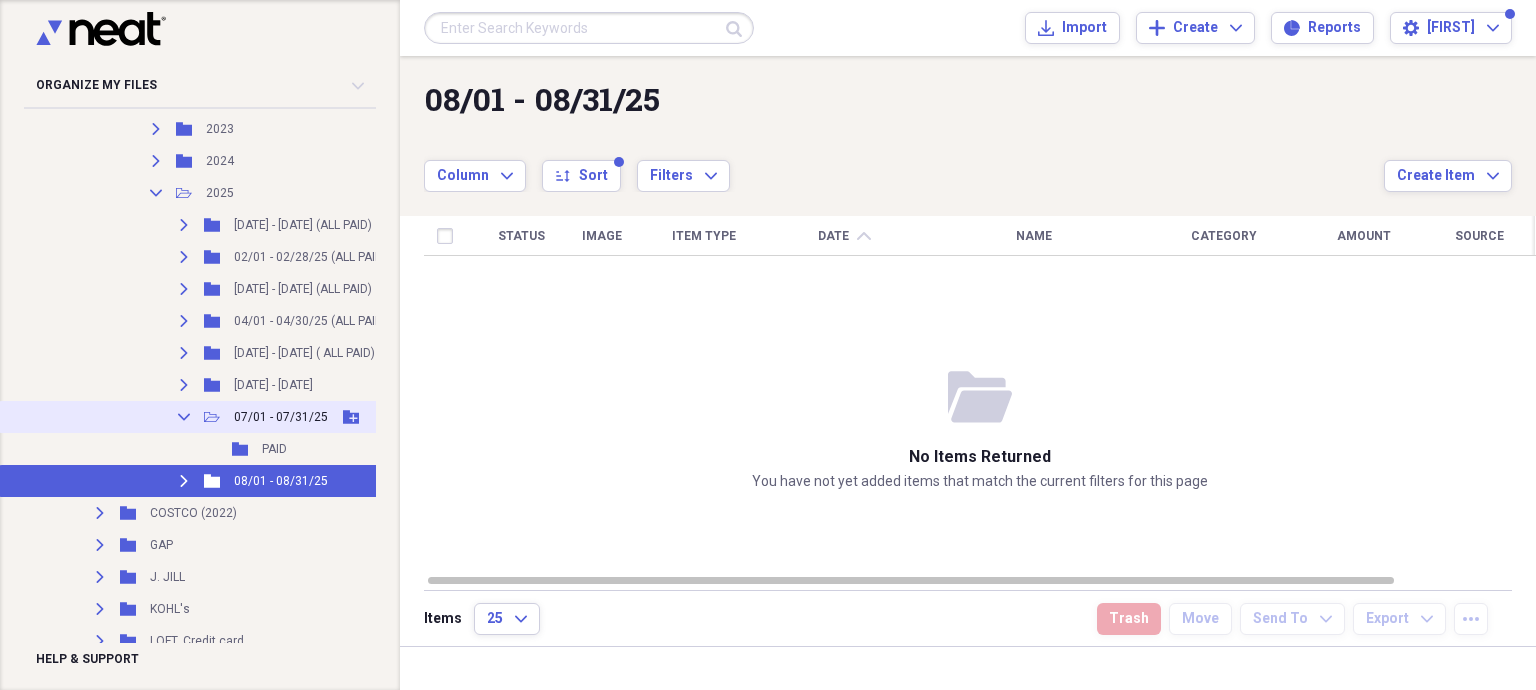 click on "Open Folder" 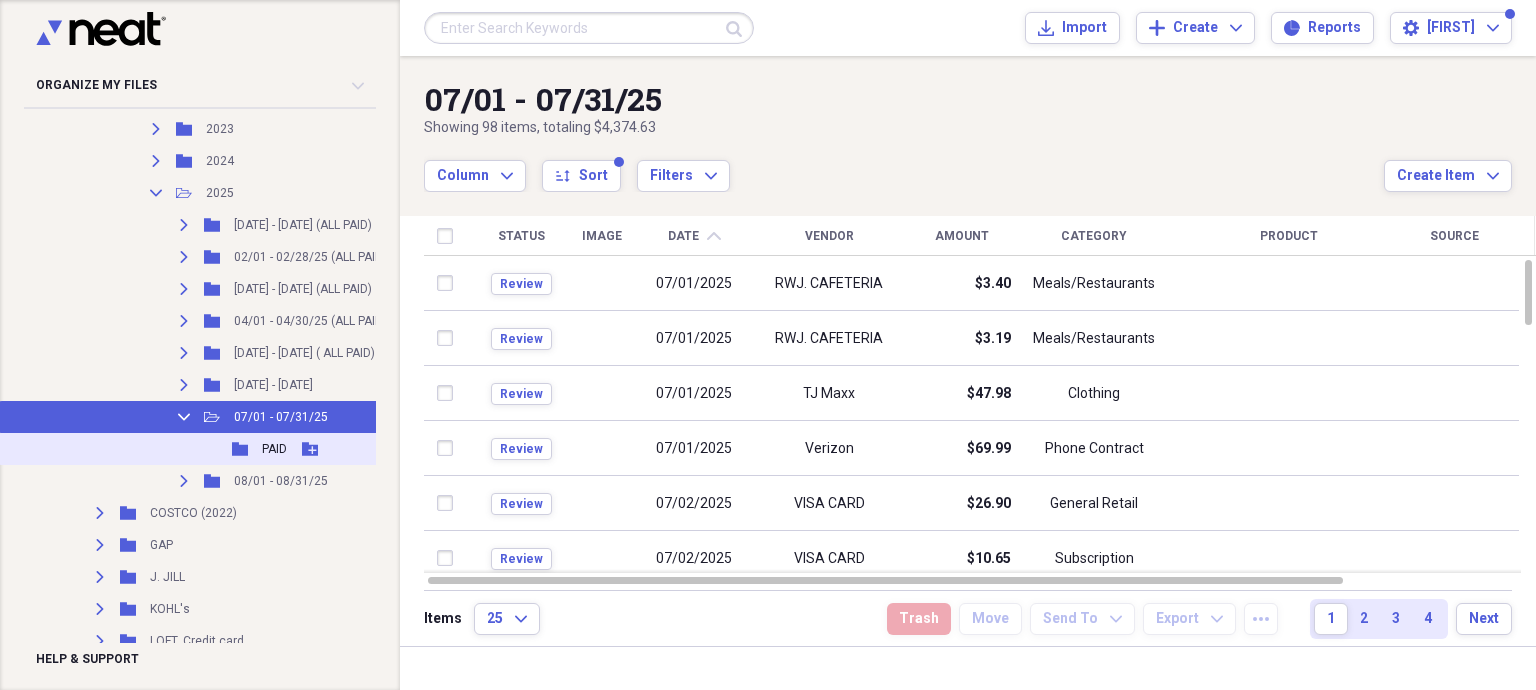 click 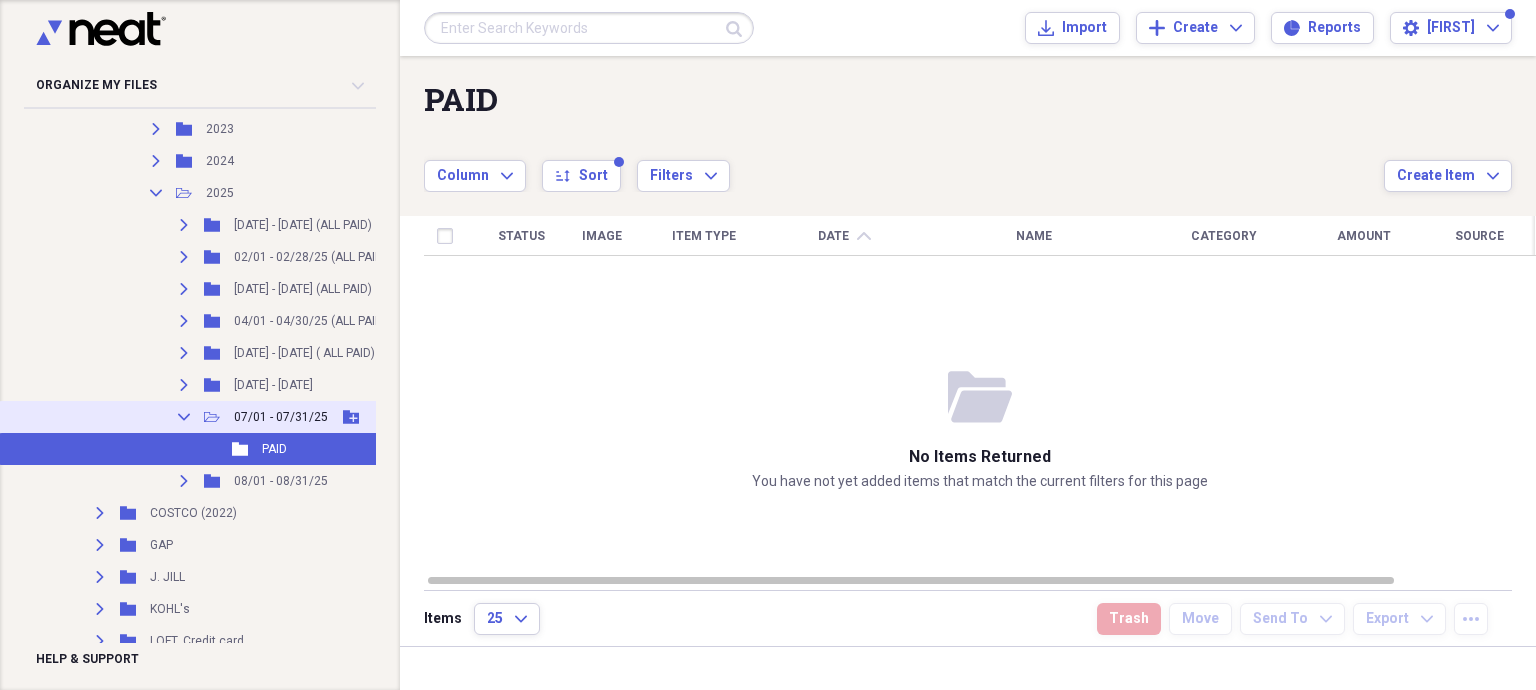 click on "Collapse" 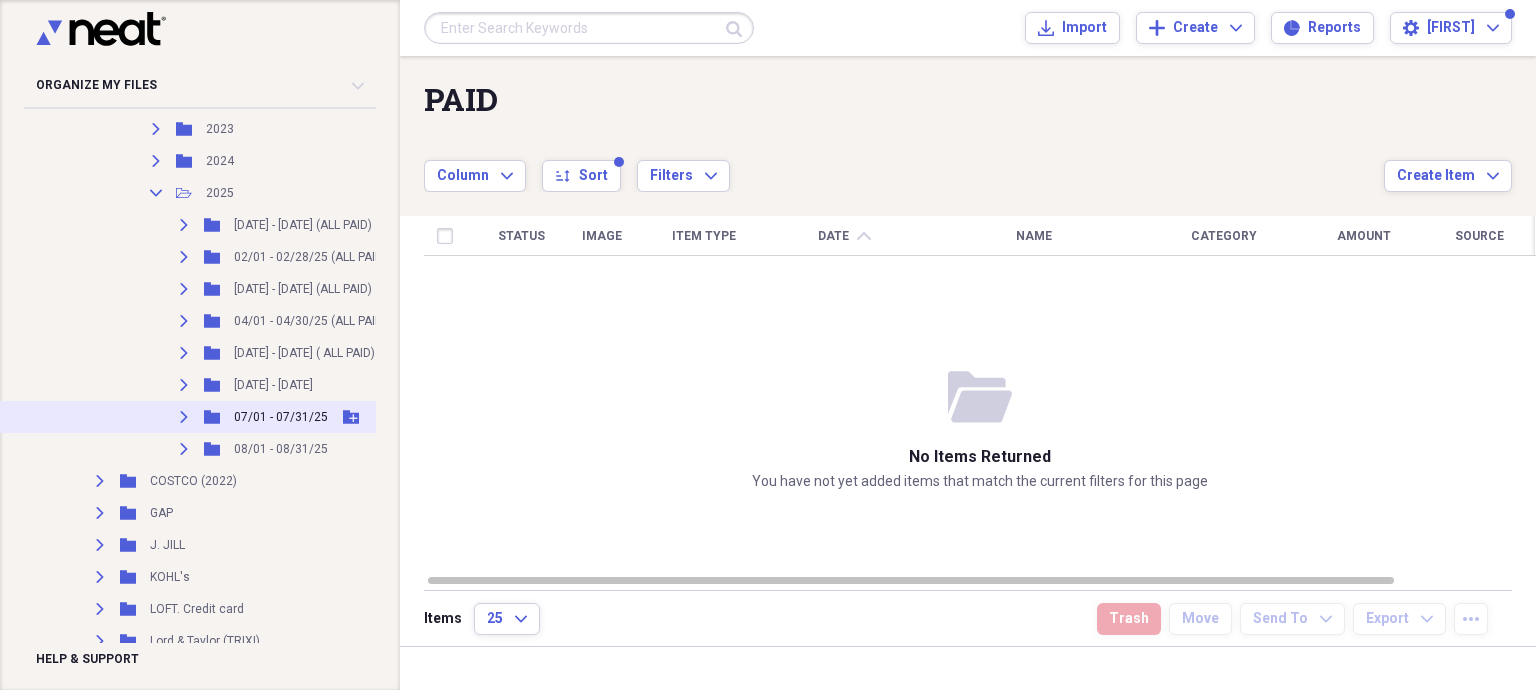 click 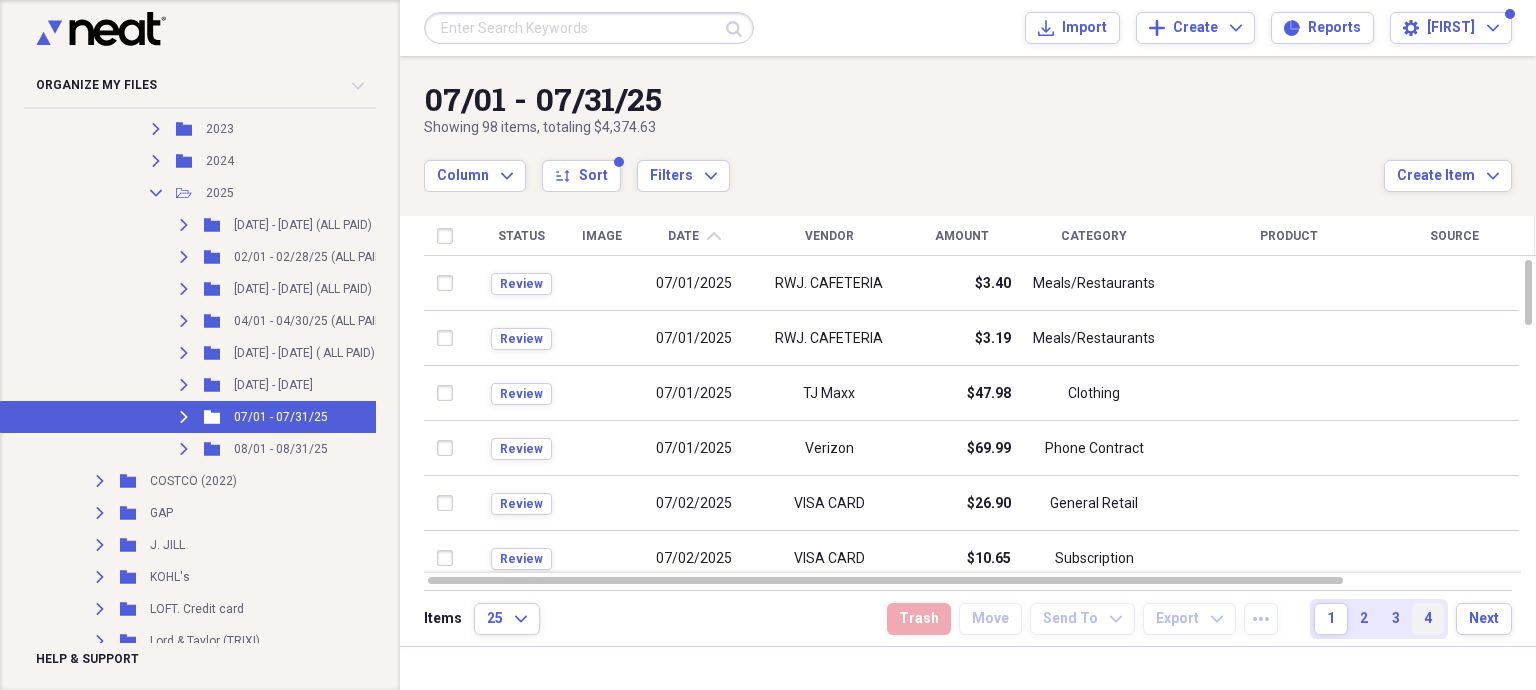 click on "4" at bounding box center [1428, 619] 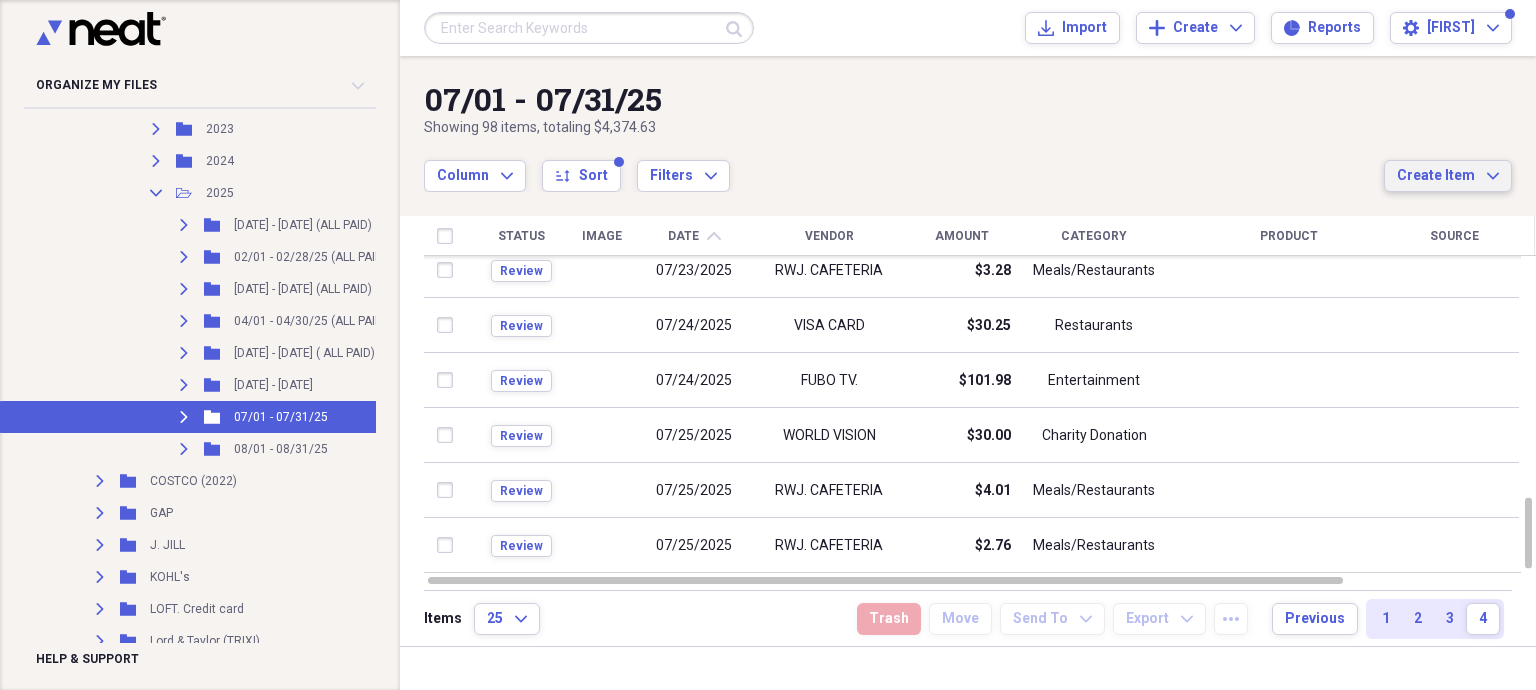 click on "Expand" 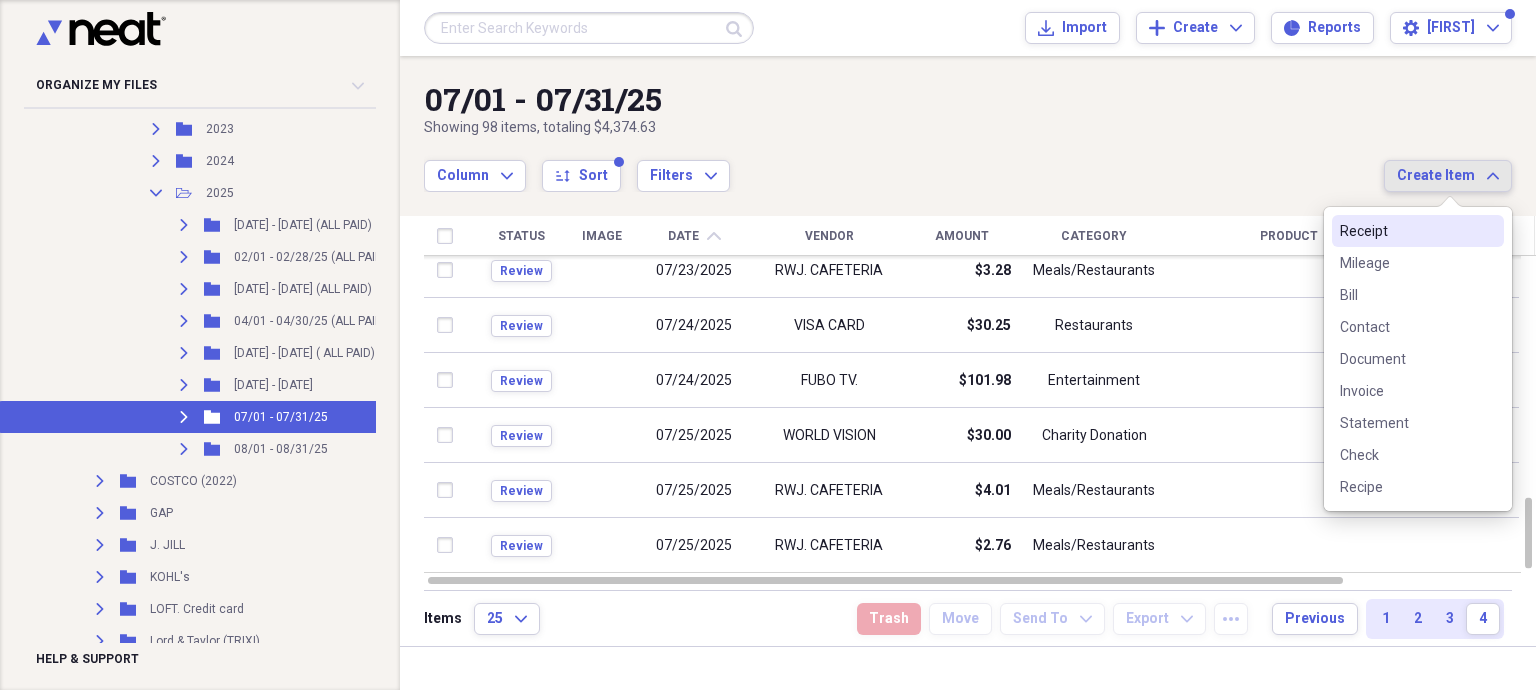 click on "Receipt" at bounding box center (1406, 231) 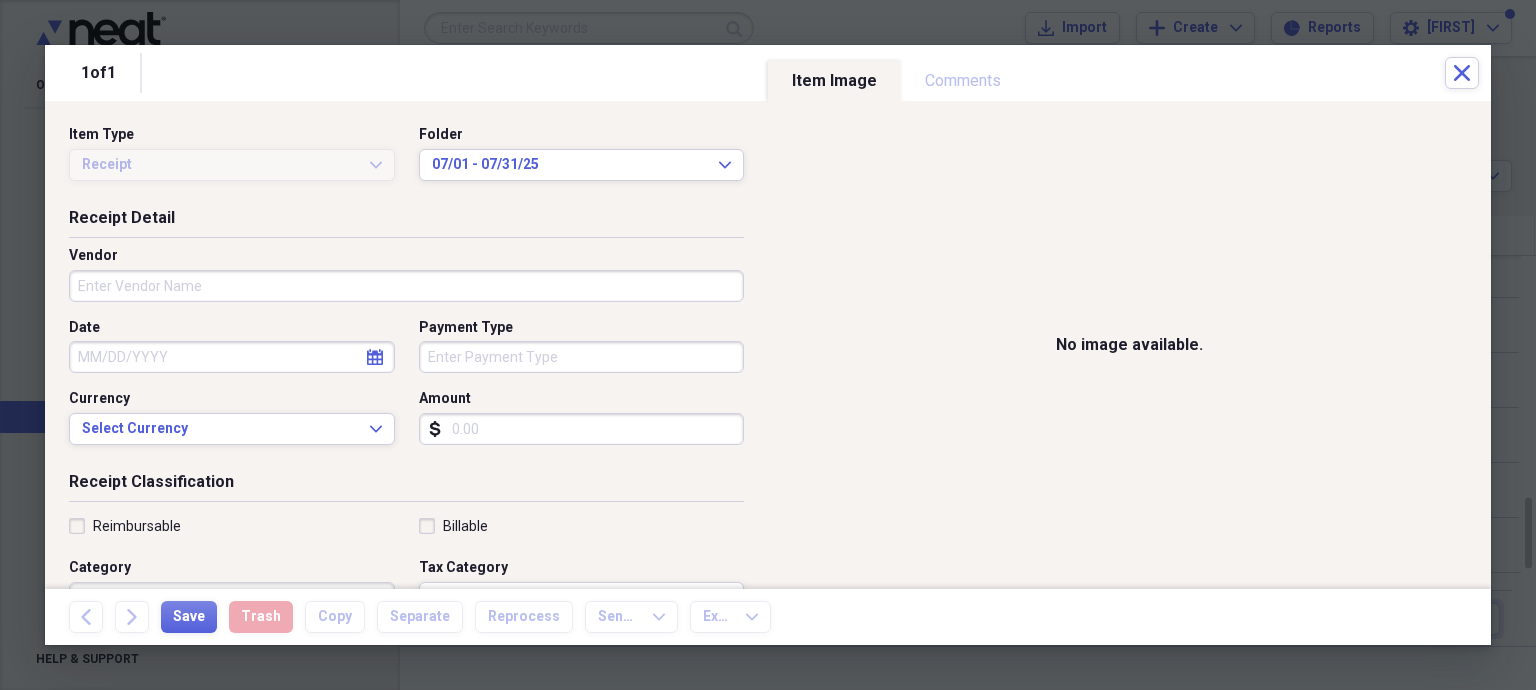 click at bounding box center [768, 345] 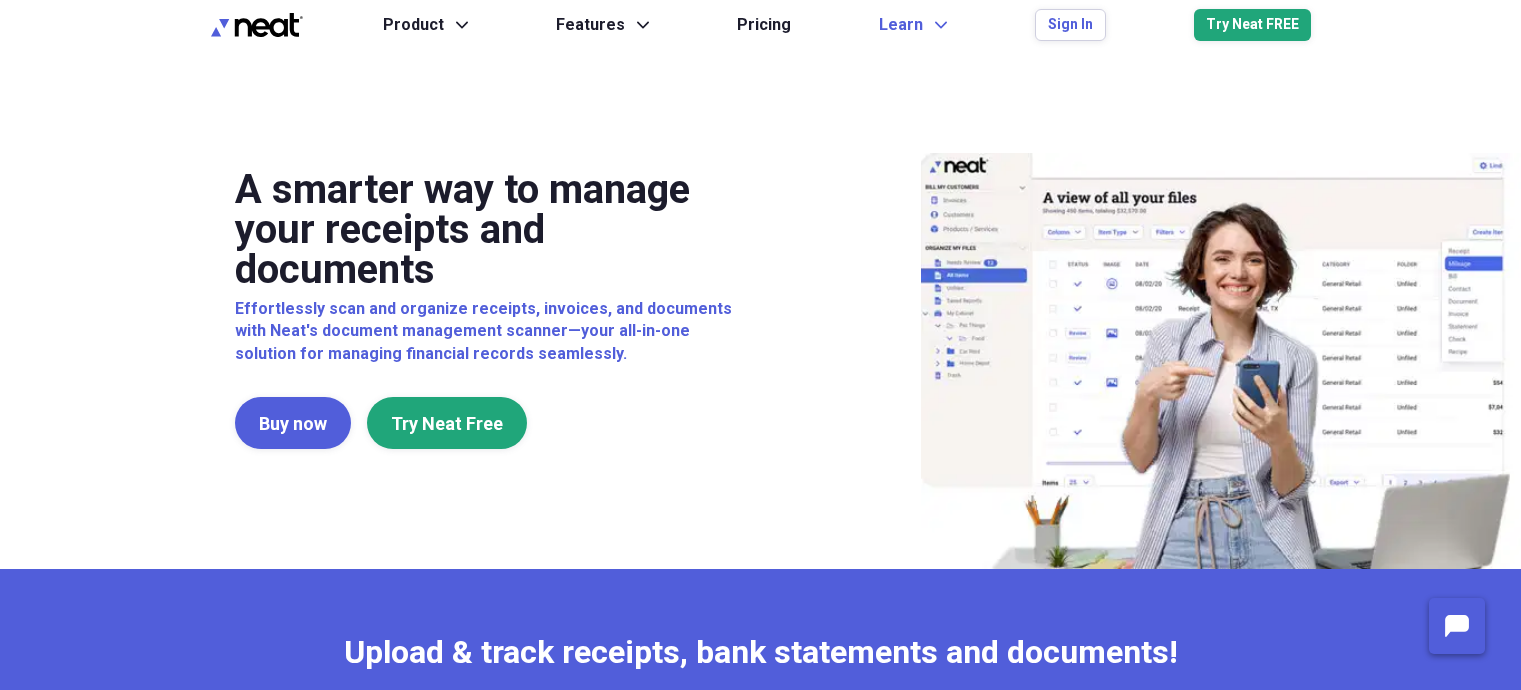 scroll, scrollTop: 0, scrollLeft: 0, axis: both 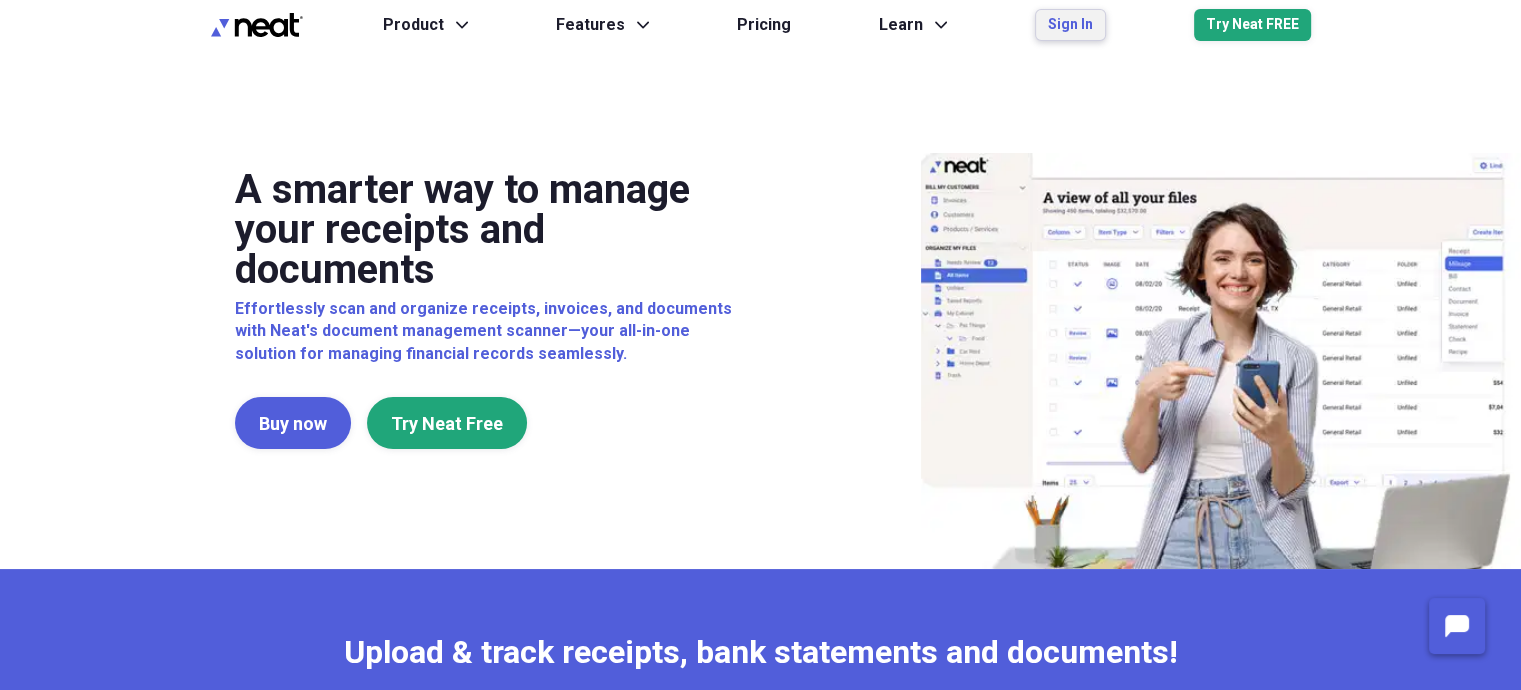 click on "Sign In" at bounding box center (1070, 25) 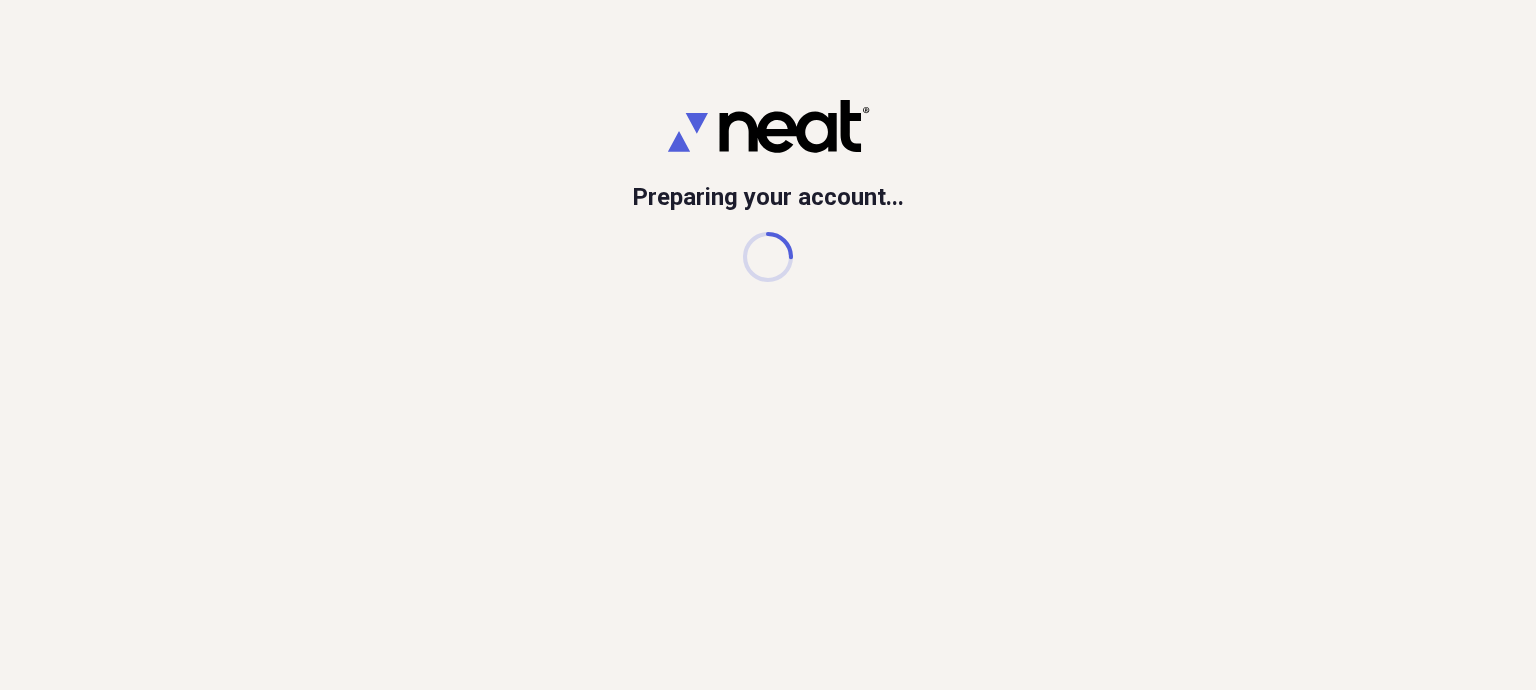 scroll, scrollTop: 0, scrollLeft: 0, axis: both 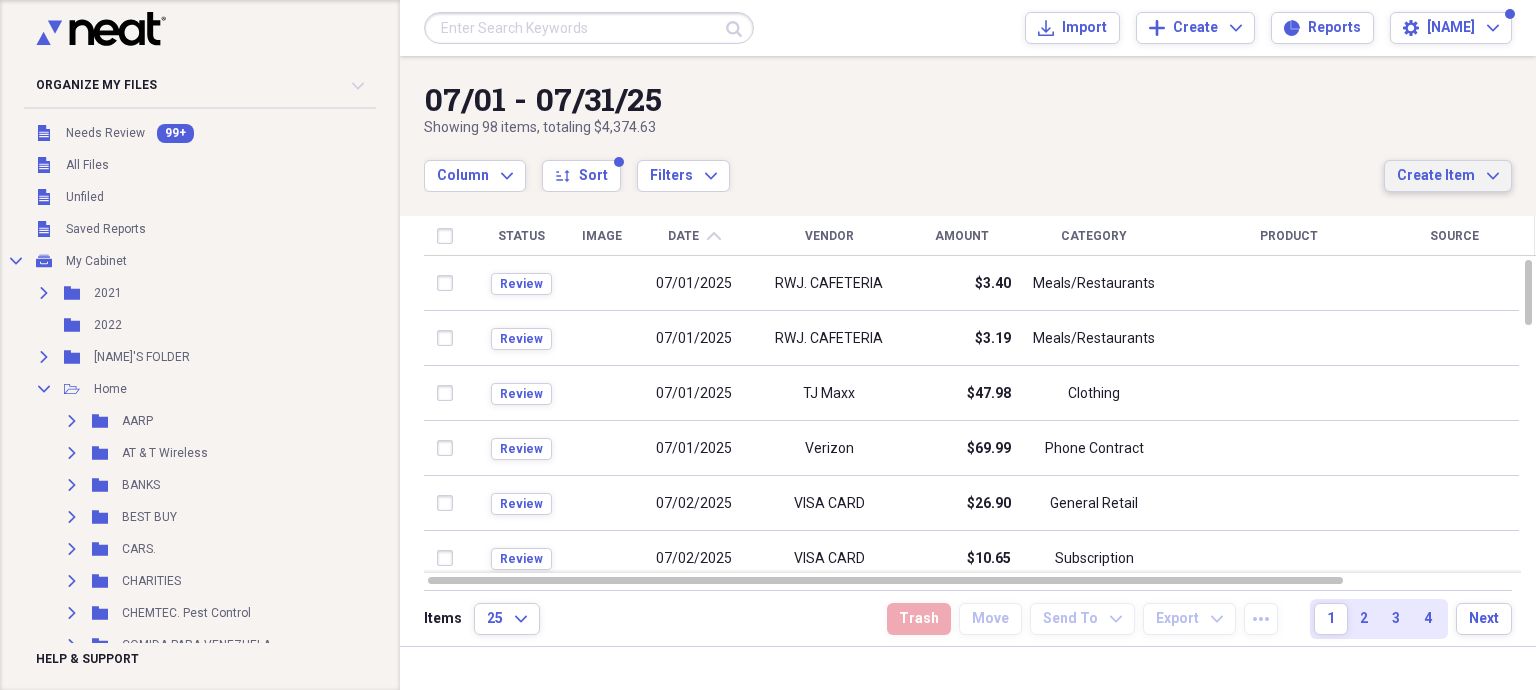 click on "Expand" 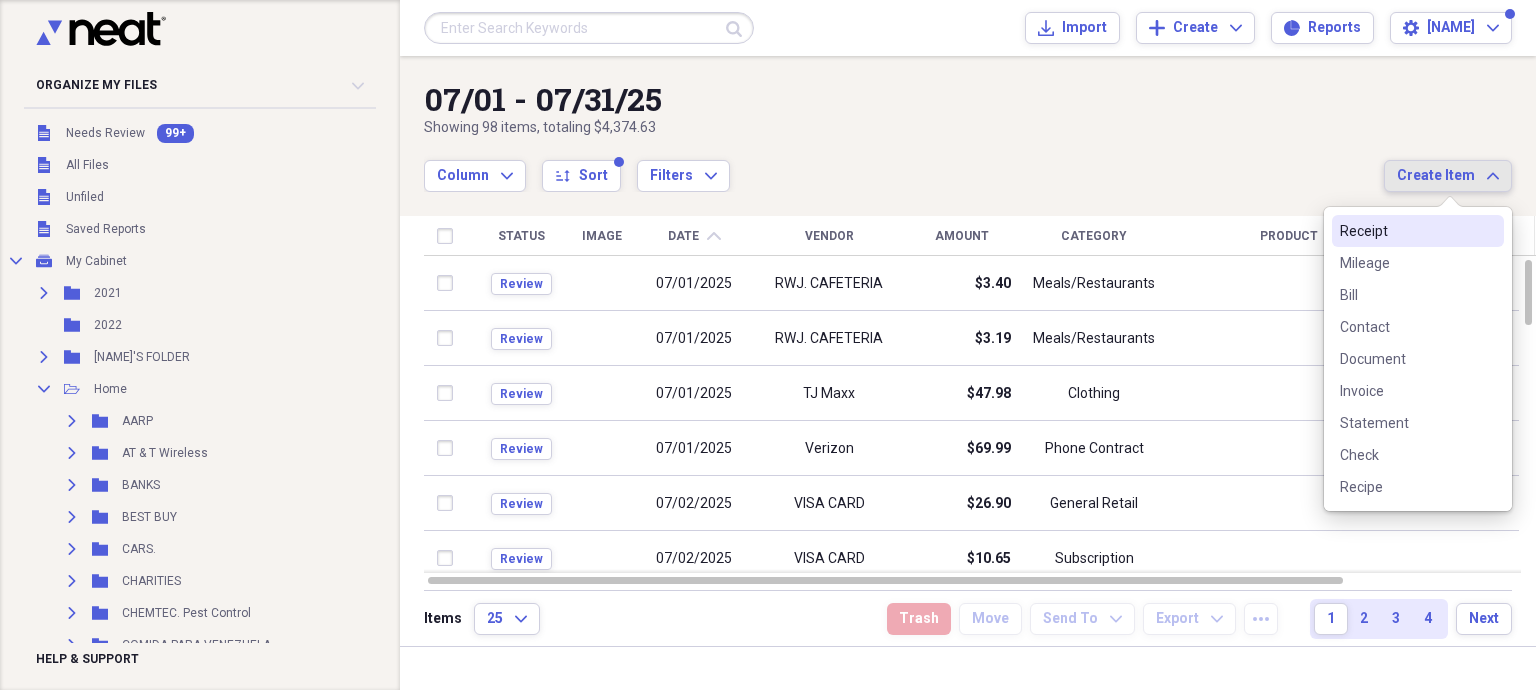 click on "Receipt" at bounding box center [1406, 231] 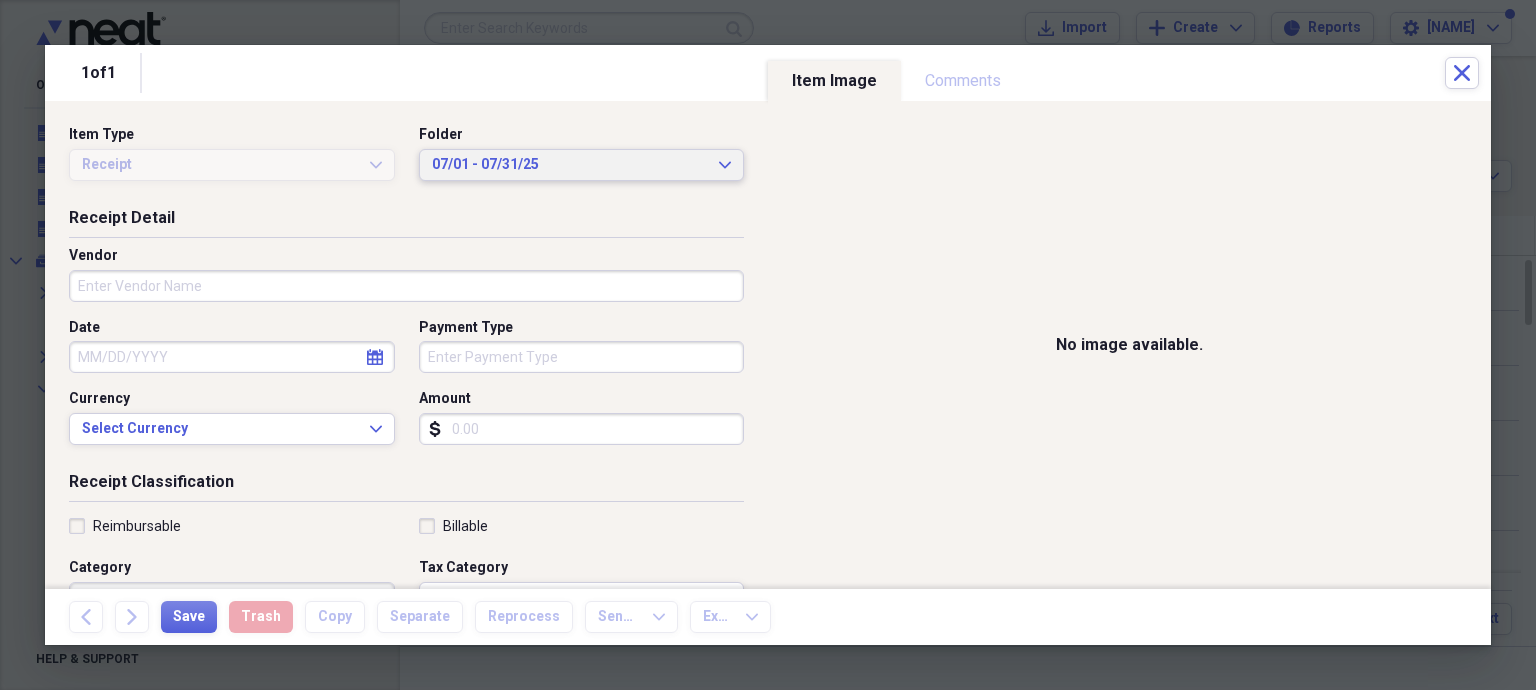 click on "Expand" 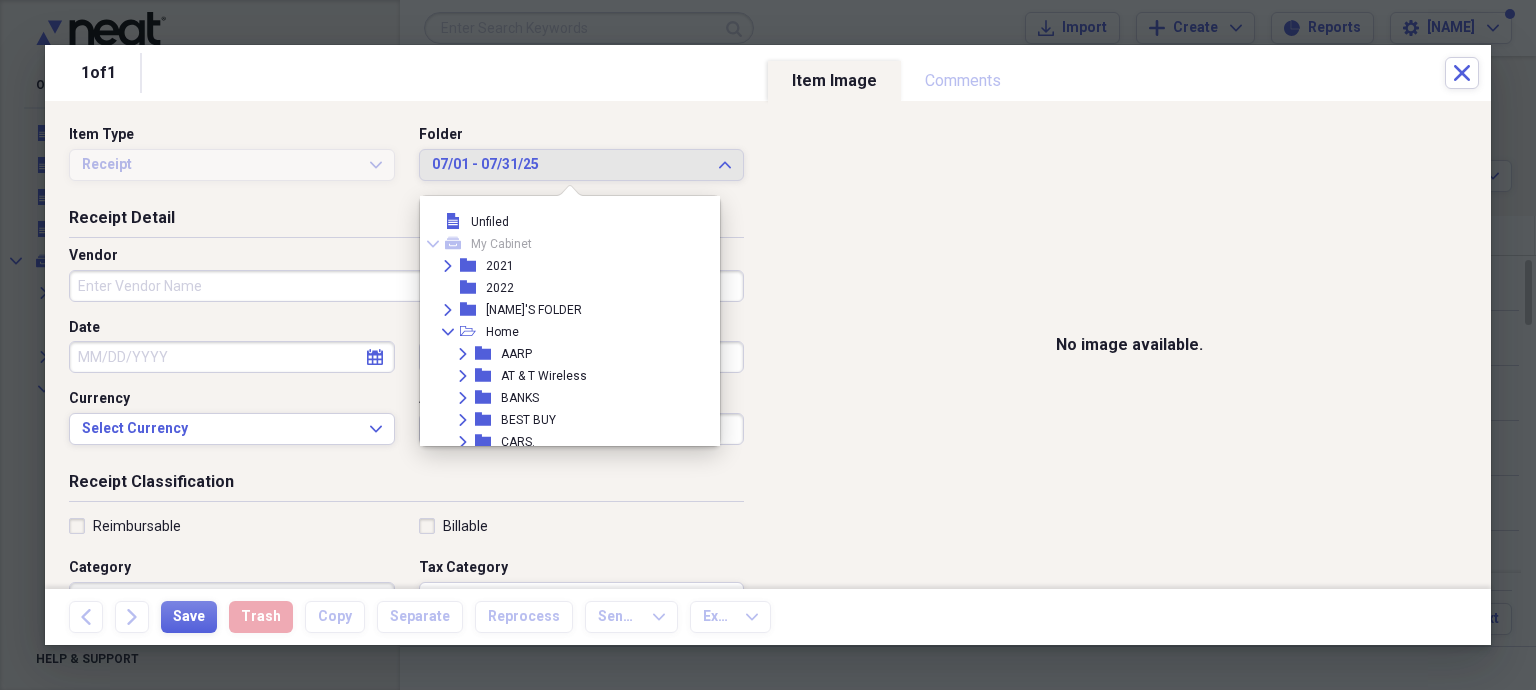 click 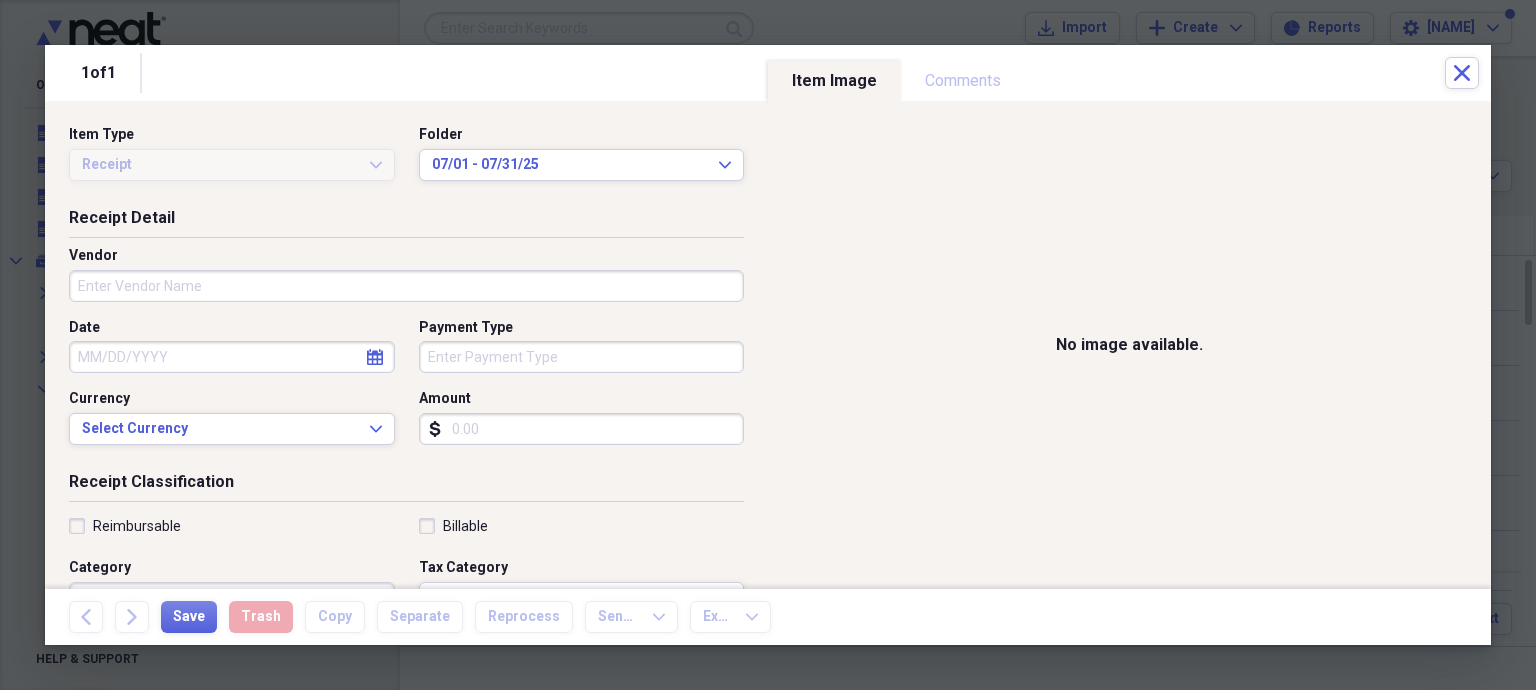 click on "Vendor" at bounding box center [406, 286] 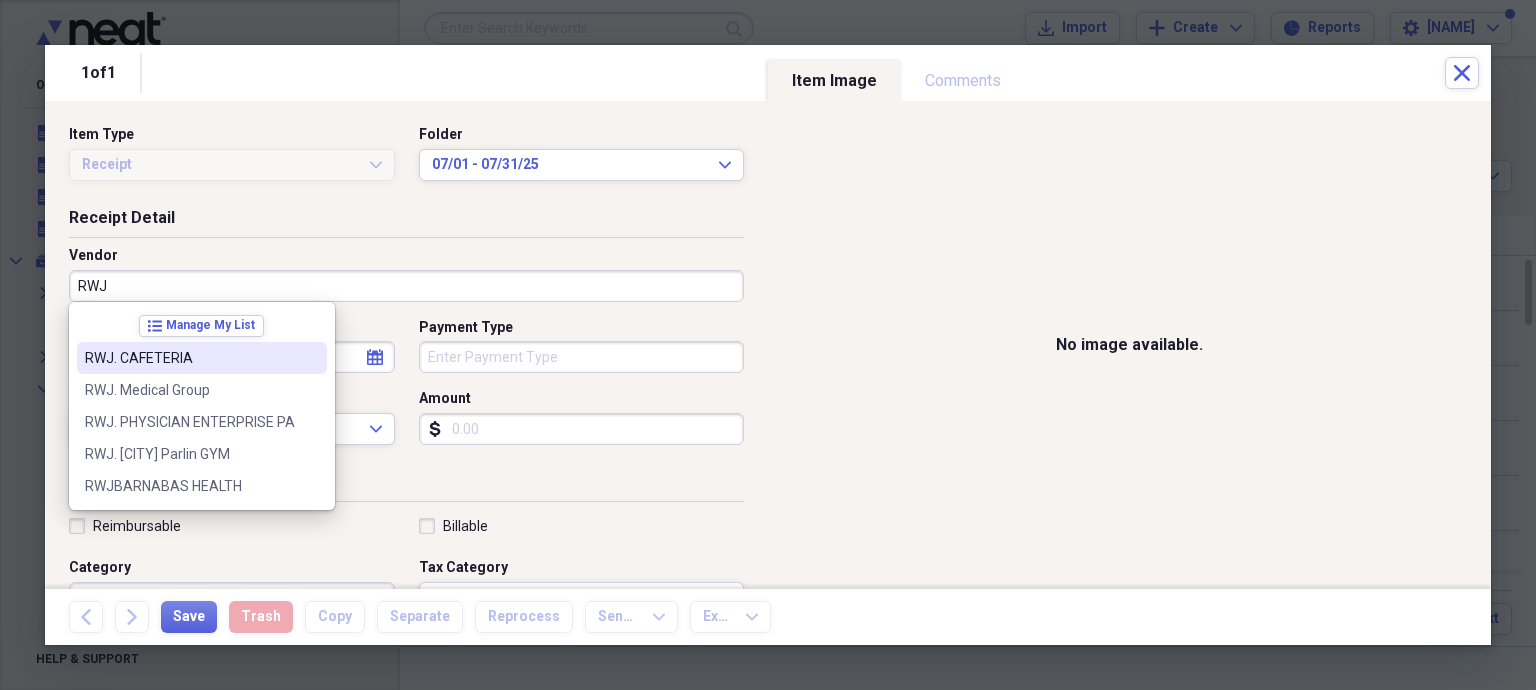 click on "RWJ. CAFETERIA" at bounding box center (190, 358) 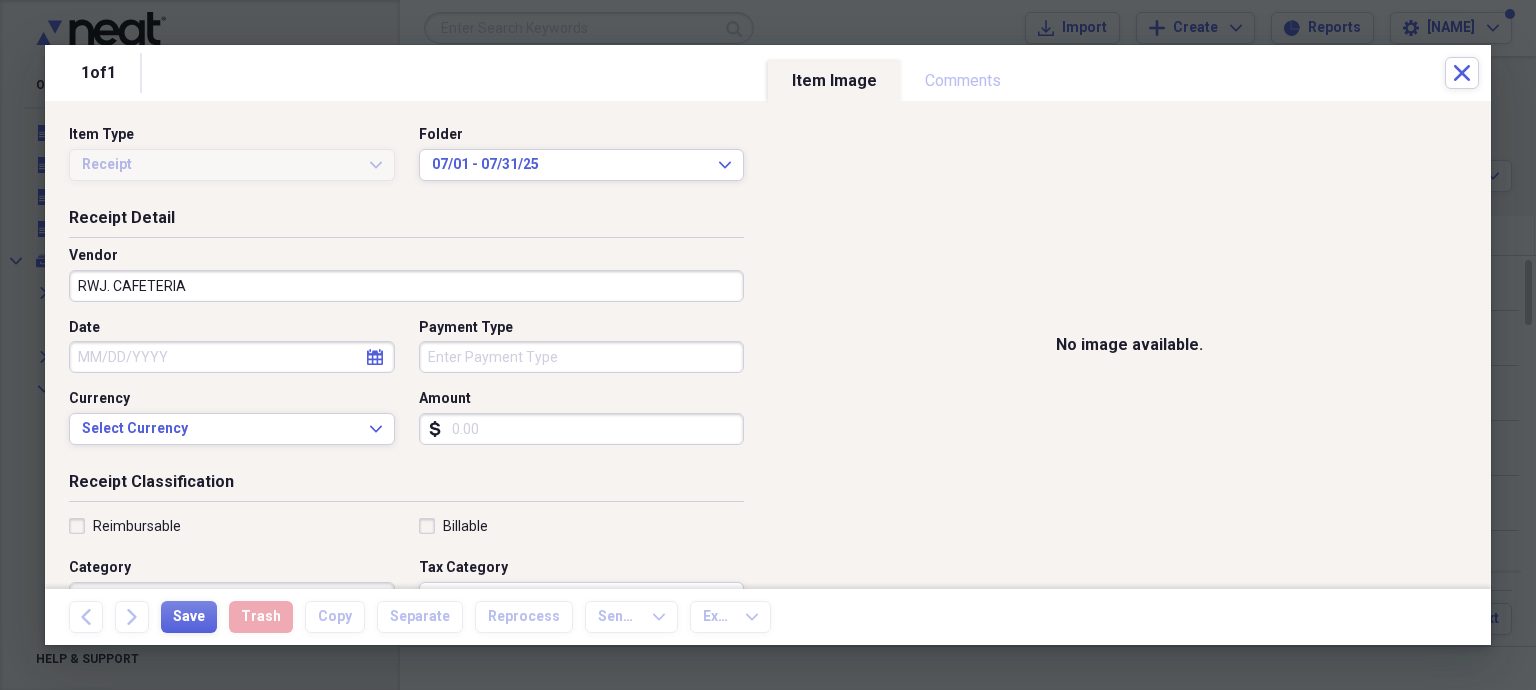 click 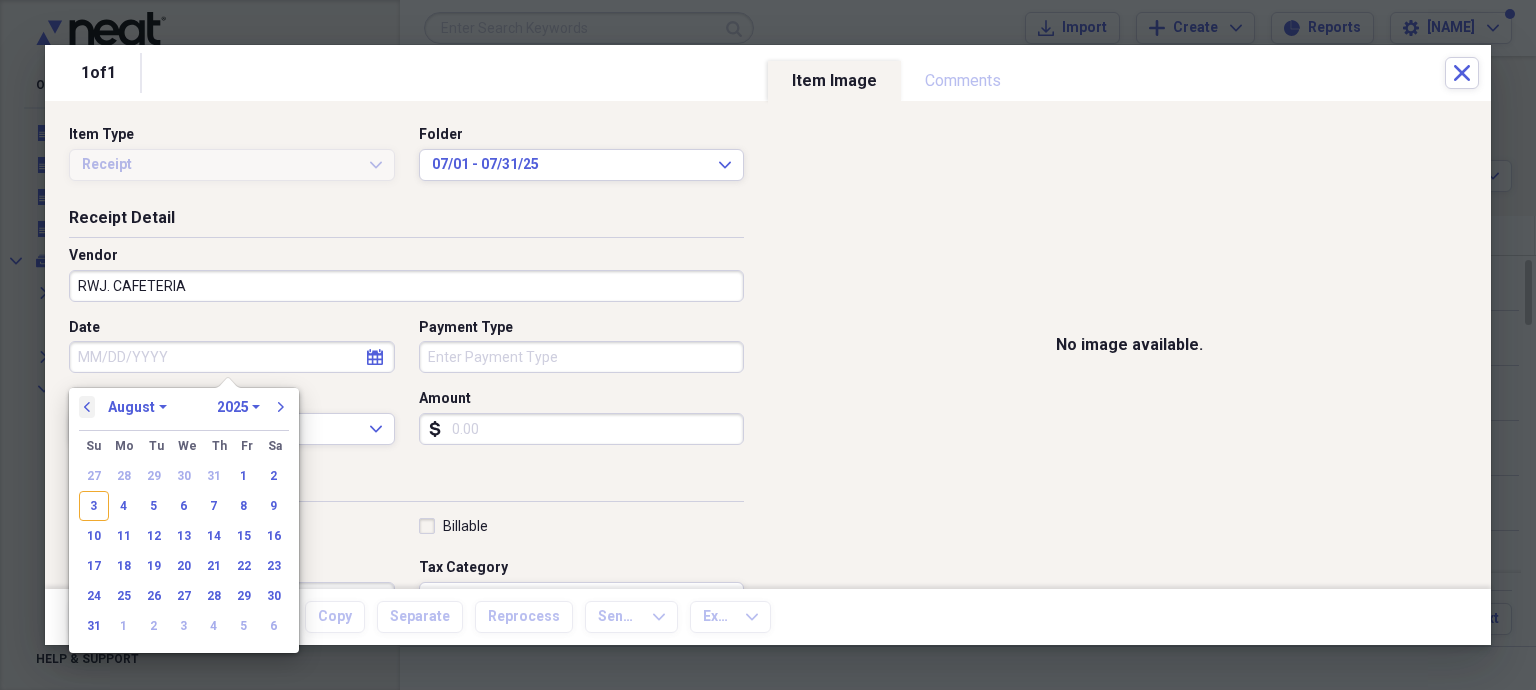 click on "previous" at bounding box center [87, 407] 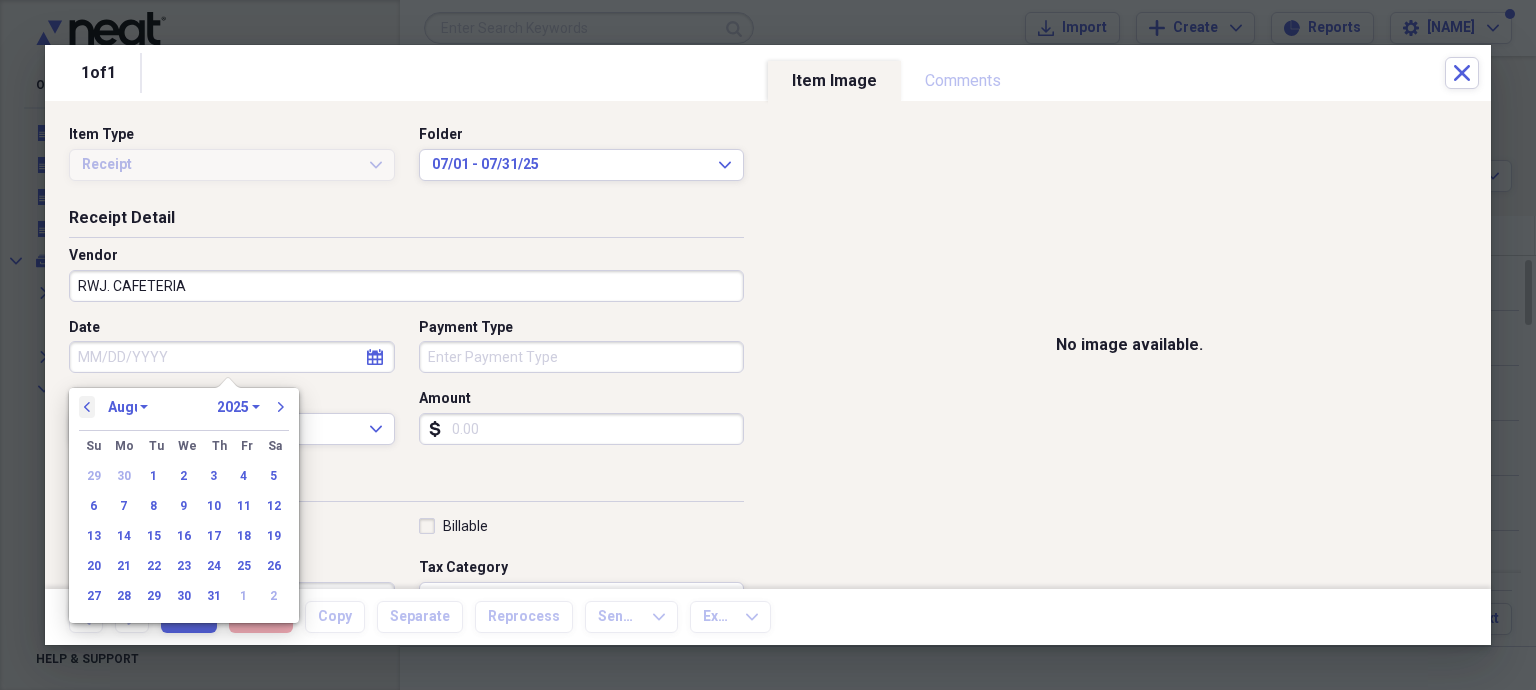 select on "6" 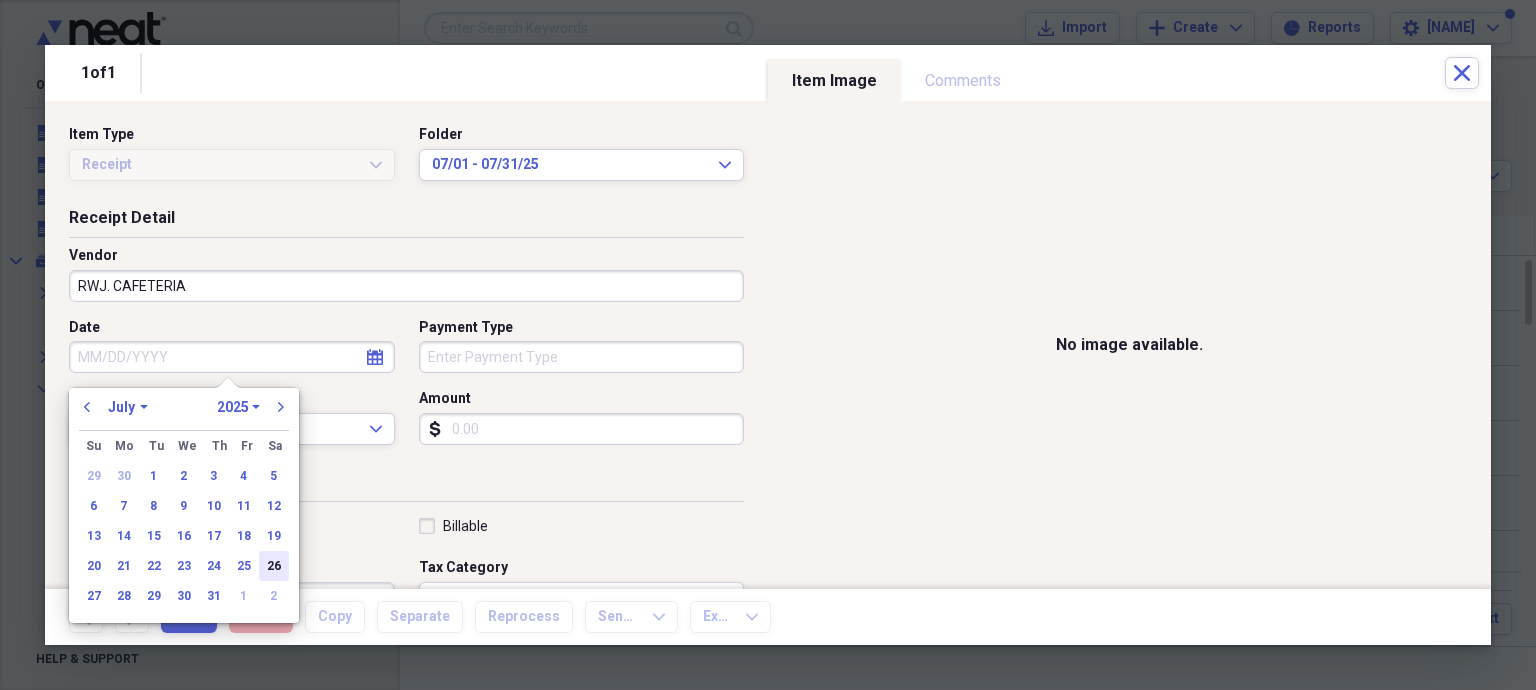 click on "26" at bounding box center (274, 566) 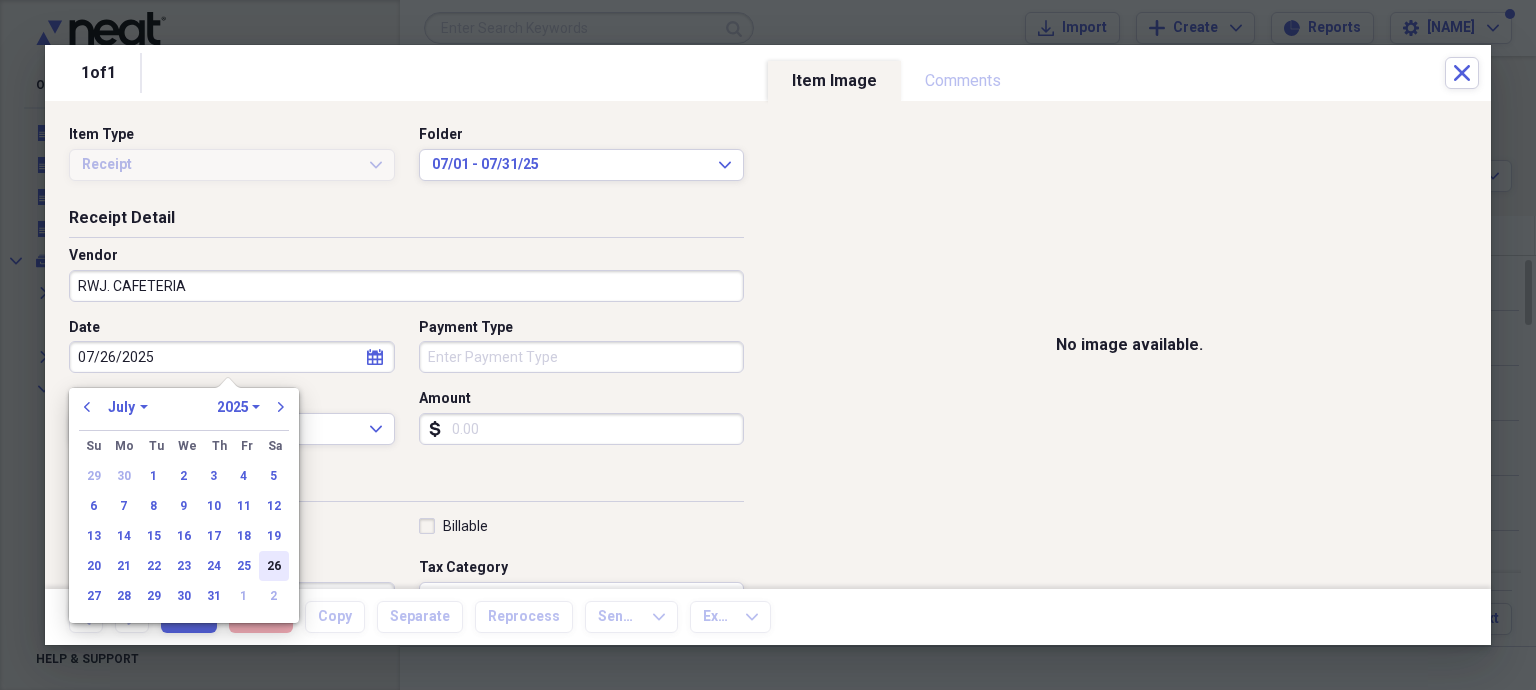 type on "07/26/2025" 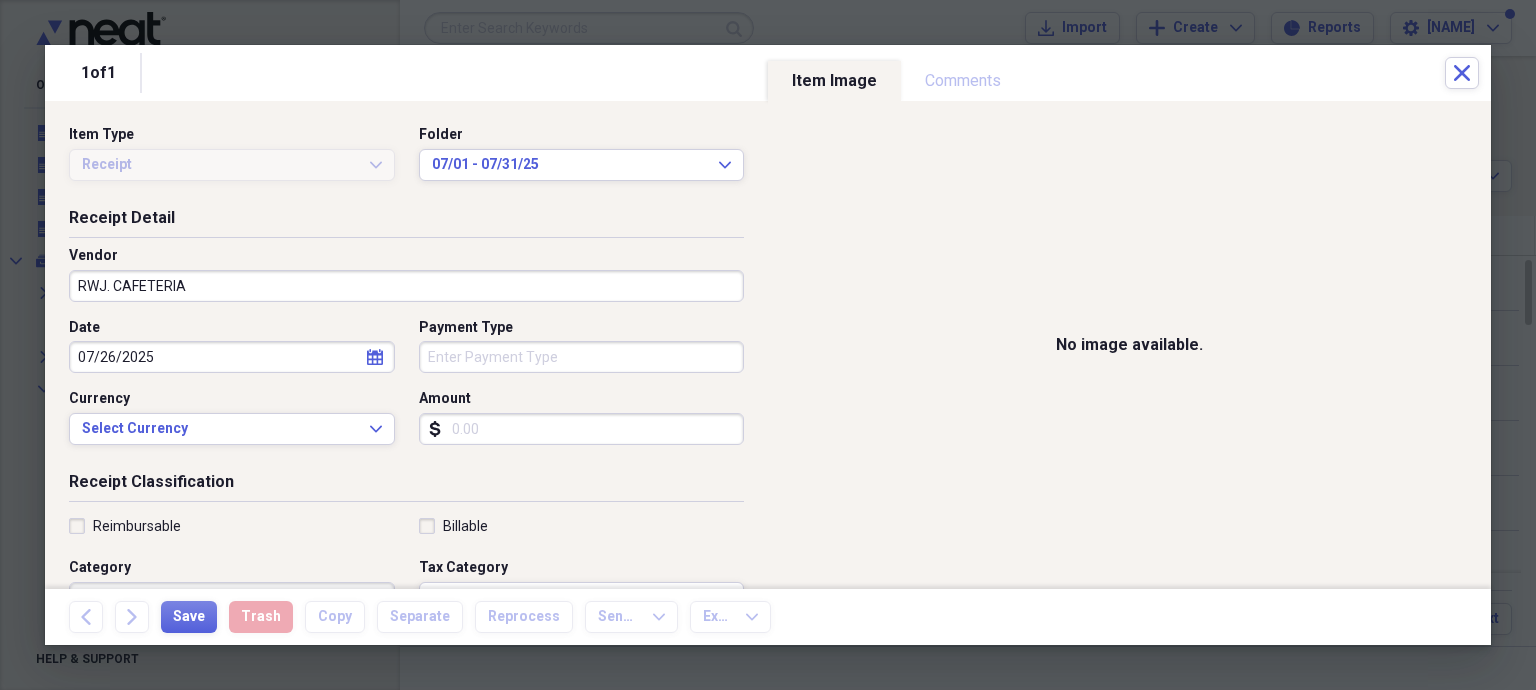 click on "Payment Type" at bounding box center [582, 357] 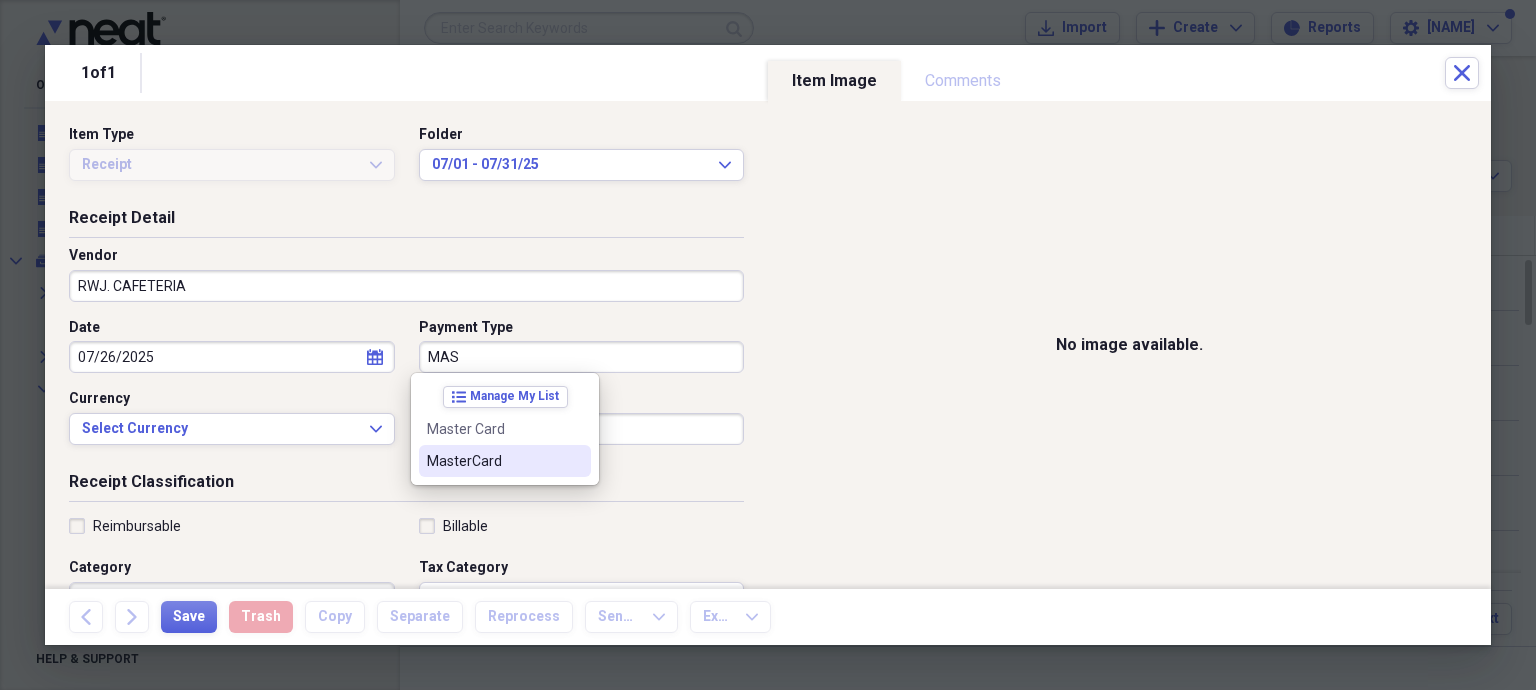 click on "MasterCard" at bounding box center [493, 461] 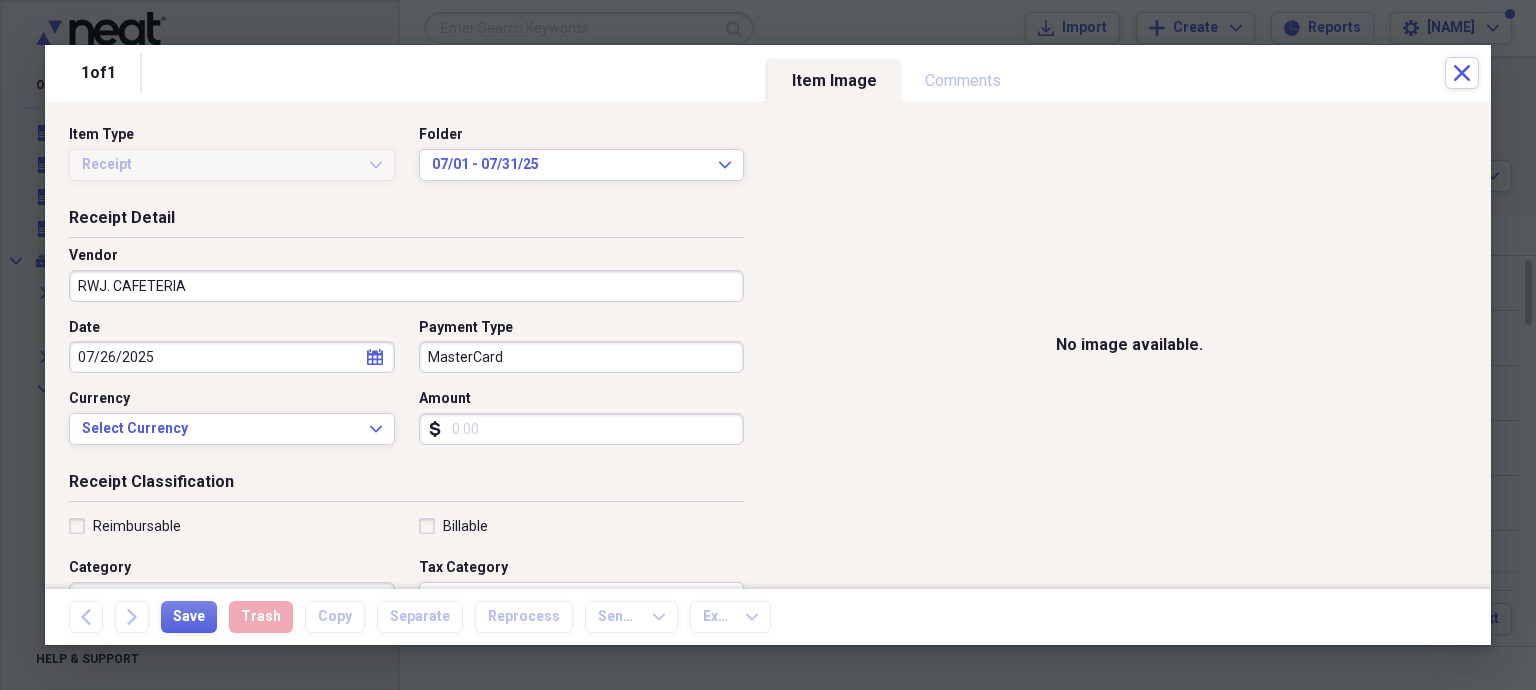 click on "Amount" at bounding box center (582, 429) 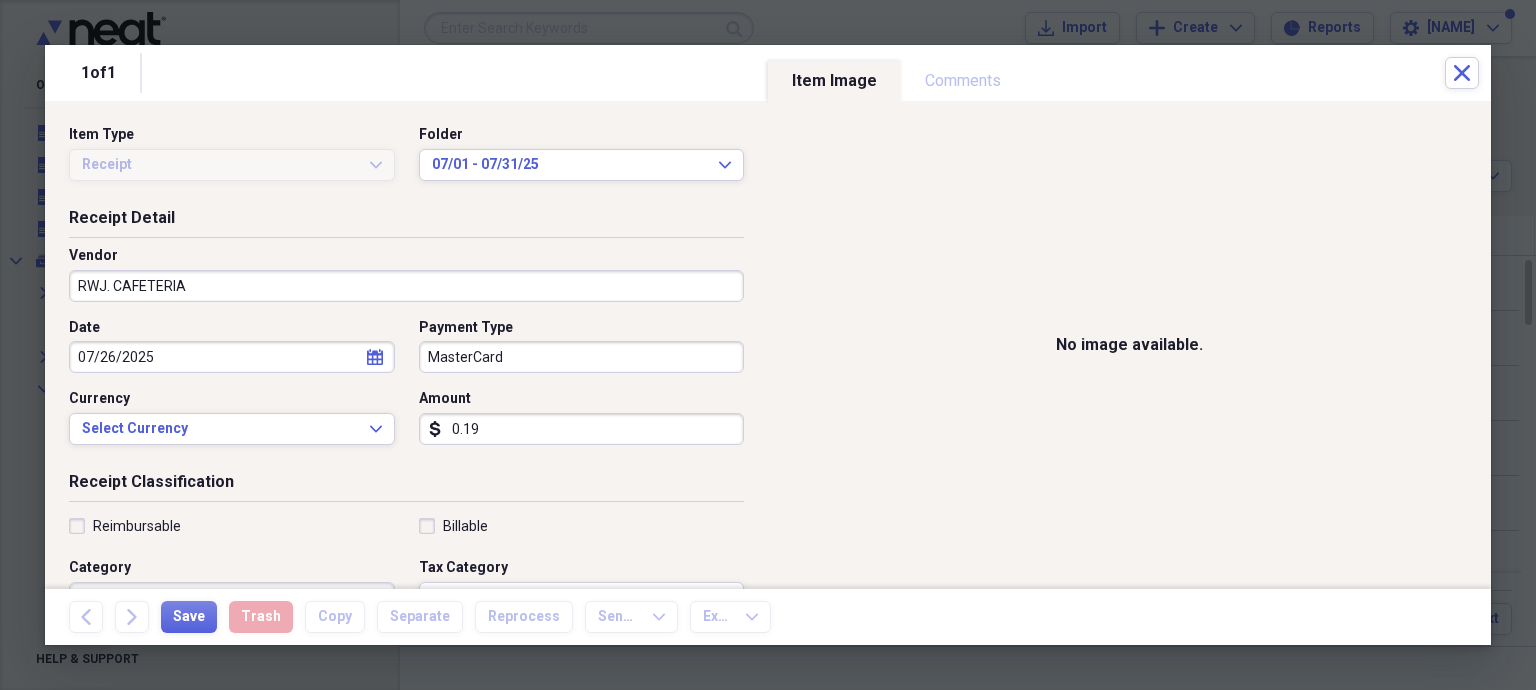 scroll, scrollTop: 40, scrollLeft: 0, axis: vertical 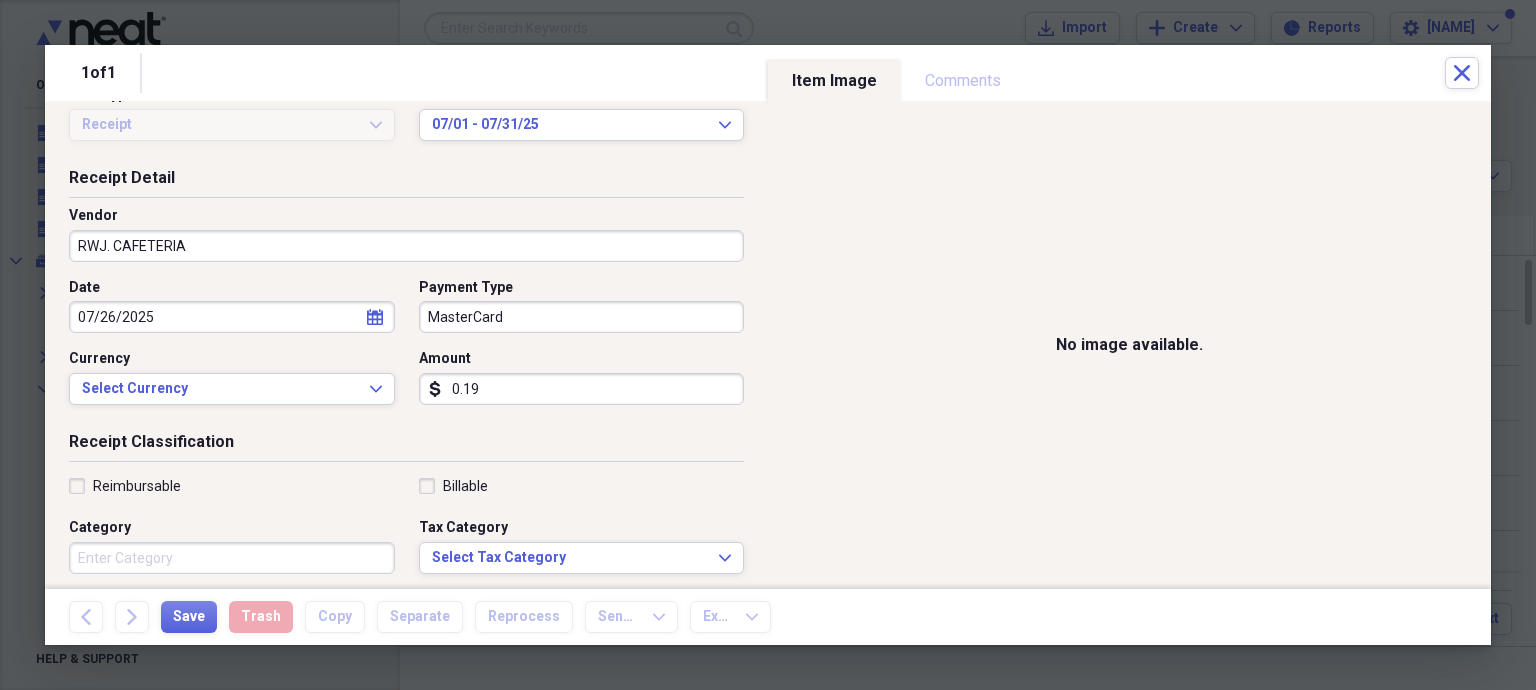 type on "0.01" 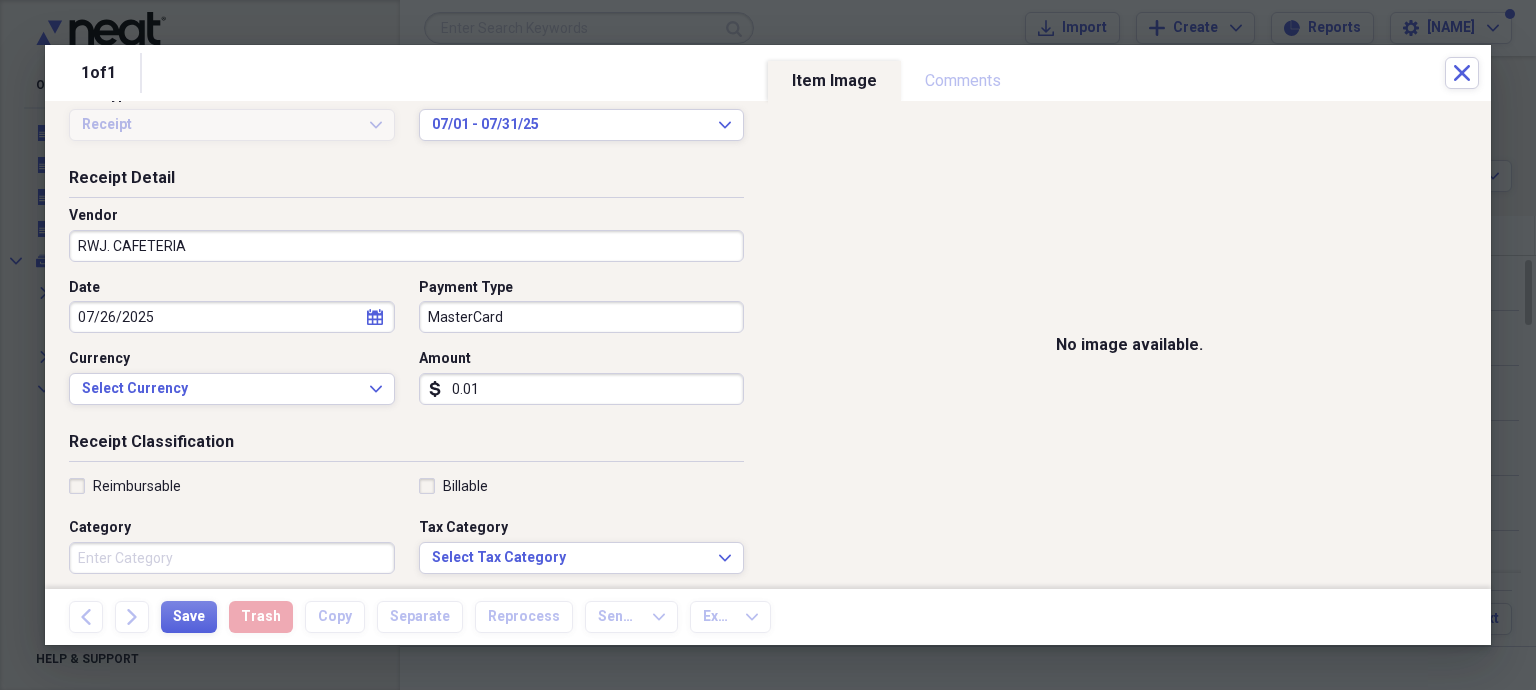 click on "Category" at bounding box center [232, 558] 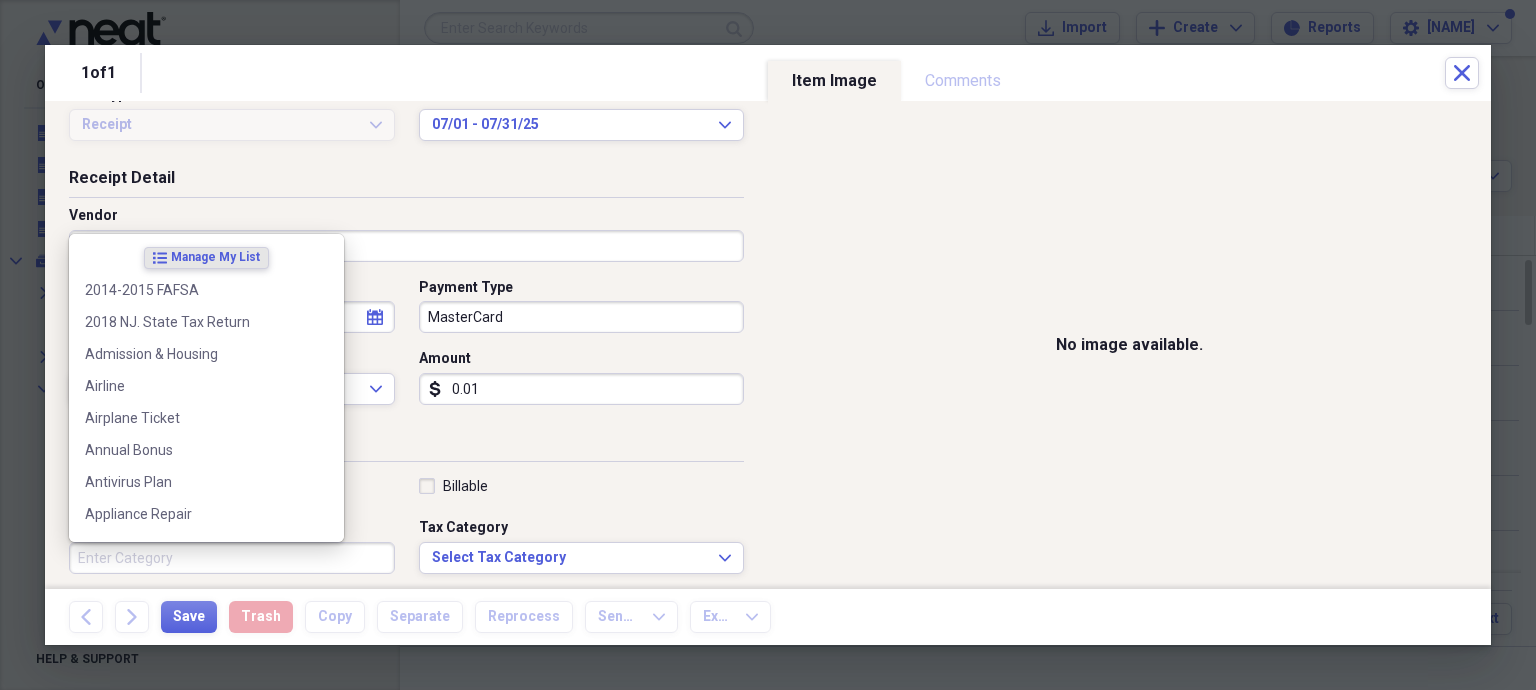 type on "0.01" 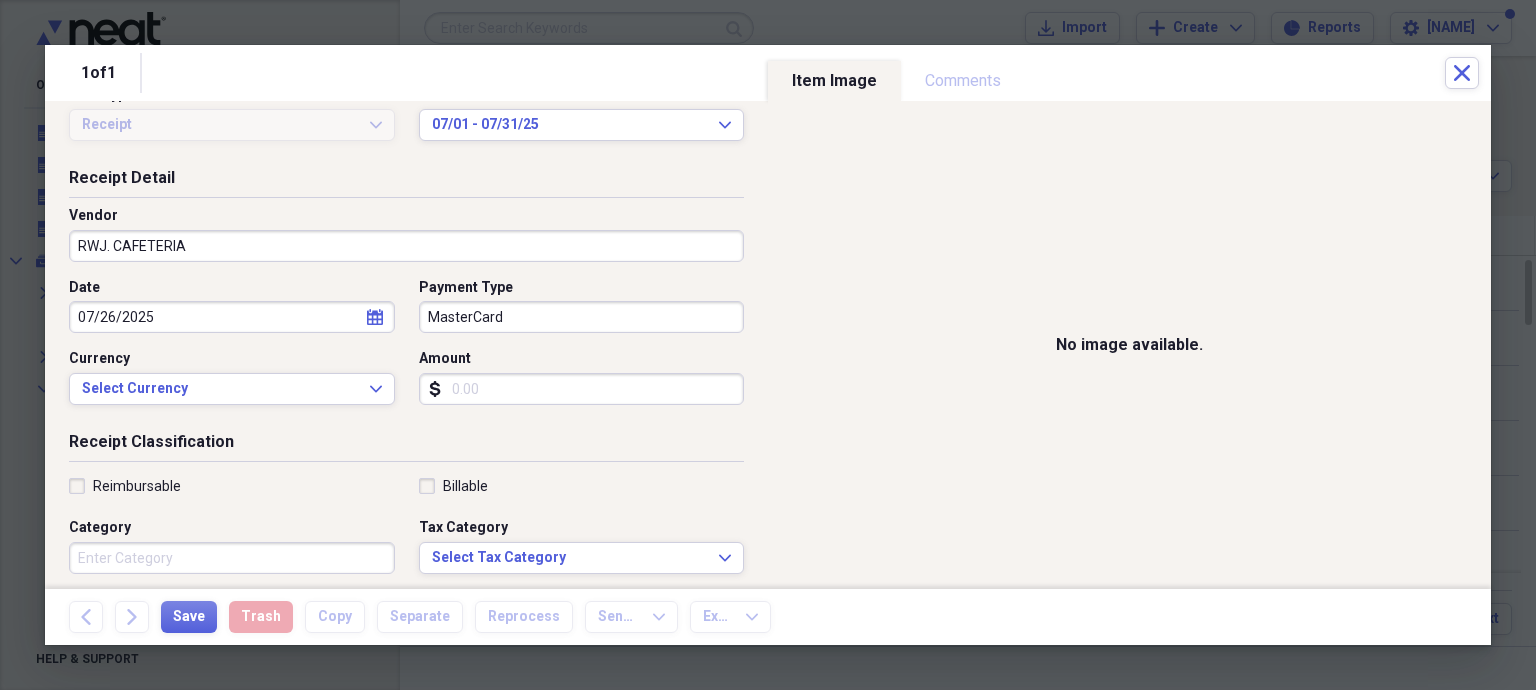 type on "0.01" 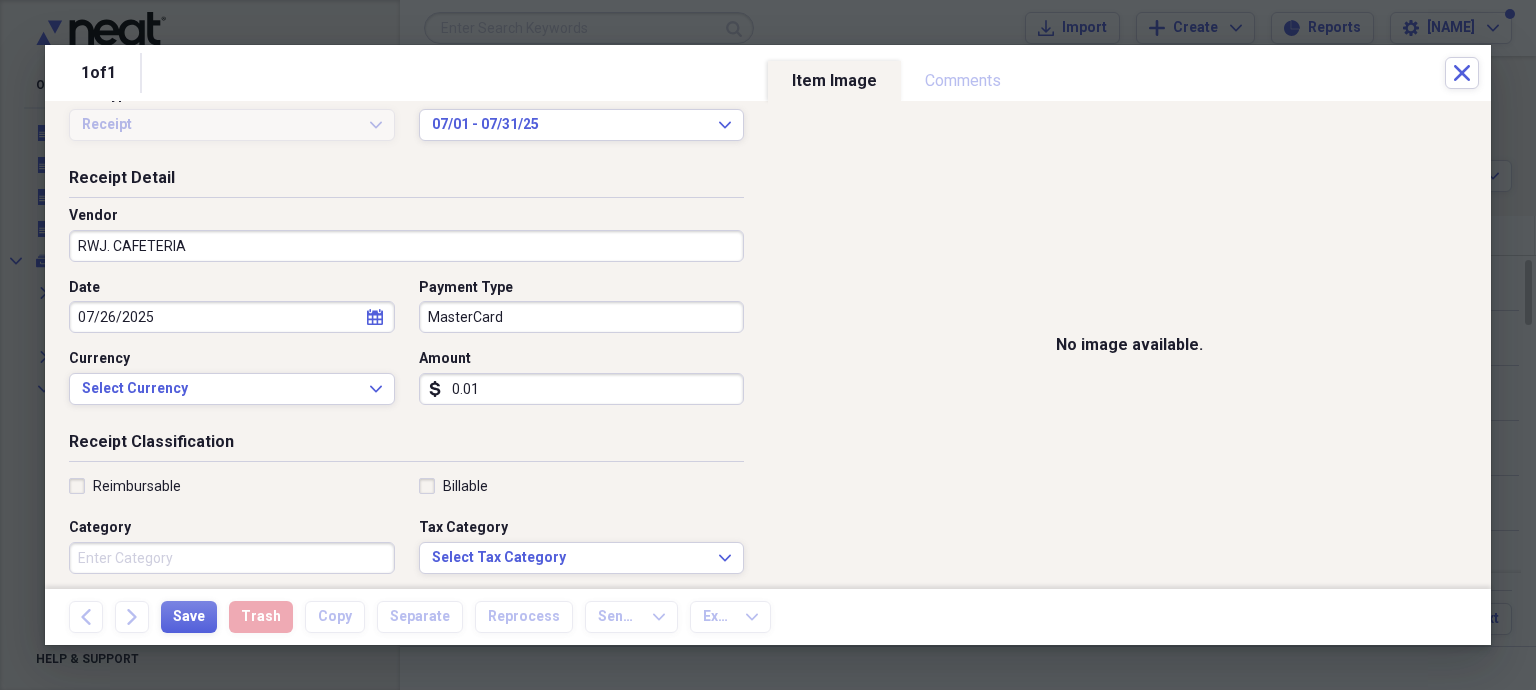click on "0.01" at bounding box center (582, 389) 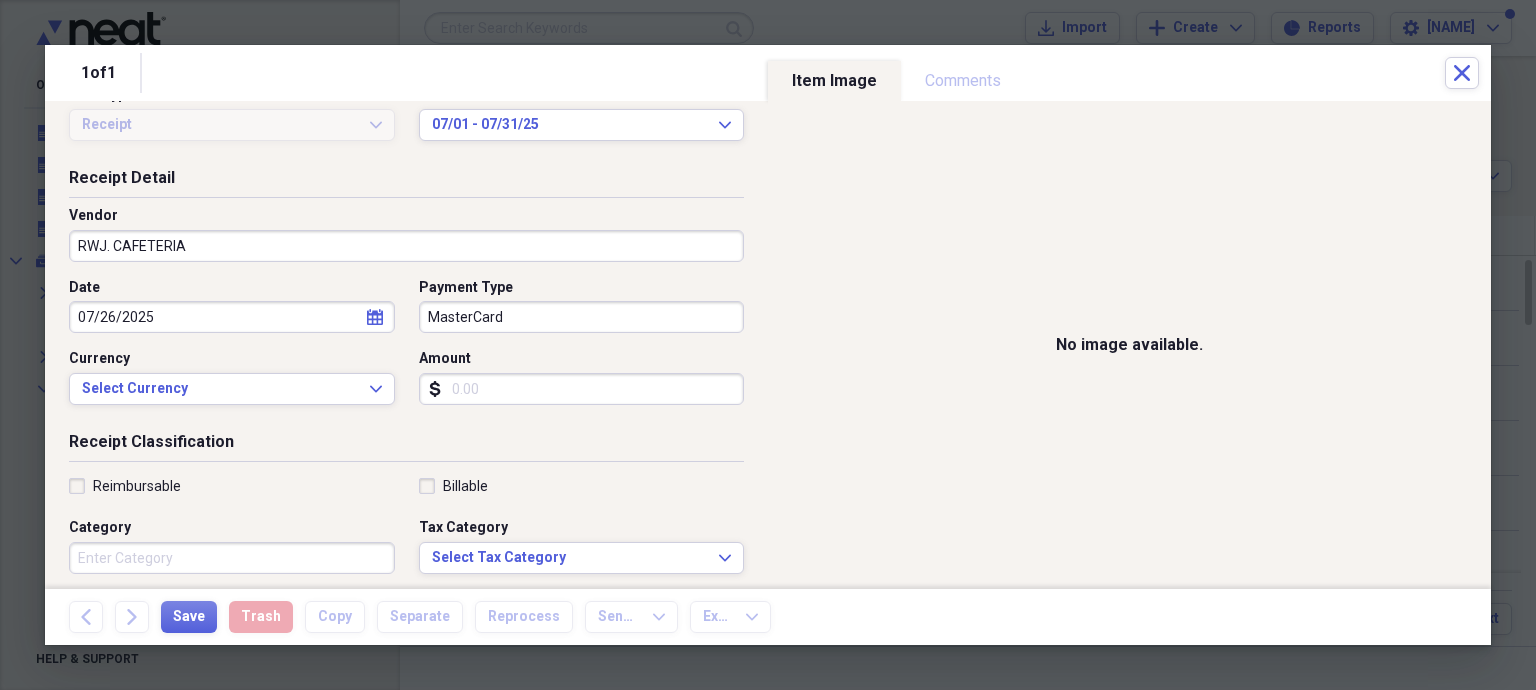 type 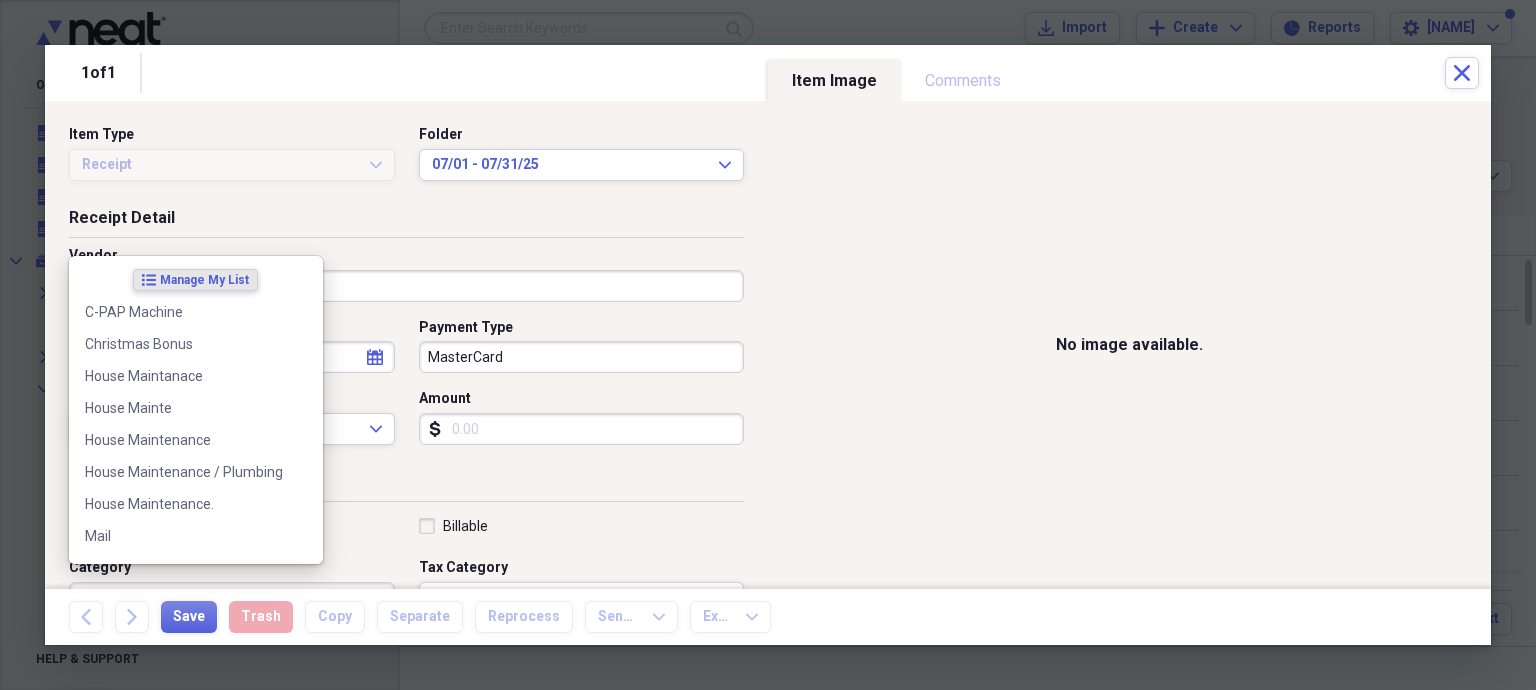 scroll, scrollTop: 17, scrollLeft: 0, axis: vertical 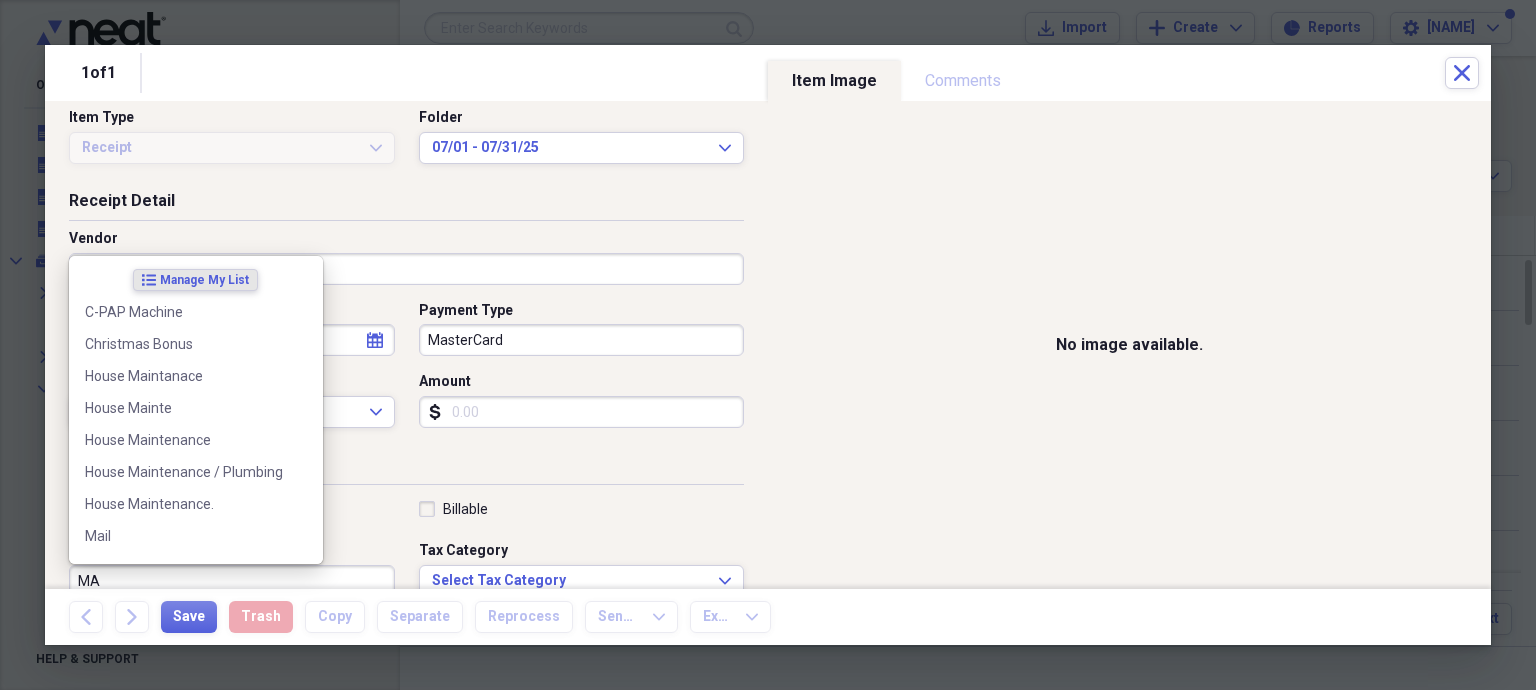 type on "M" 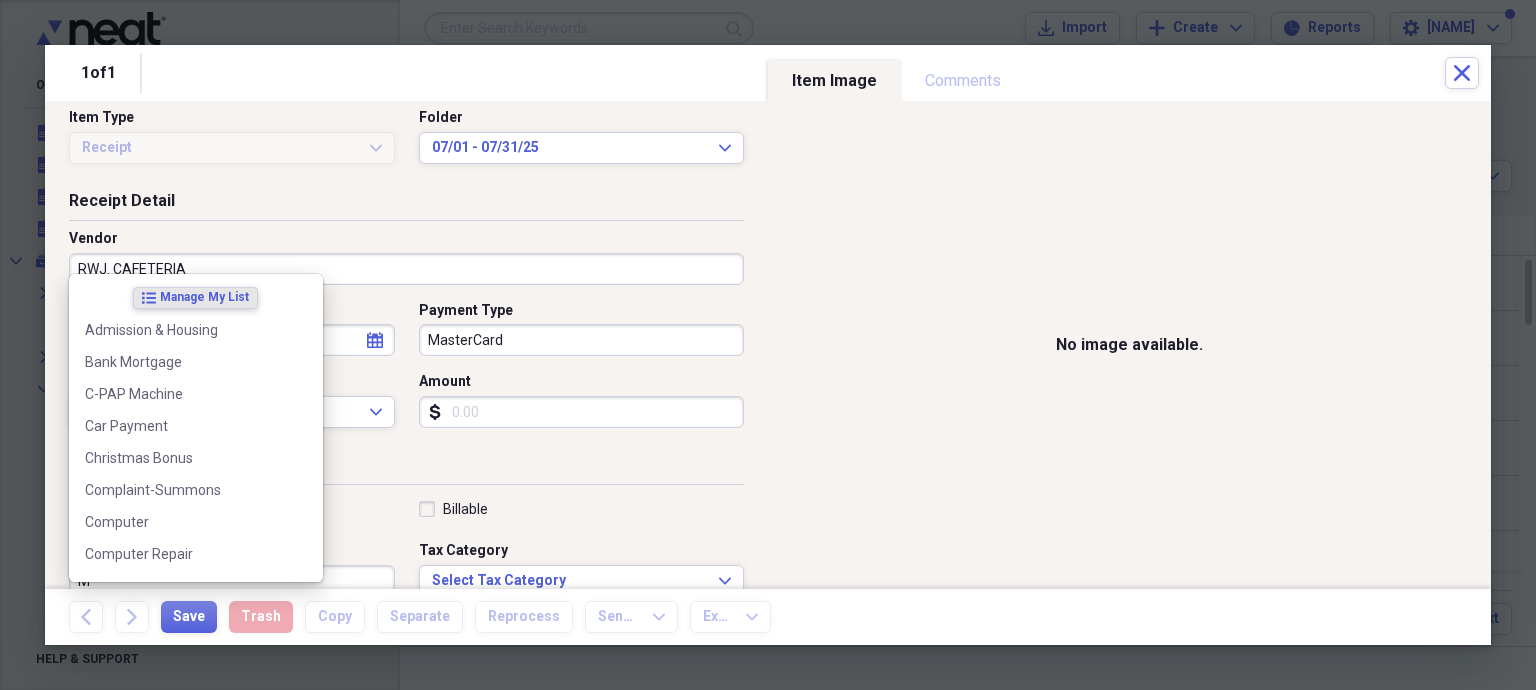 scroll, scrollTop: 0, scrollLeft: 0, axis: both 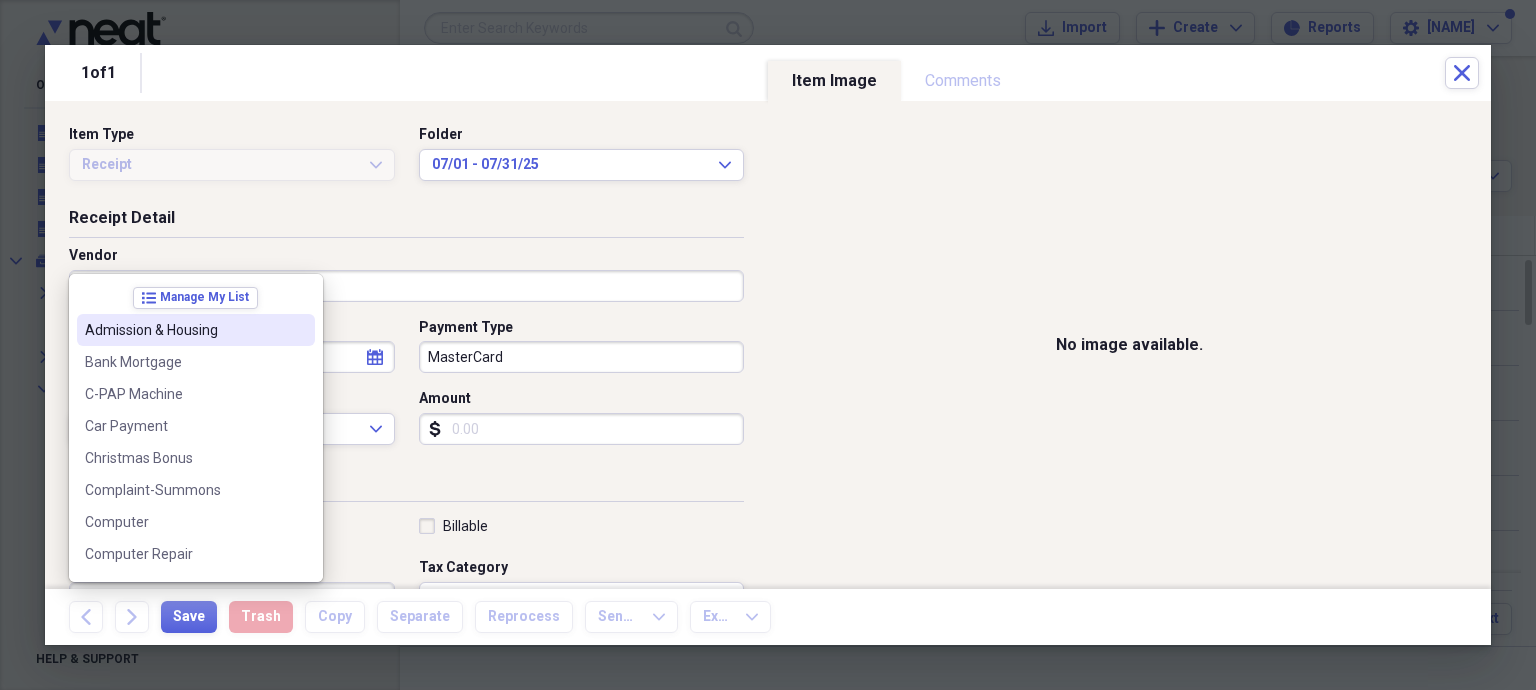 type on "M" 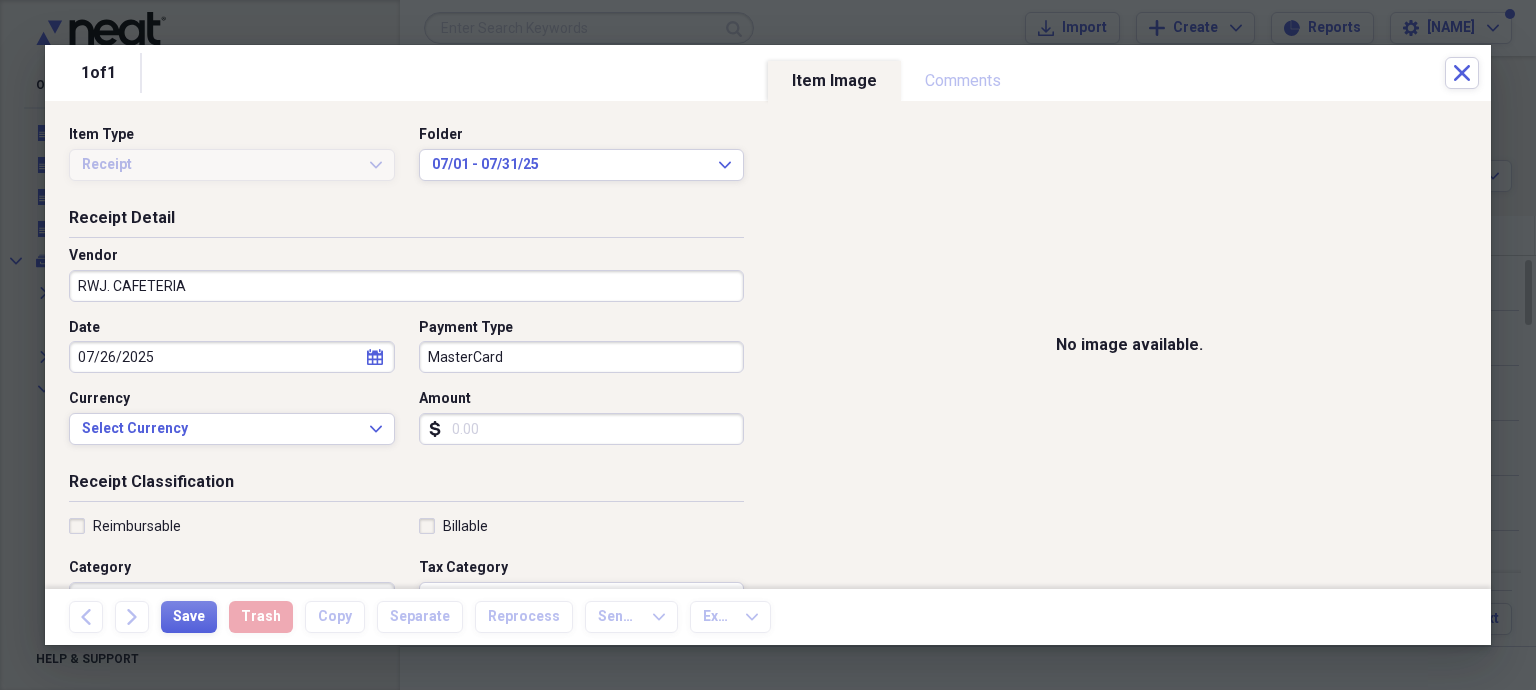 scroll, scrollTop: 200, scrollLeft: 0, axis: vertical 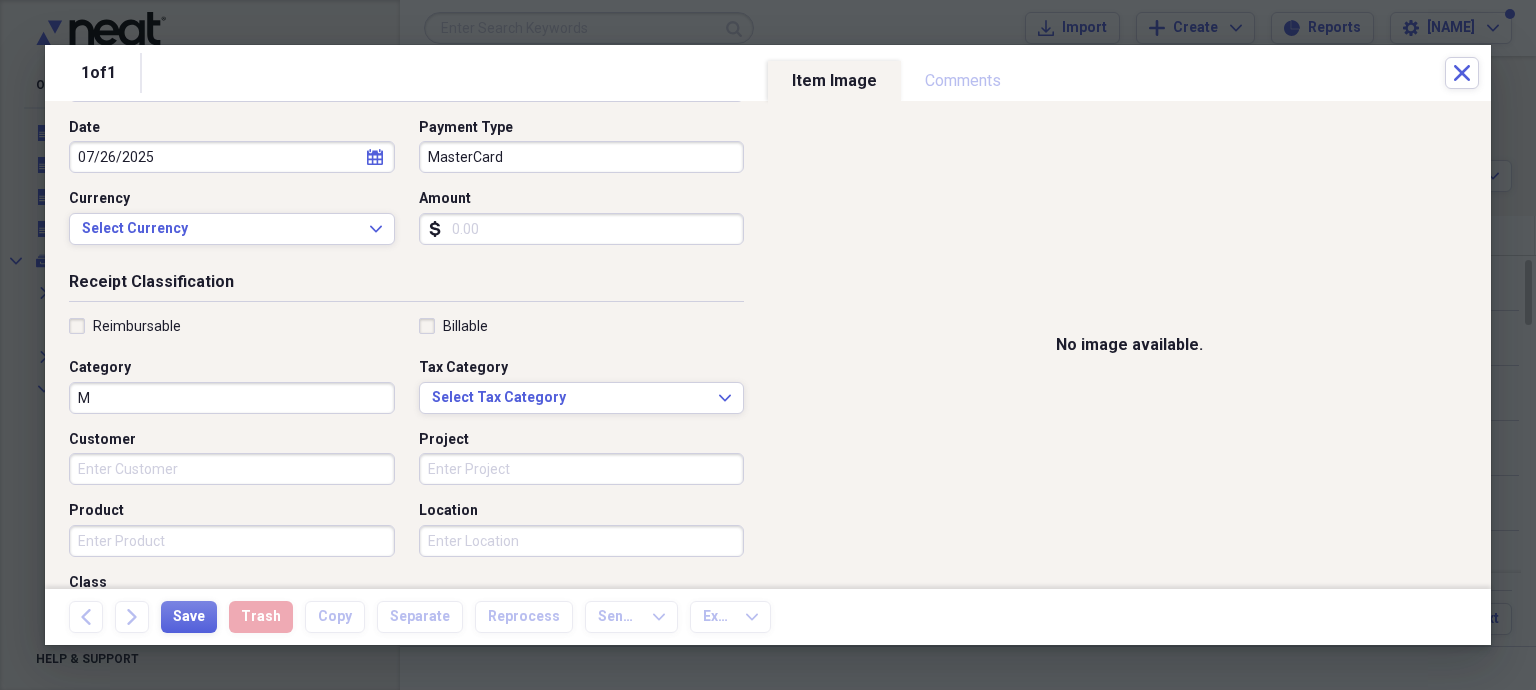 click on "M" at bounding box center [232, 398] 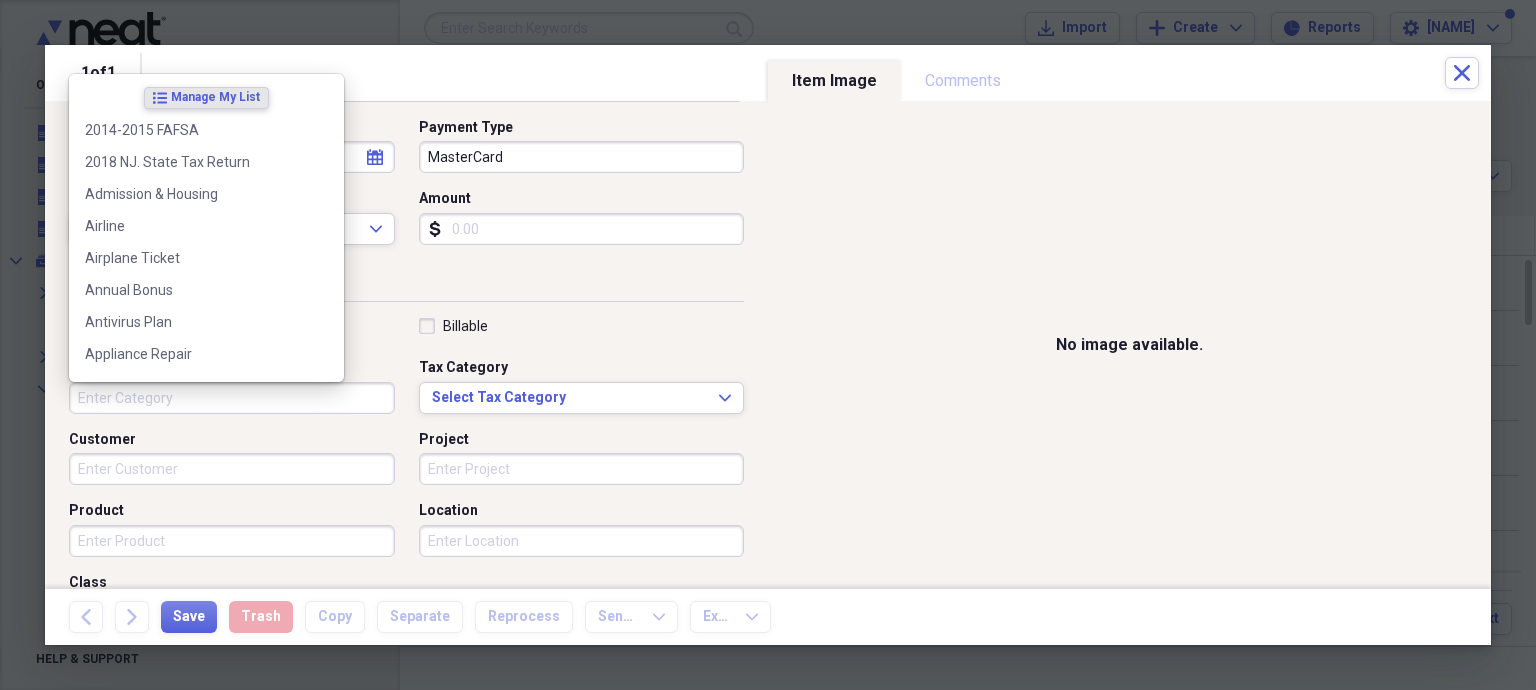 type on "m" 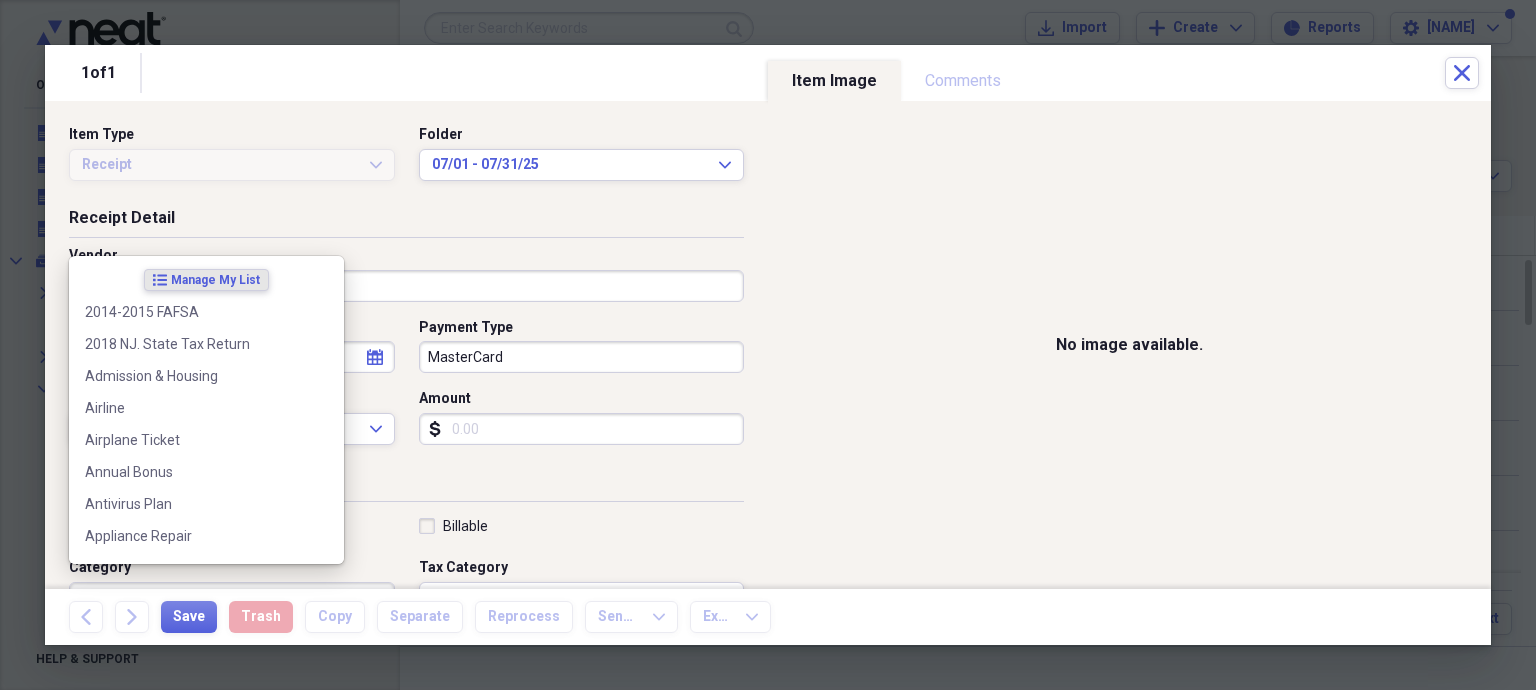 scroll, scrollTop: 17, scrollLeft: 0, axis: vertical 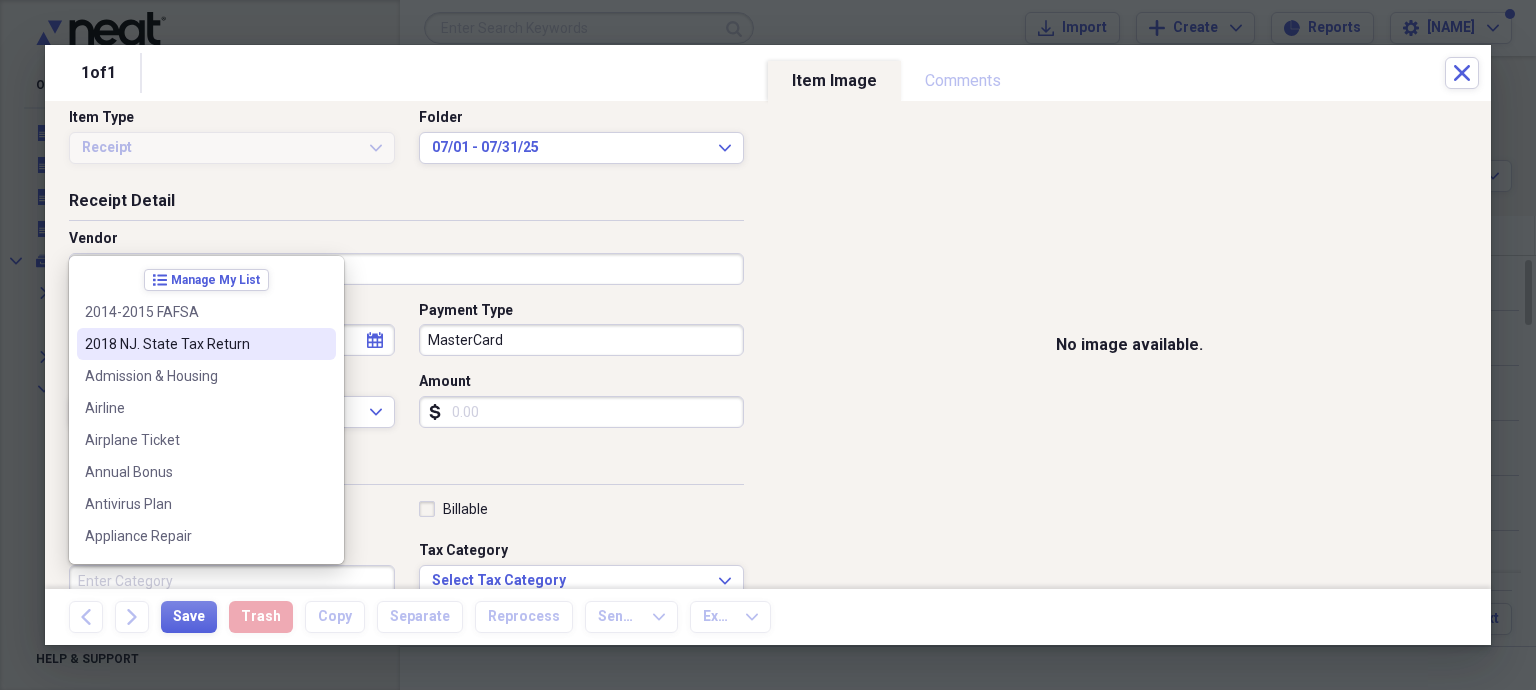 type 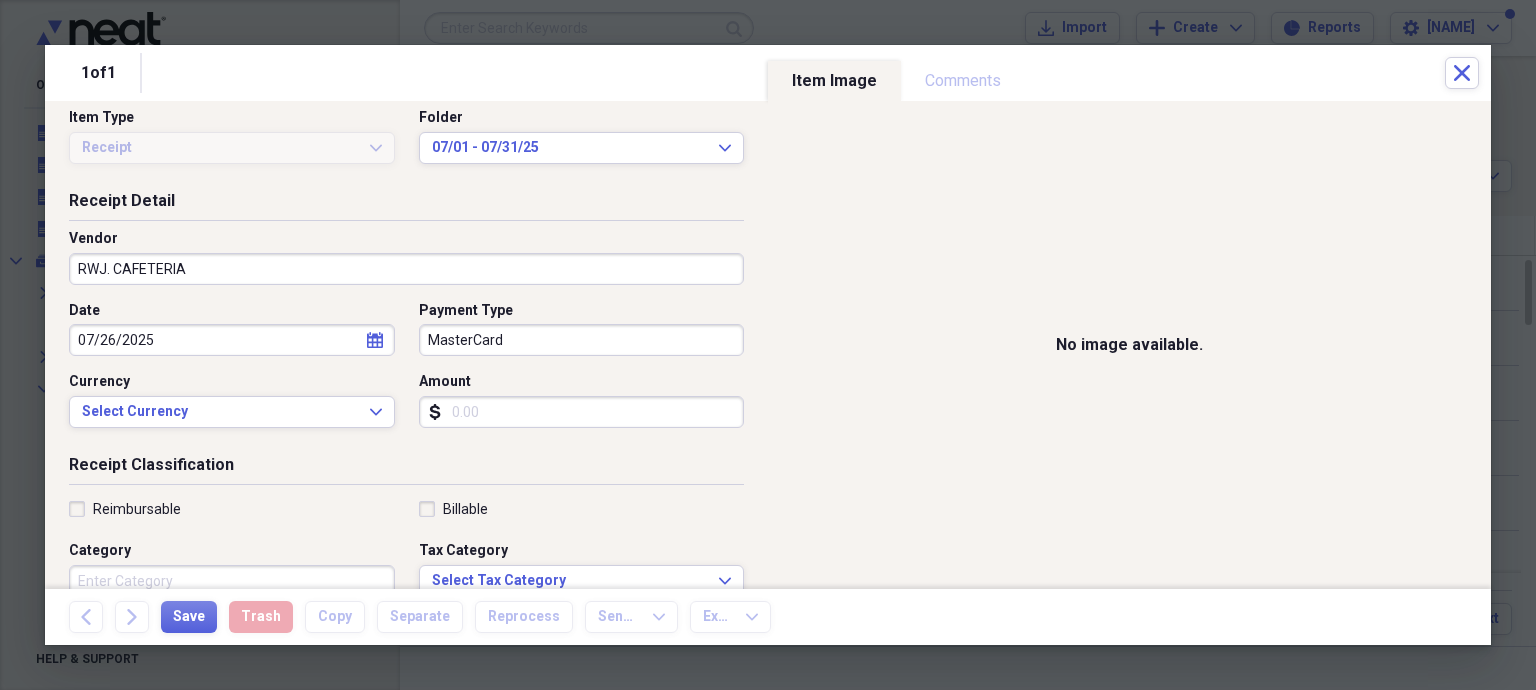 click on "07/26/2025" at bounding box center [232, 340] 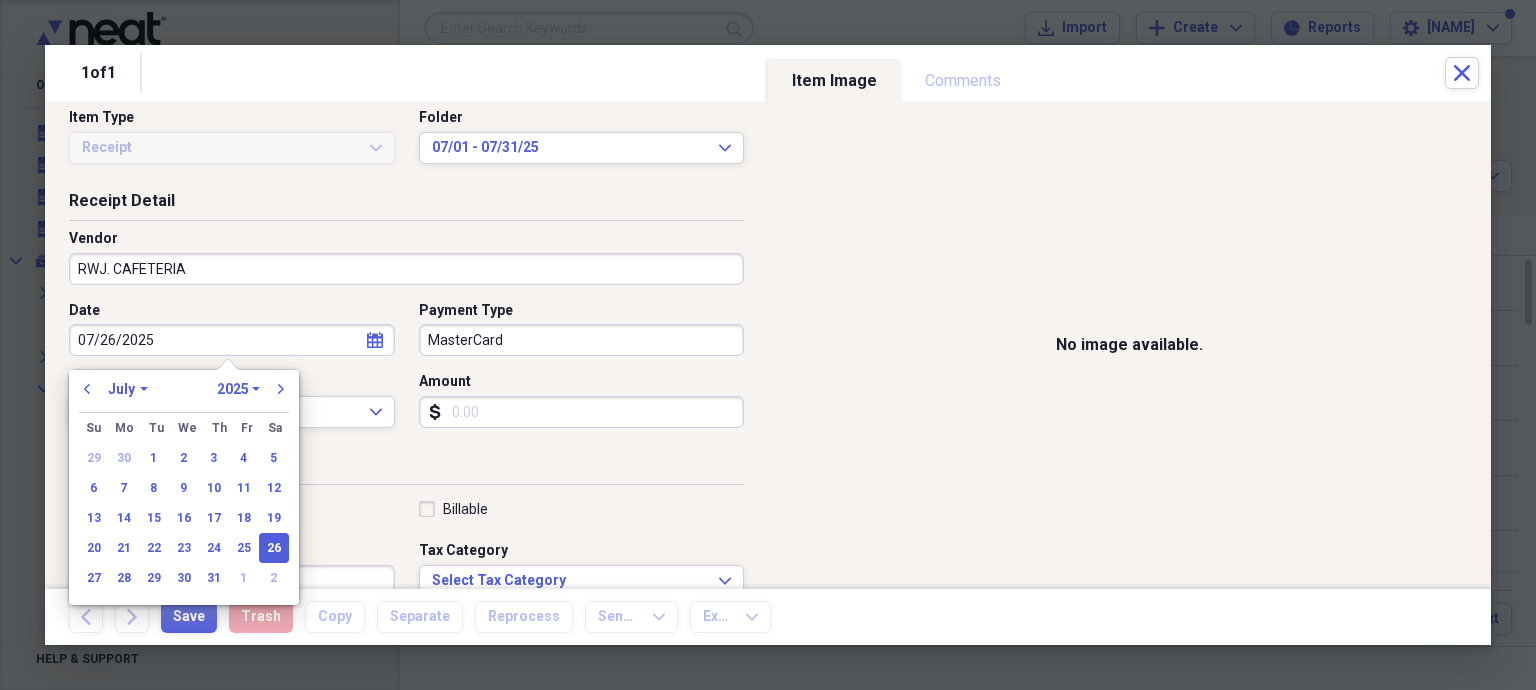 click on "07/26/2025" at bounding box center (232, 340) 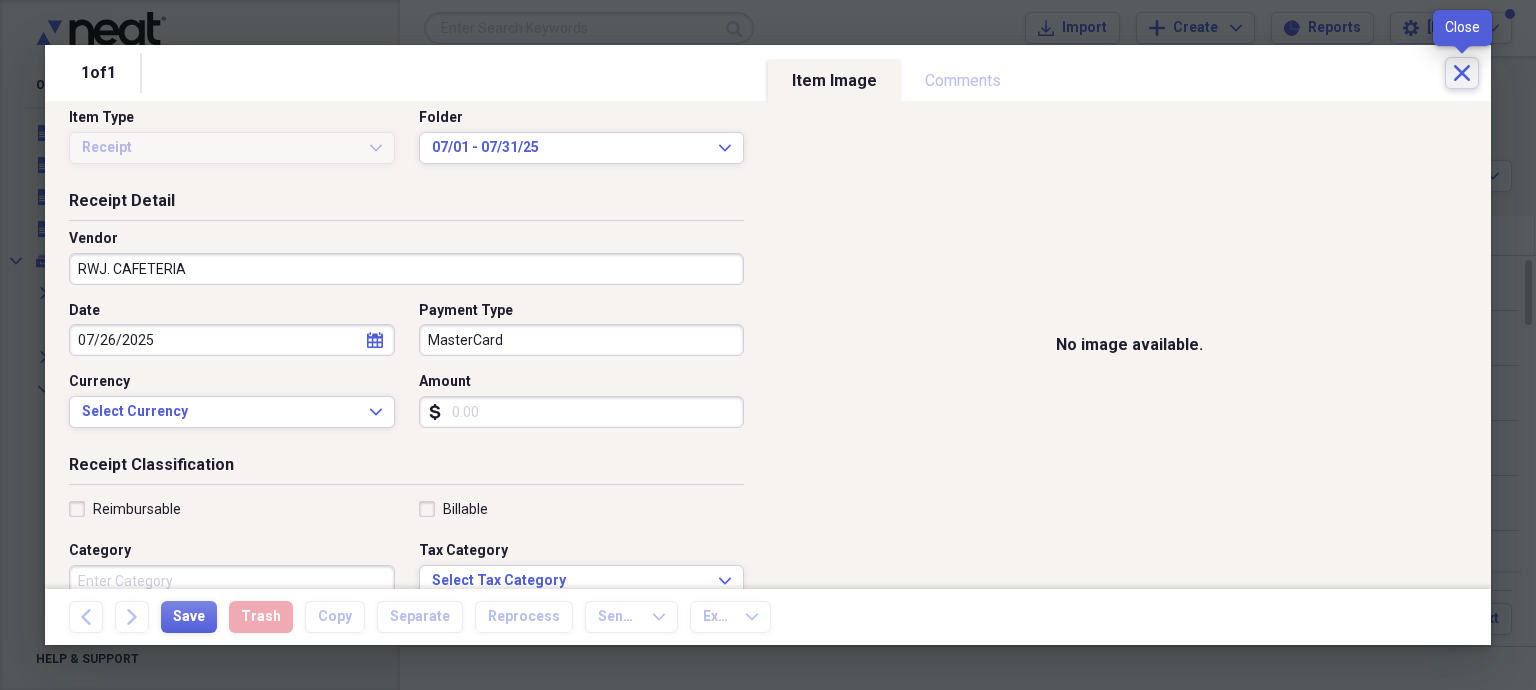 click 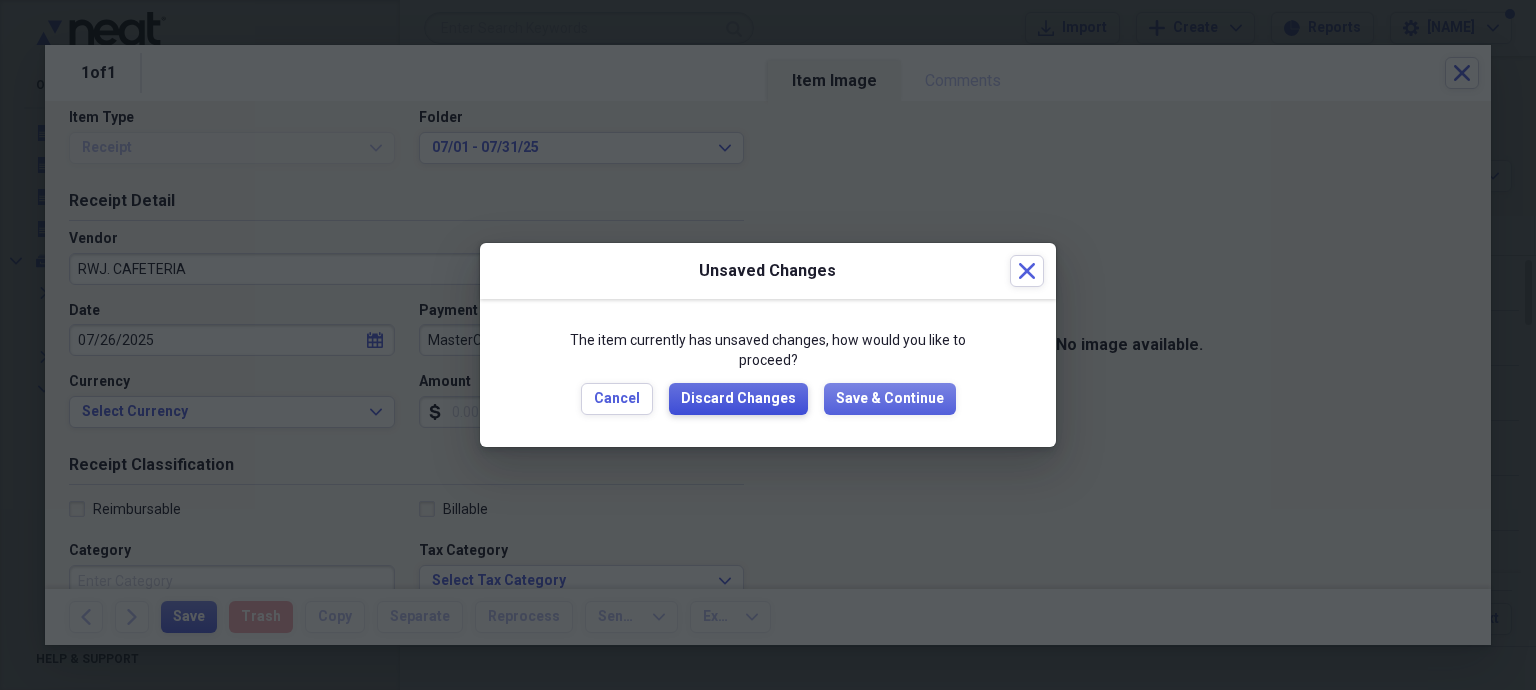click on "Discard Changes" at bounding box center [738, 399] 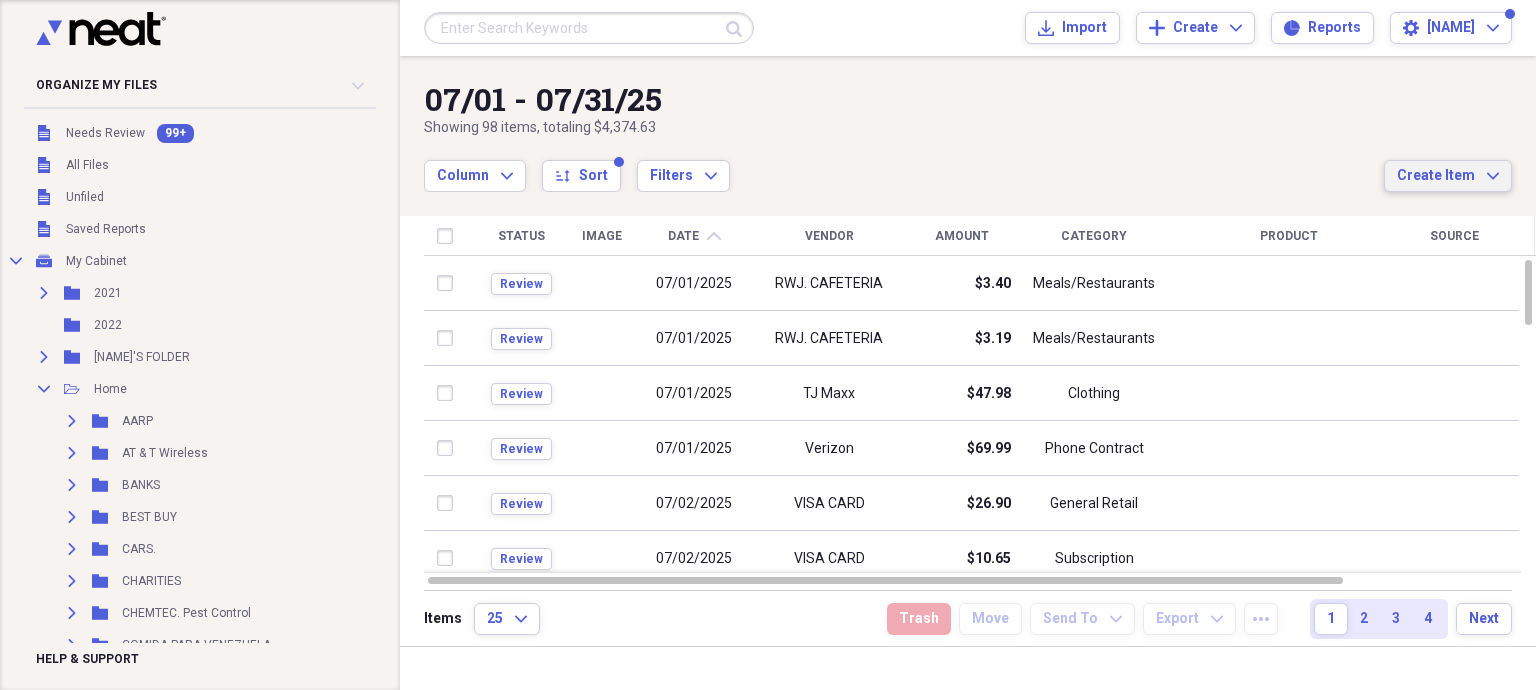 click on "Expand" 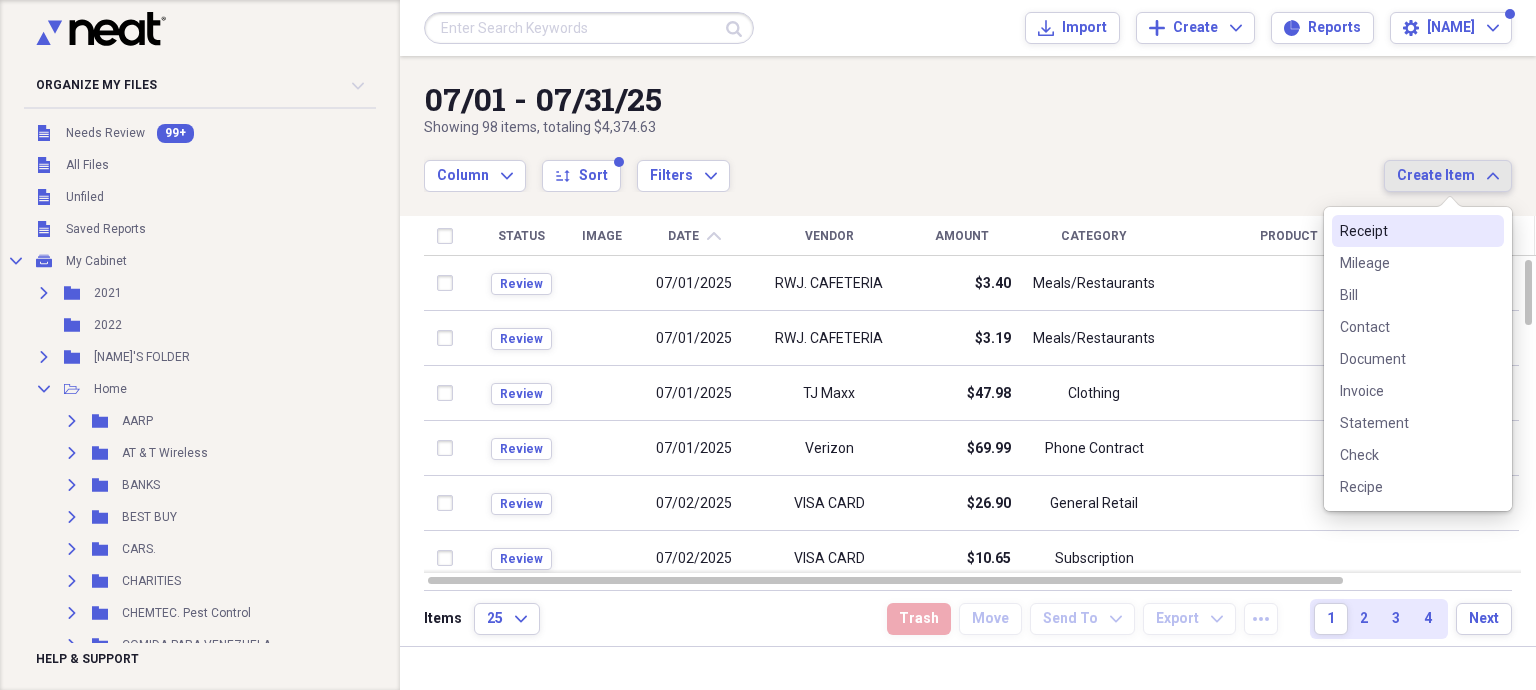 click on "Receipt" at bounding box center [1406, 231] 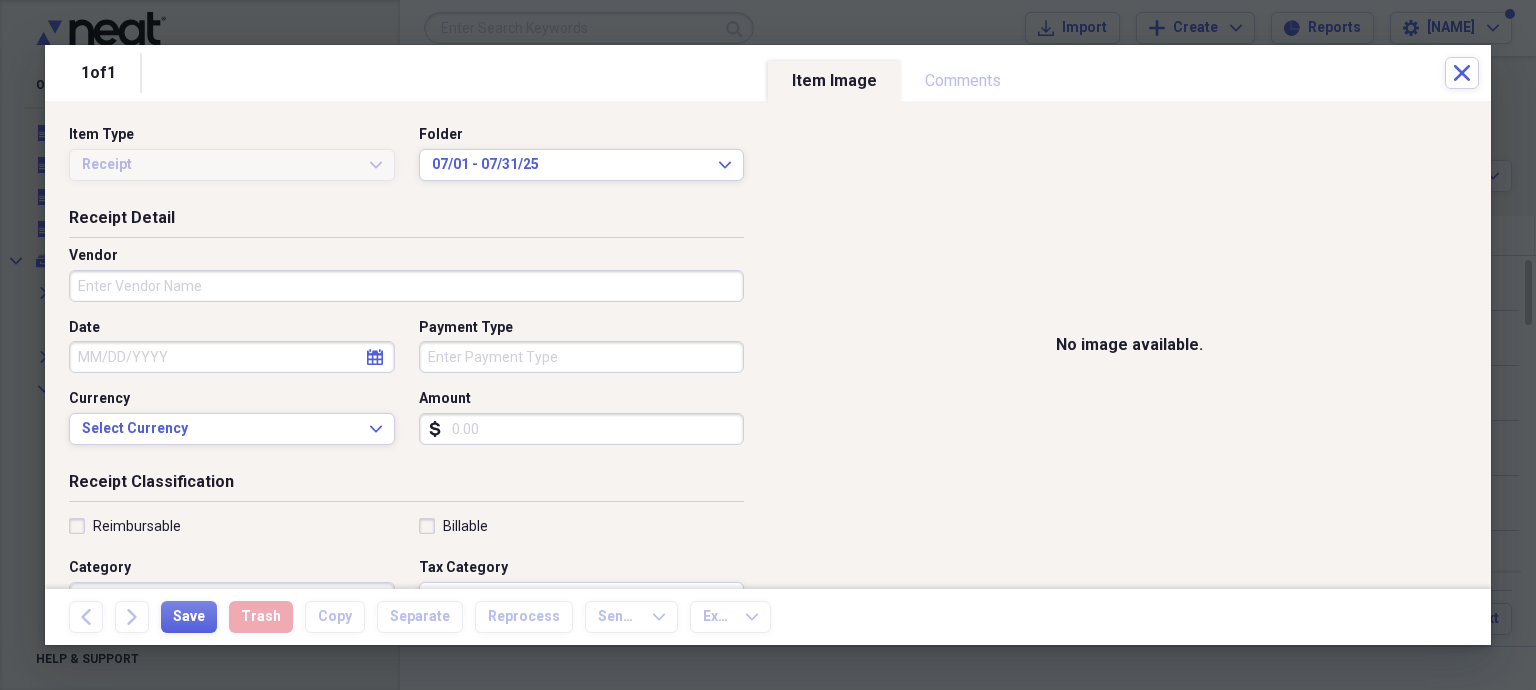 click on "Vendor" at bounding box center [406, 286] 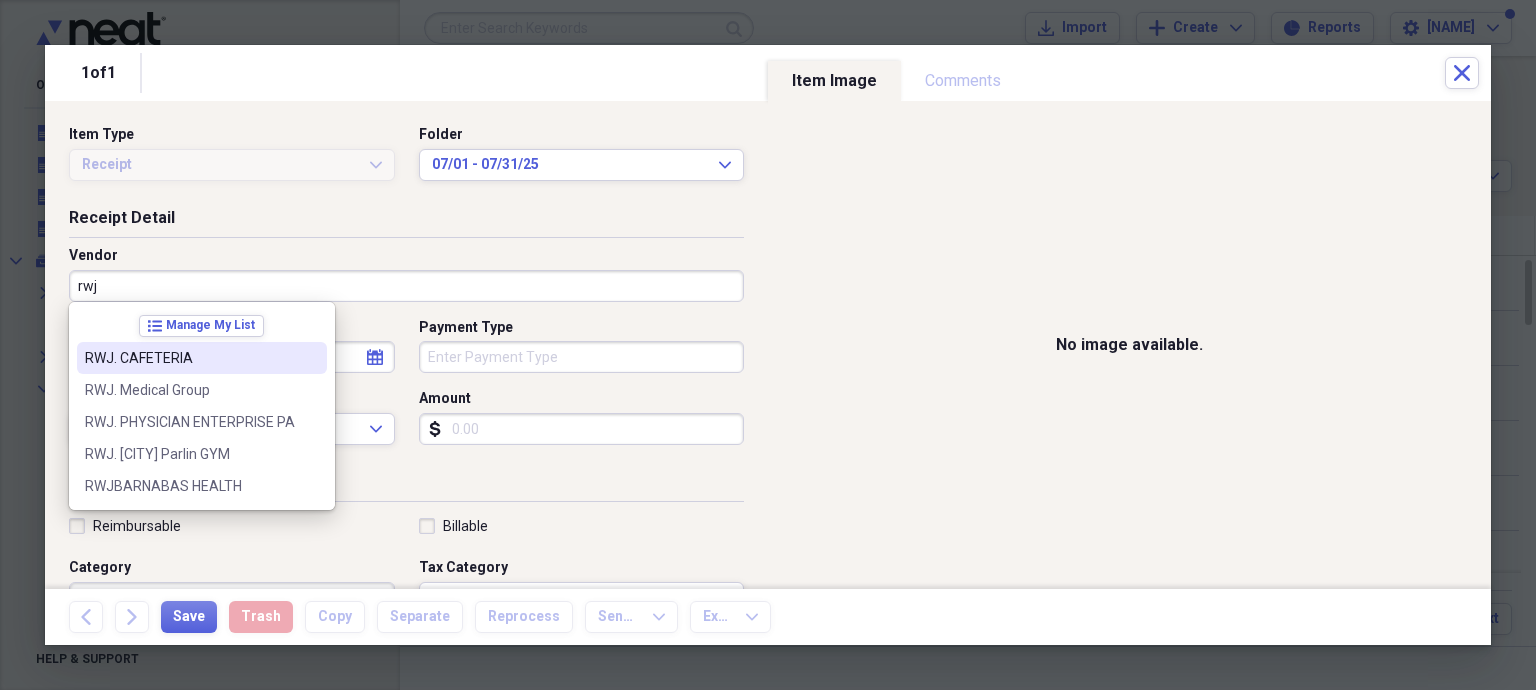 click on "RWJ. CAFETERIA" at bounding box center (190, 358) 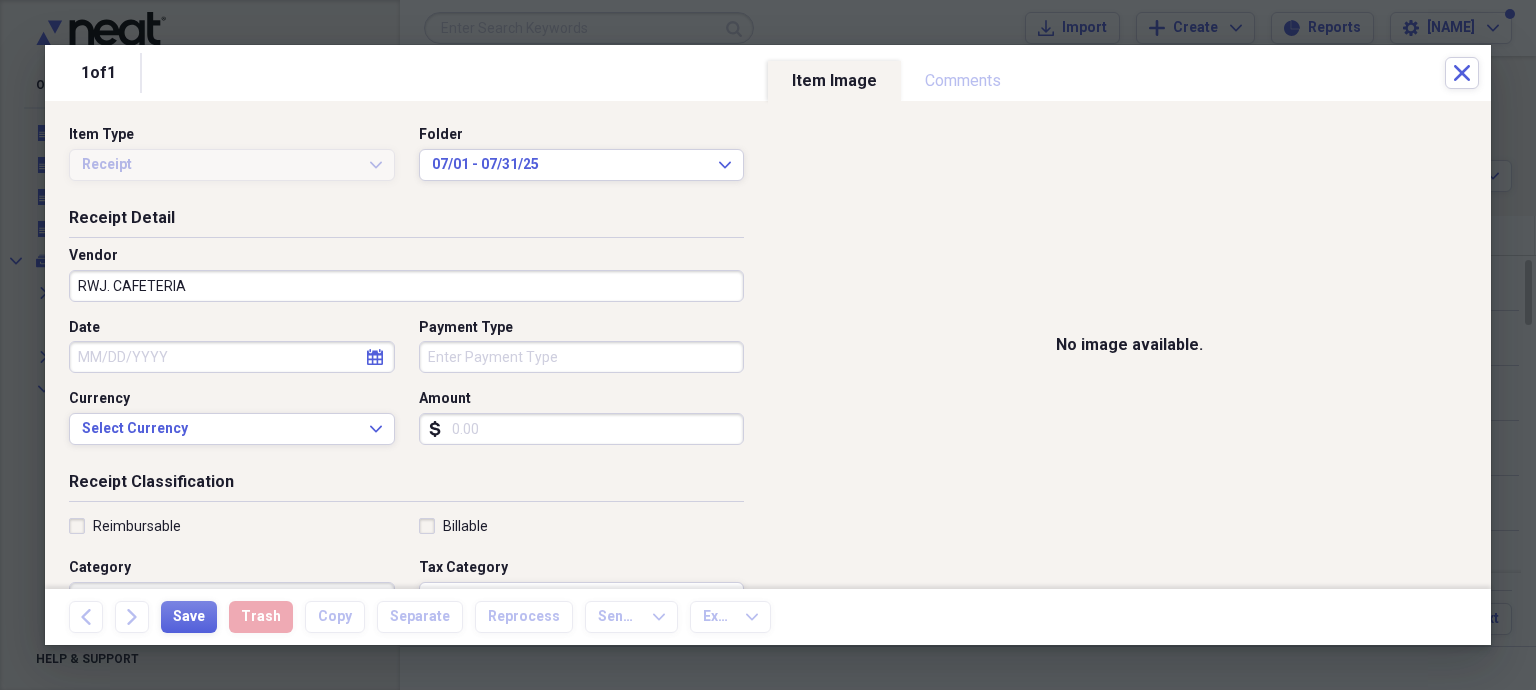 click 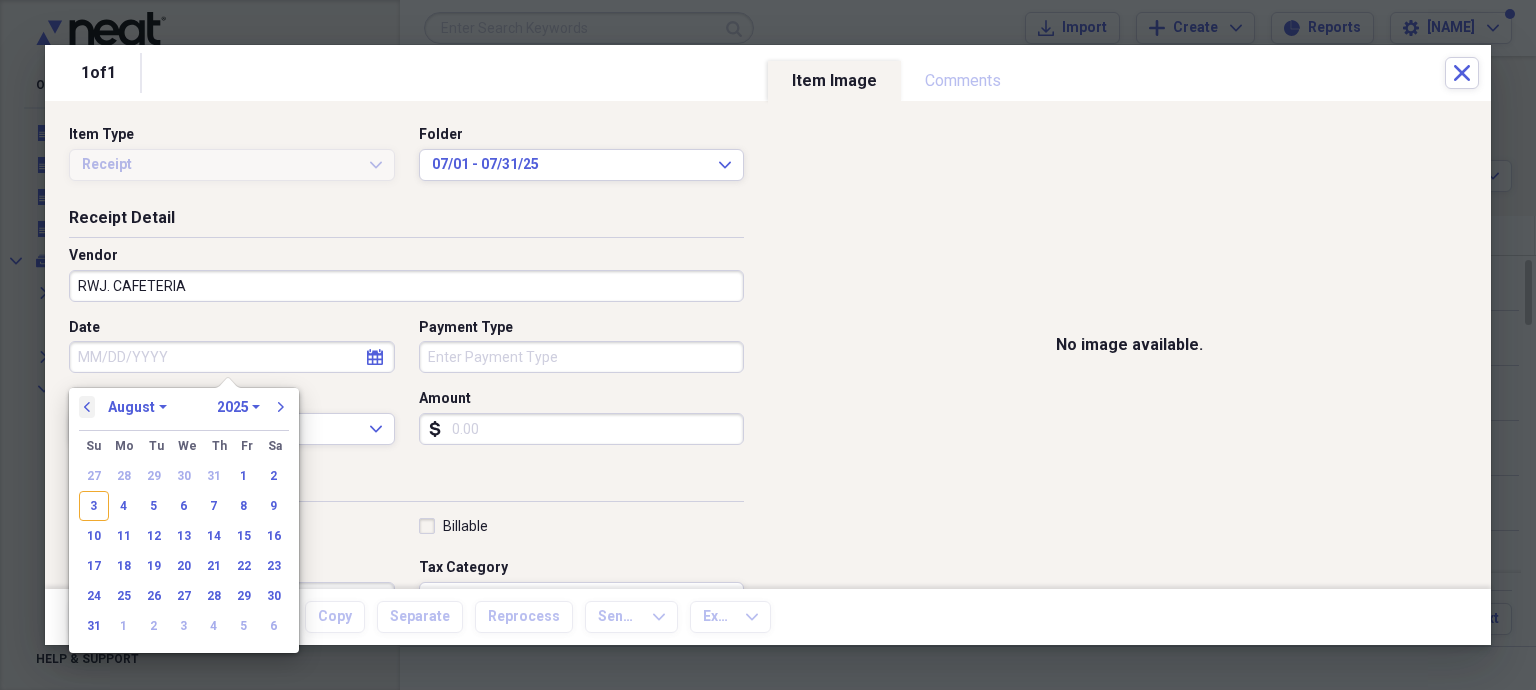 click on "previous" at bounding box center (87, 407) 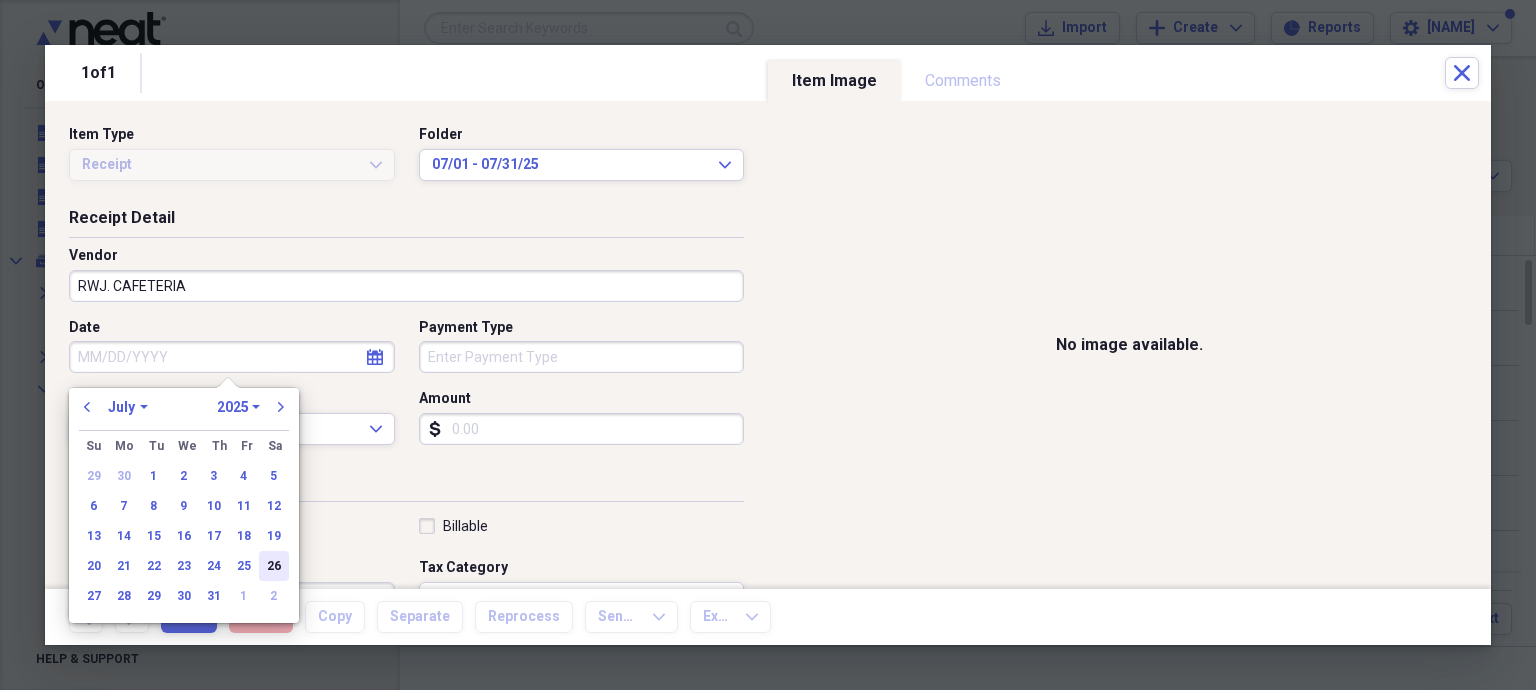 click on "26" at bounding box center [274, 566] 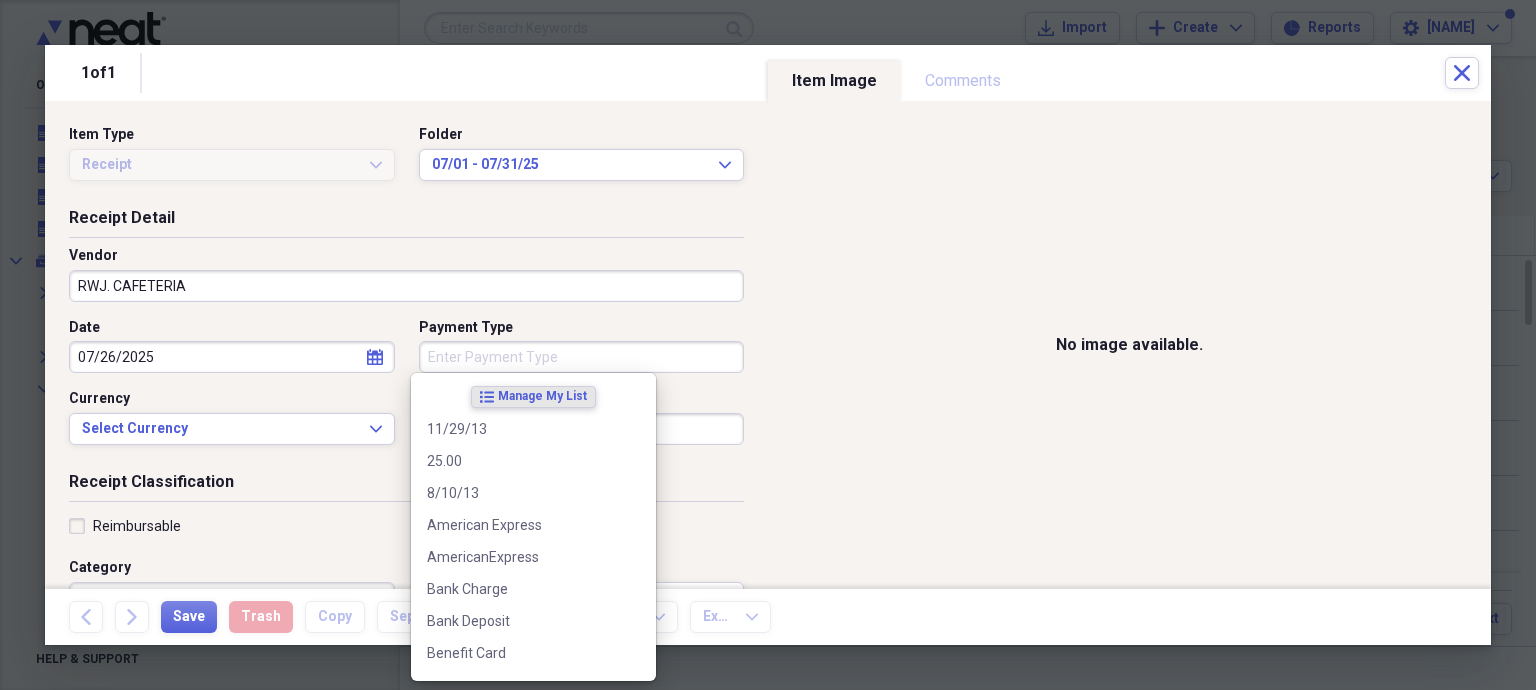 click on "Payment Type" at bounding box center (582, 357) 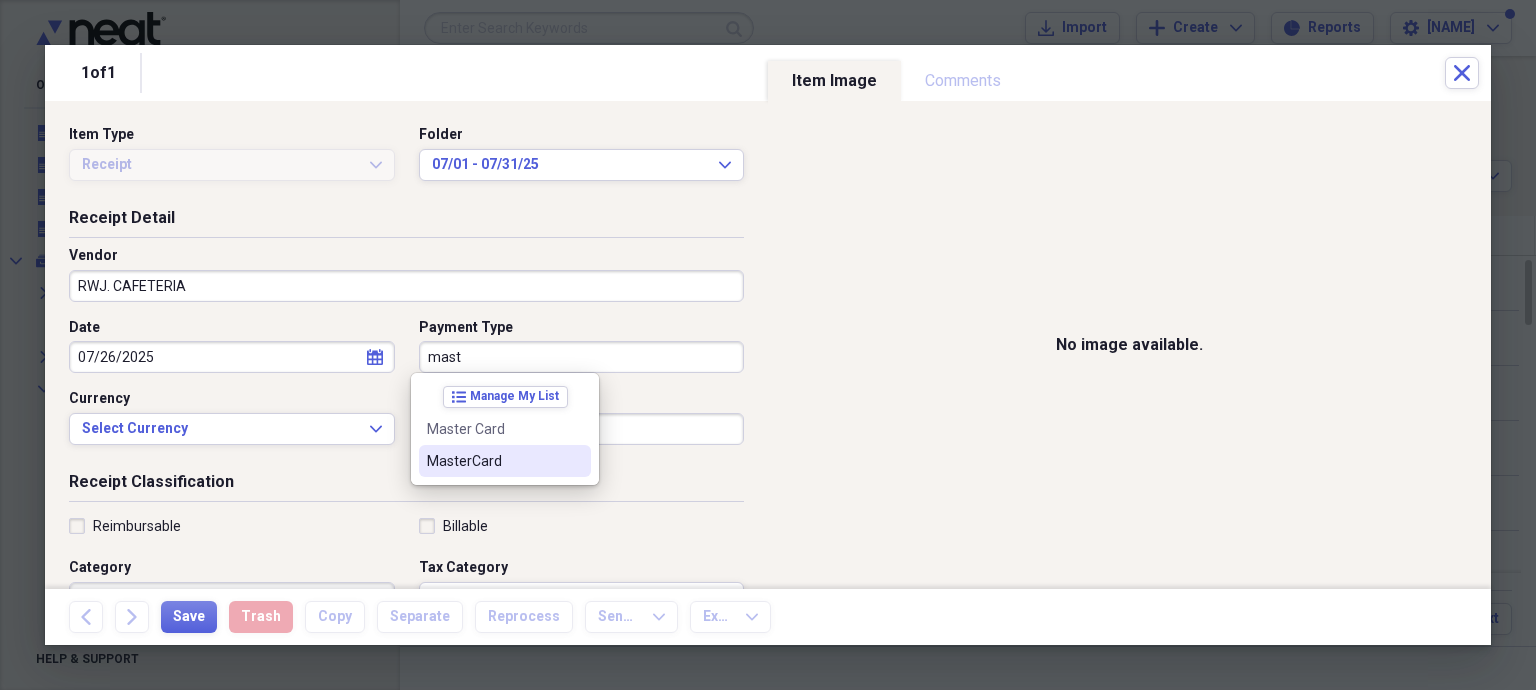 click on "MasterCard" at bounding box center [493, 461] 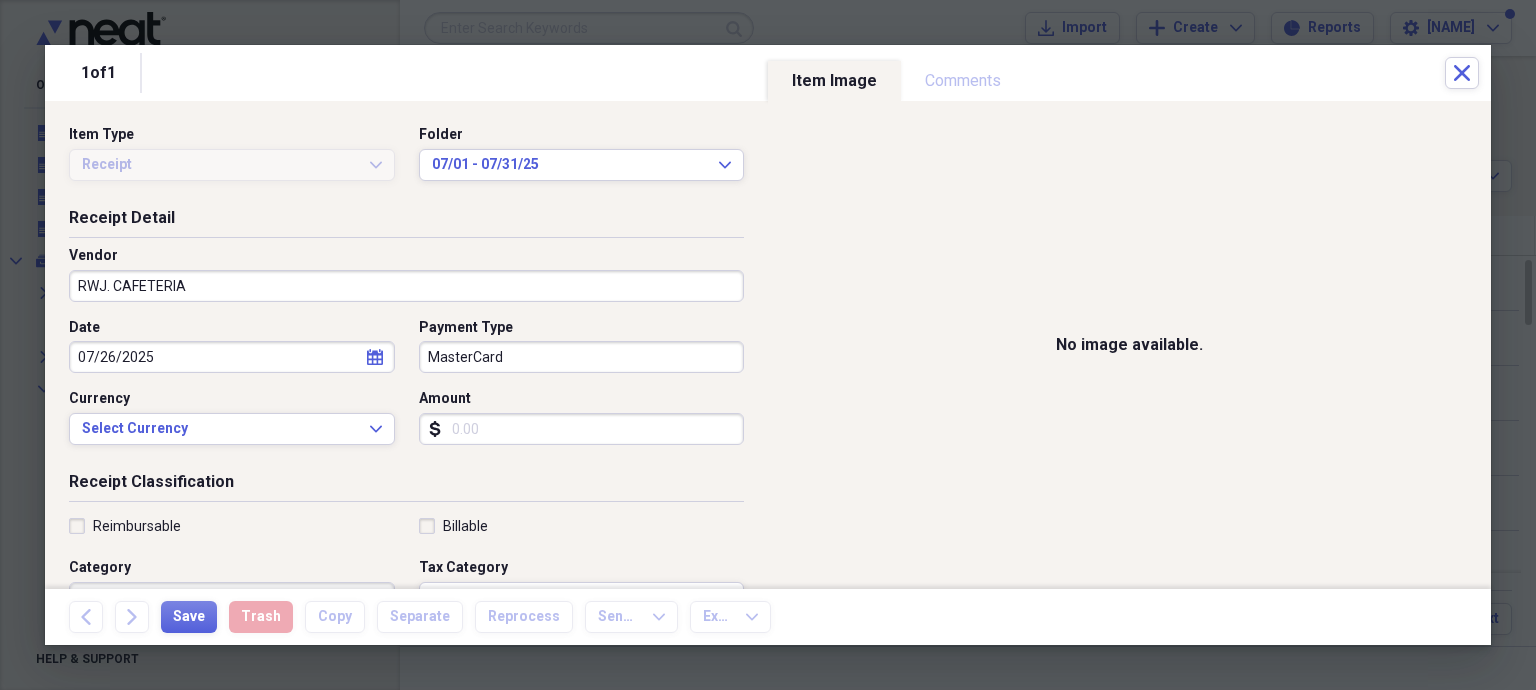 click on "Amount" at bounding box center [582, 429] 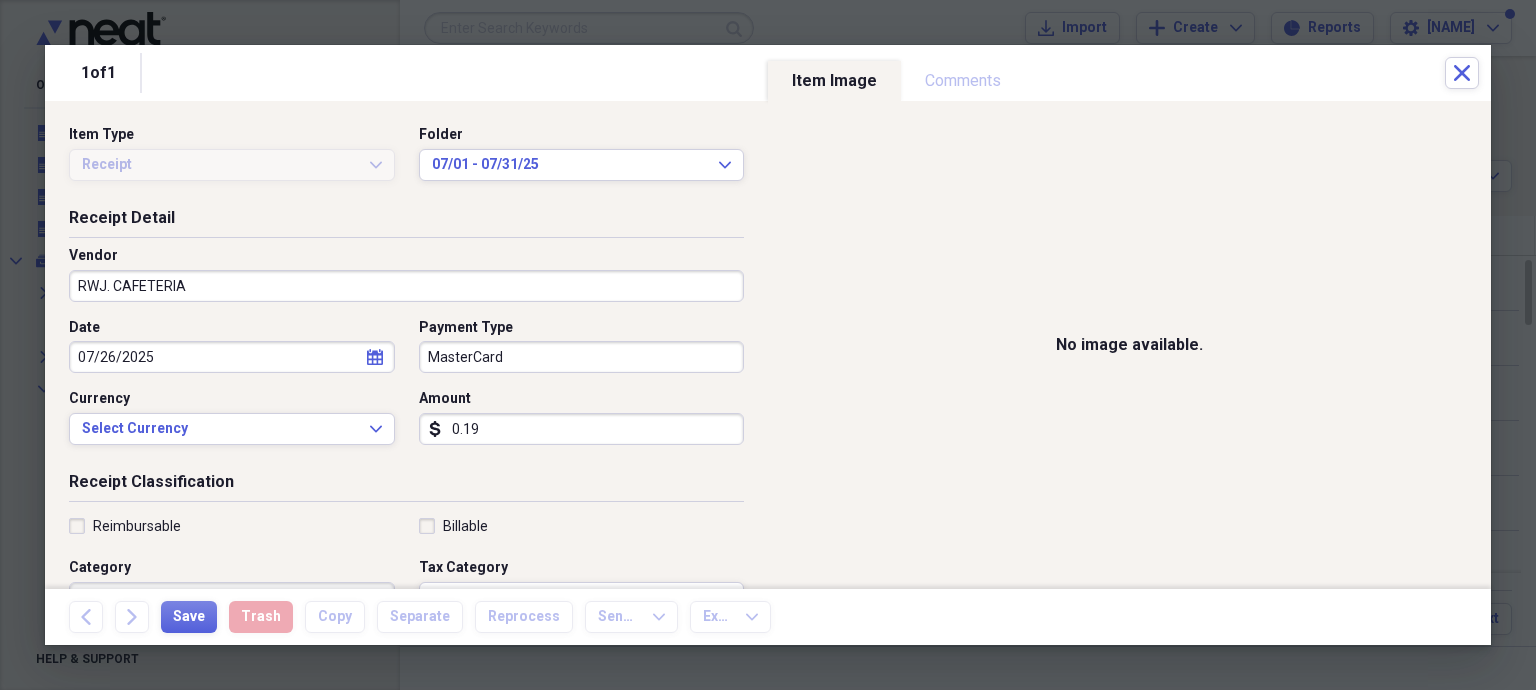 type on "0.01" 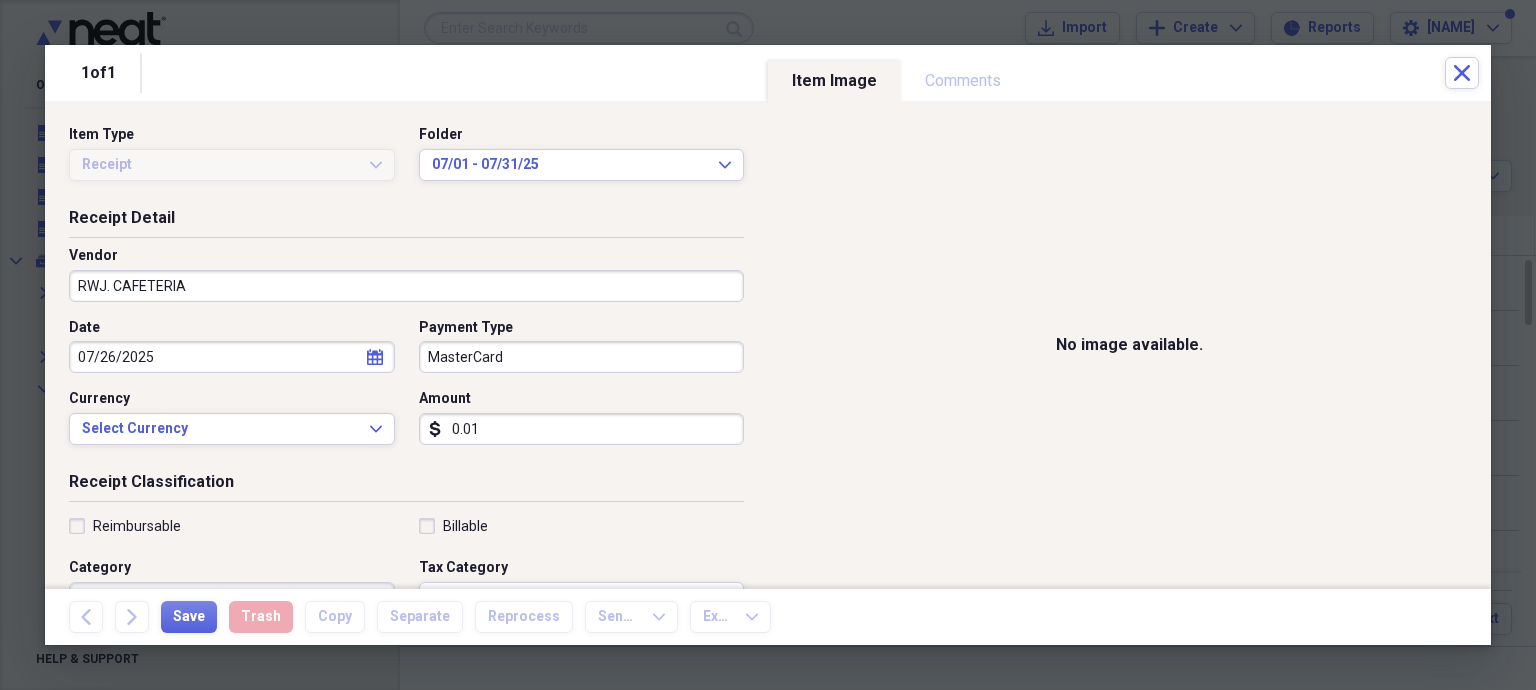 type on "0.01" 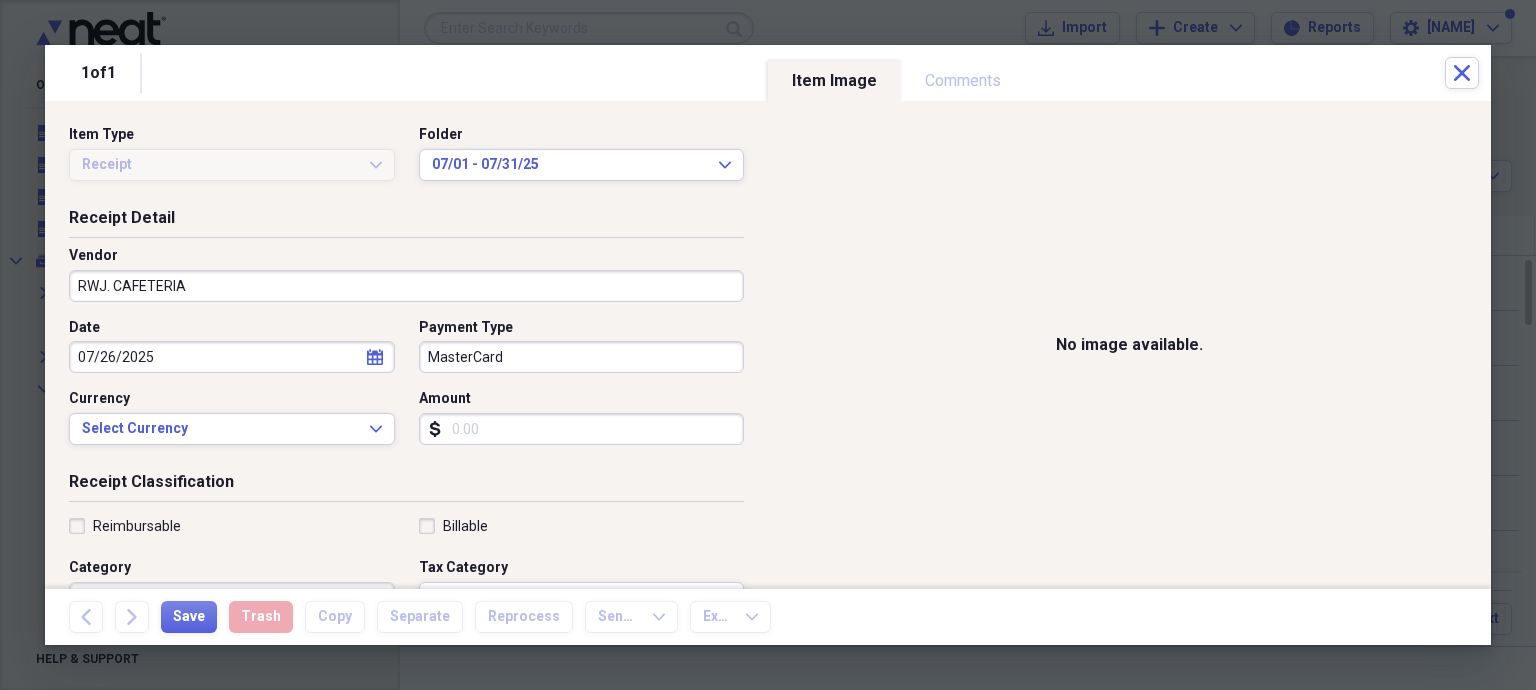 drag, startPoint x: 476, startPoint y: 432, endPoint x: 332, endPoint y: 463, distance: 147.29901 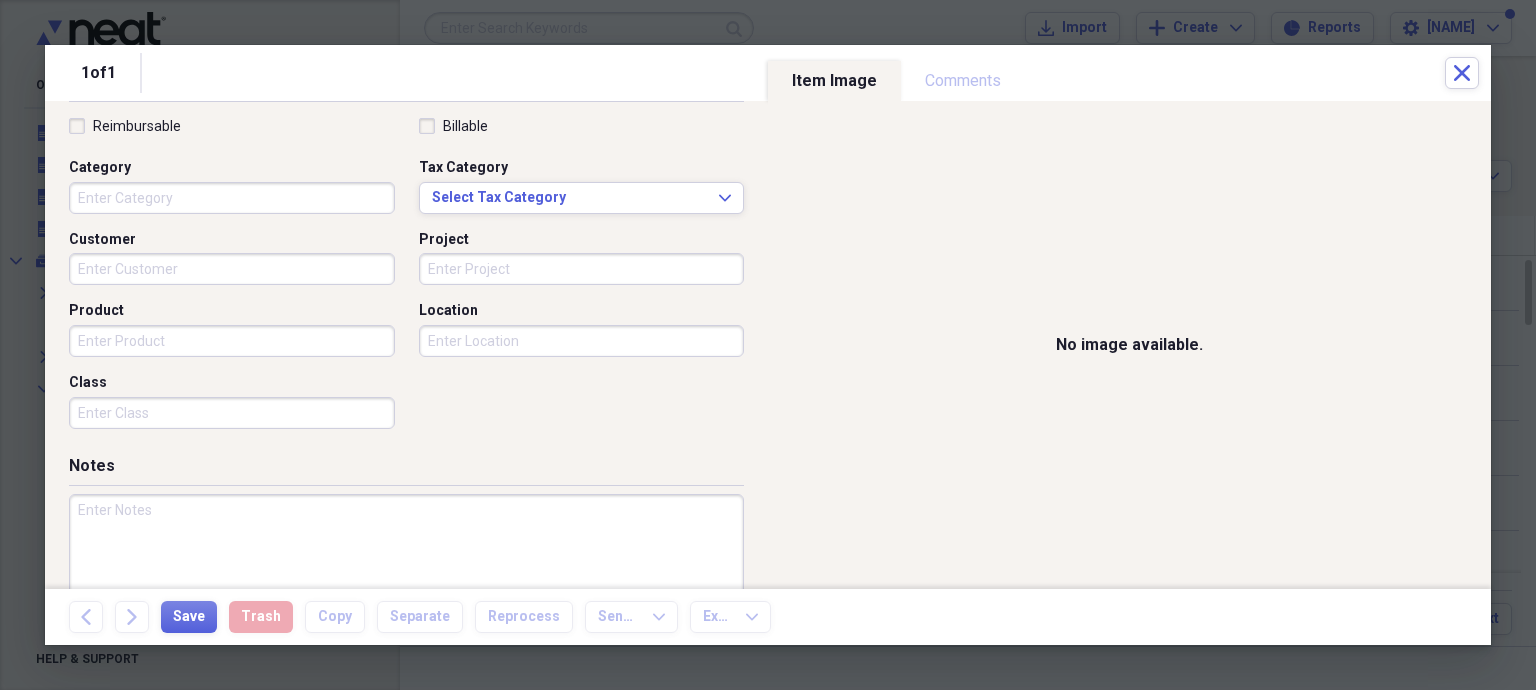 type 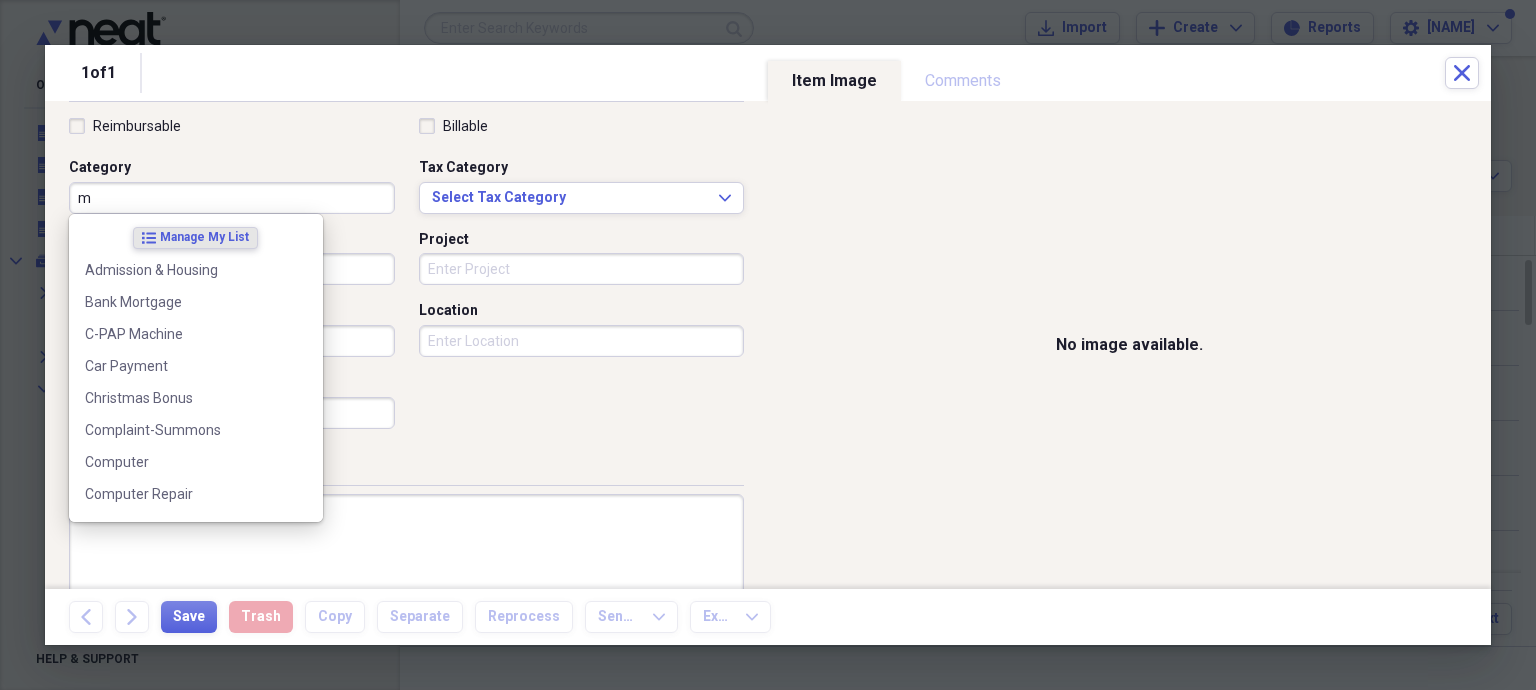 scroll, scrollTop: 0, scrollLeft: 0, axis: both 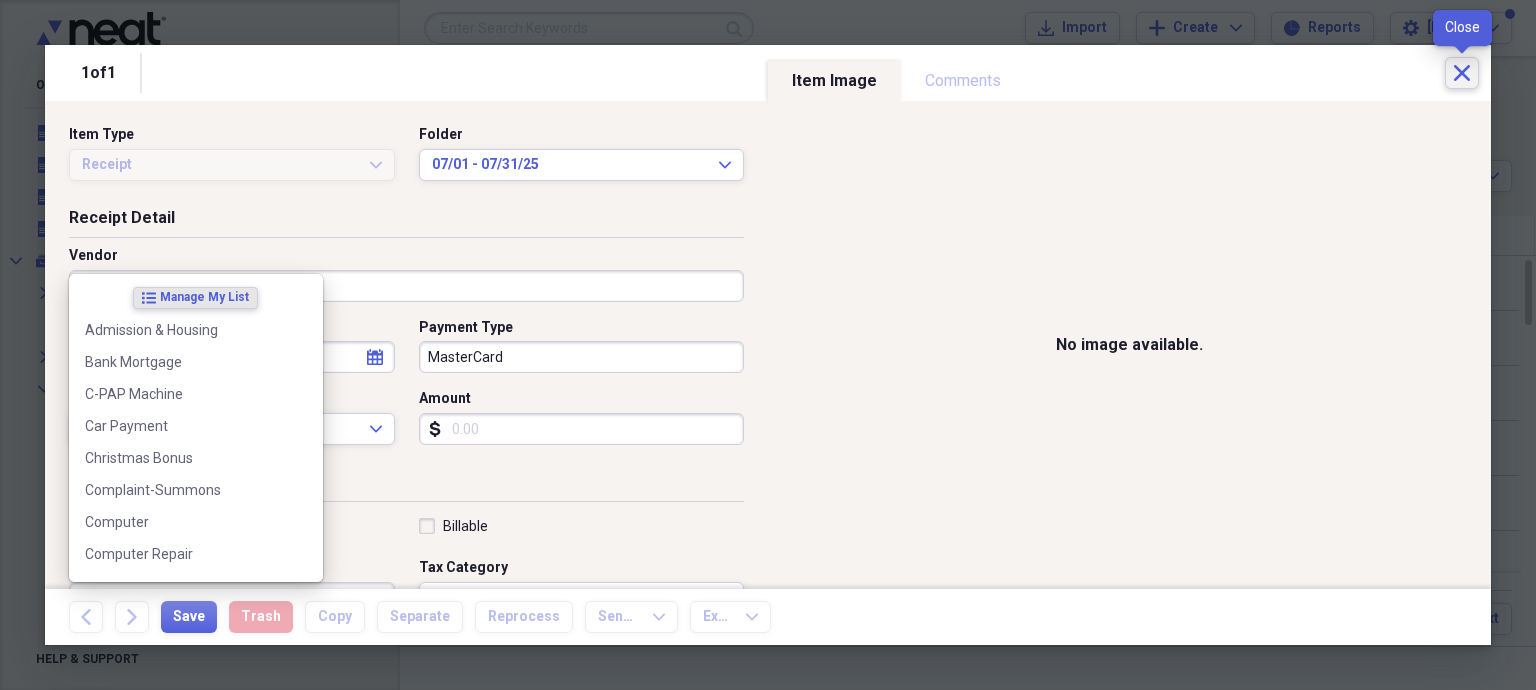 type on "m" 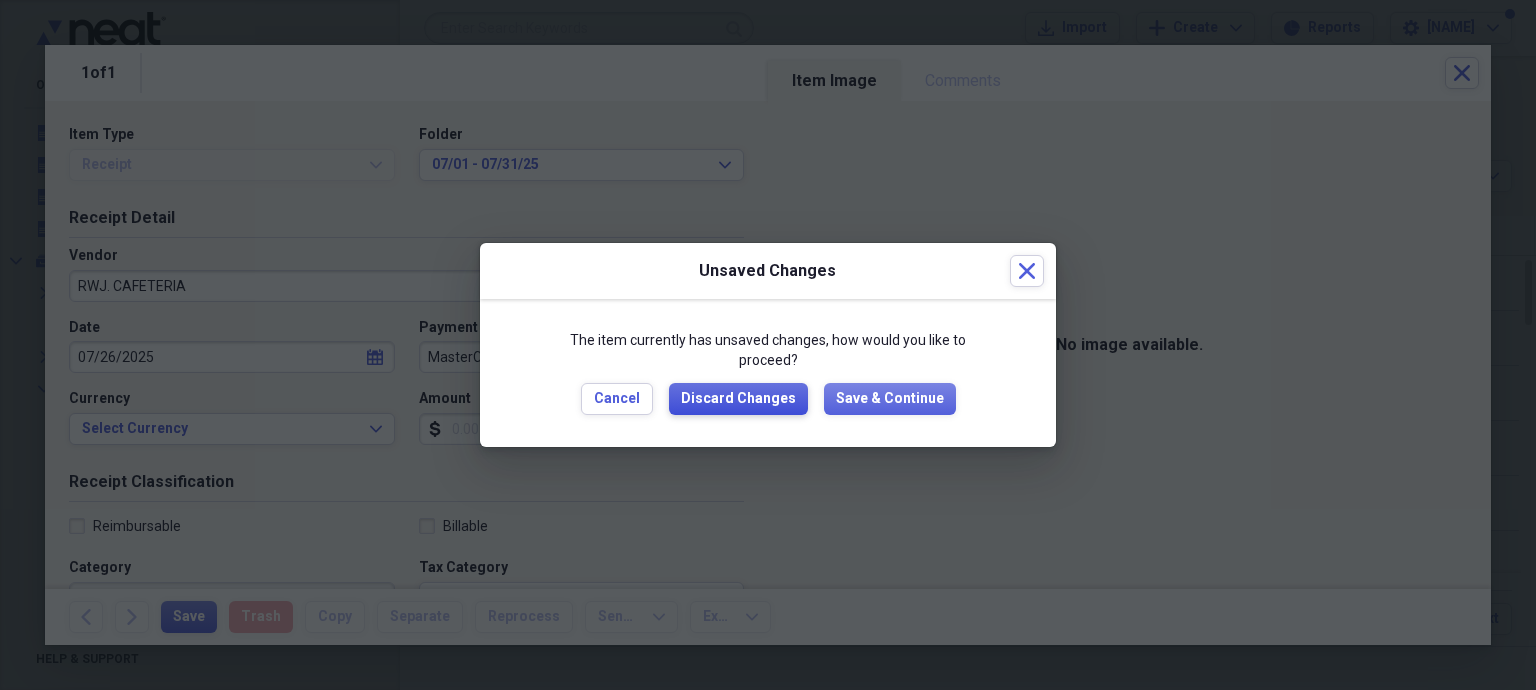 click on "Discard Changes" at bounding box center [738, 399] 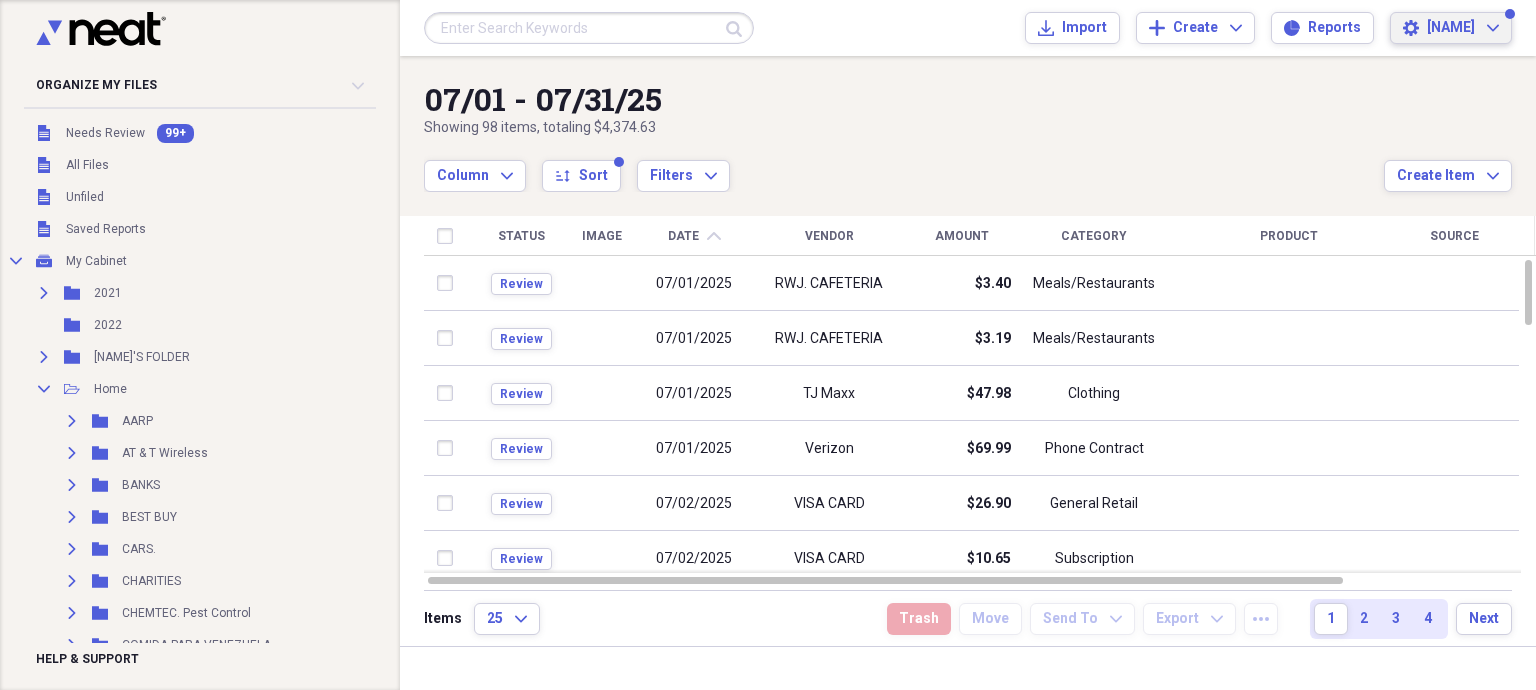 click on "Expand" 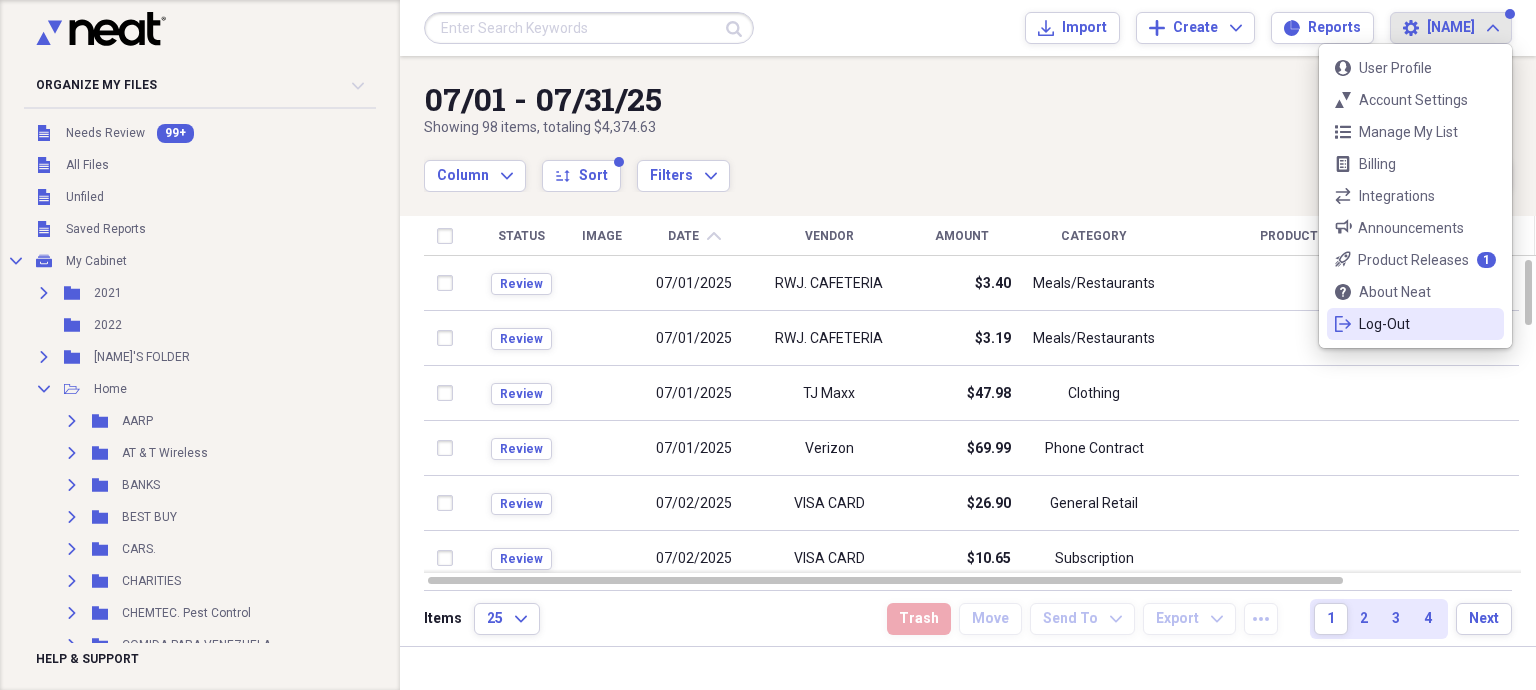click on "Log-Out" at bounding box center (1415, 324) 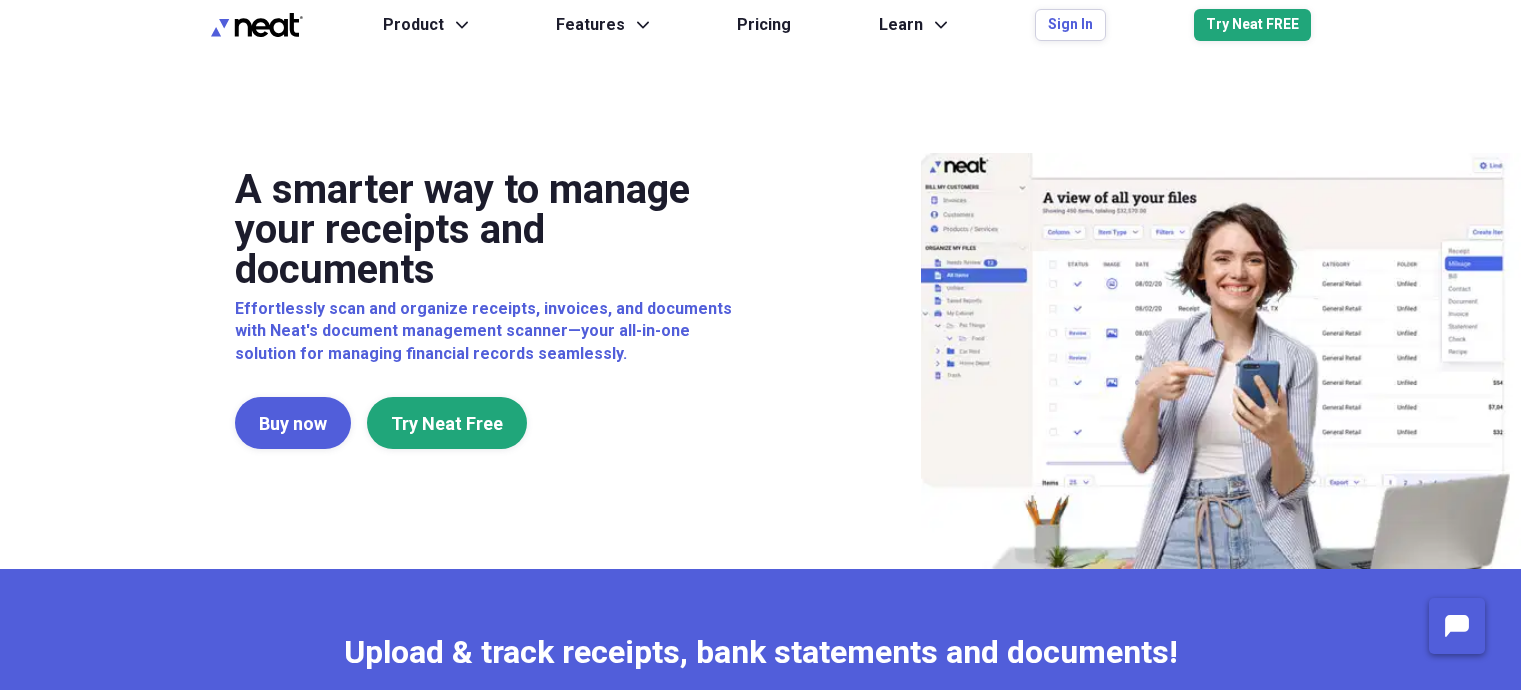 scroll, scrollTop: 0, scrollLeft: 0, axis: both 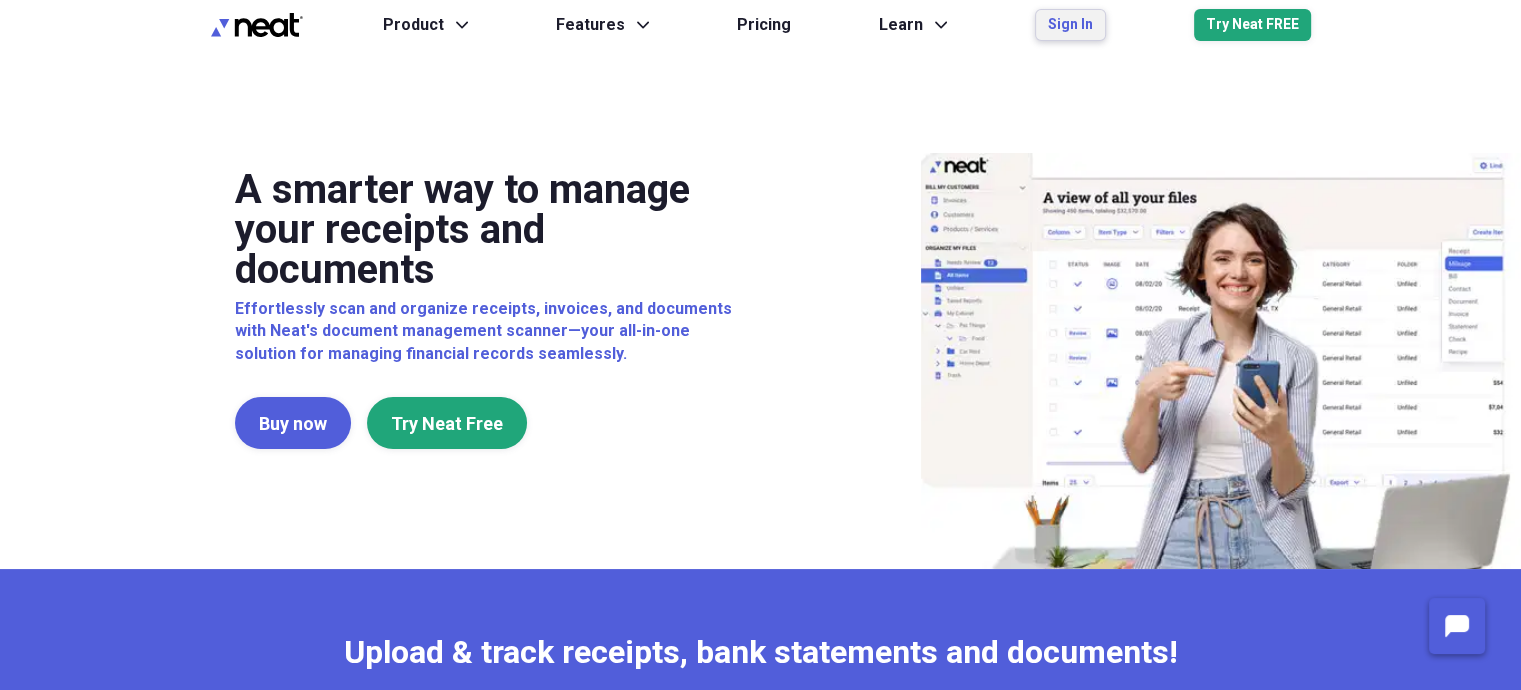 click on "Sign In" at bounding box center (1070, 25) 